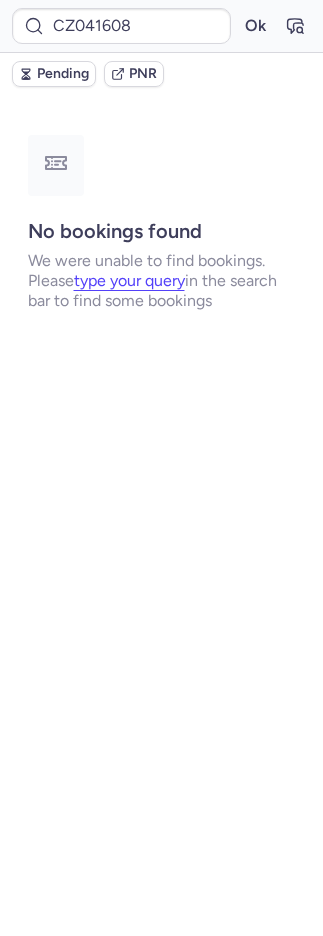 scroll, scrollTop: 0, scrollLeft: 0, axis: both 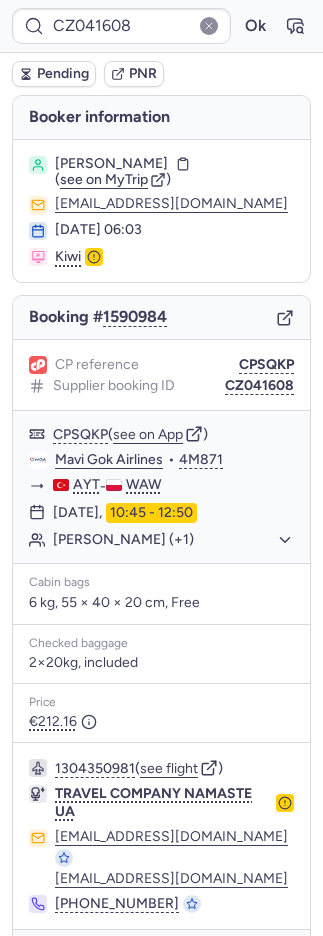 type on "CPEAZR" 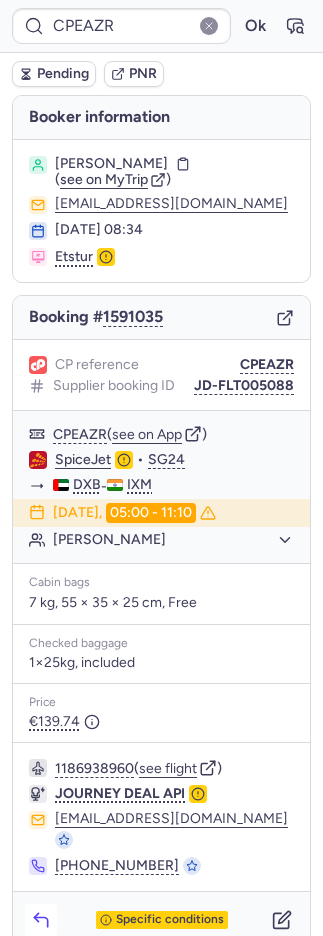 click 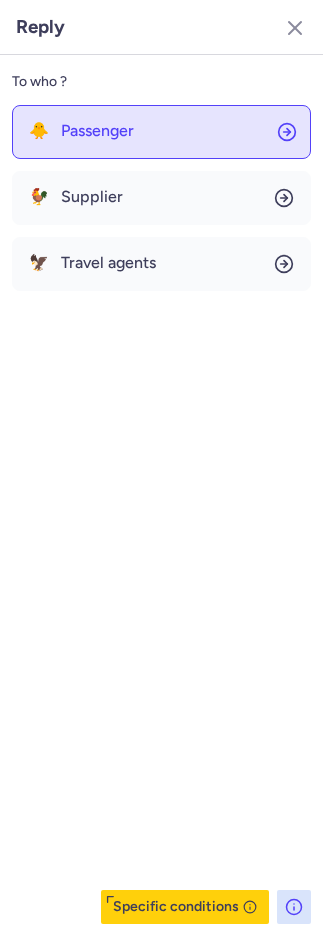 drag, startPoint x: 139, startPoint y: 127, endPoint x: 135, endPoint y: 138, distance: 11.7046995 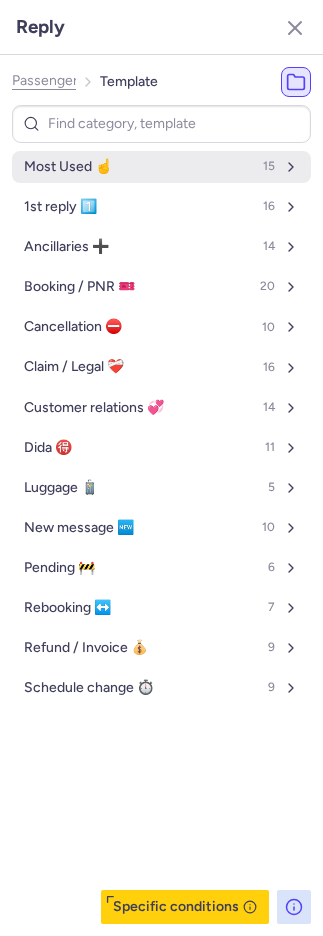 click on "Most Used ☝️ 15" at bounding box center [161, 167] 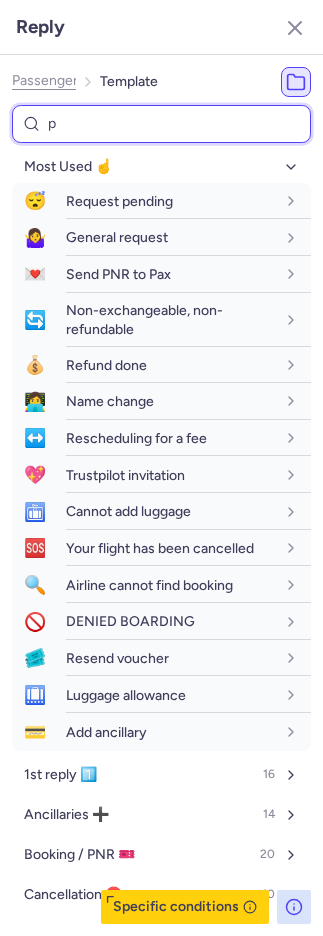 type on "pn" 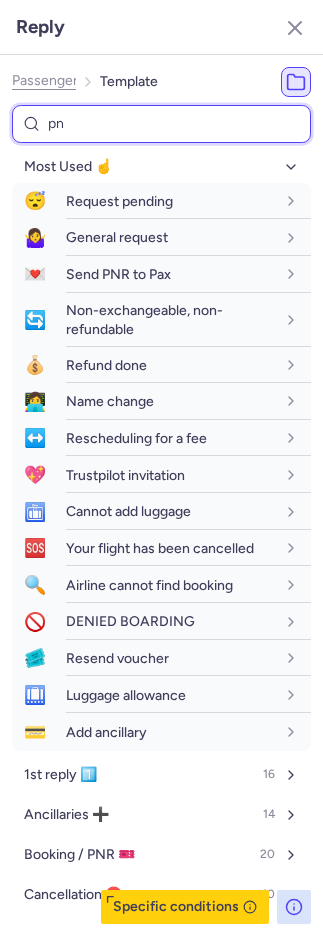 select on "en" 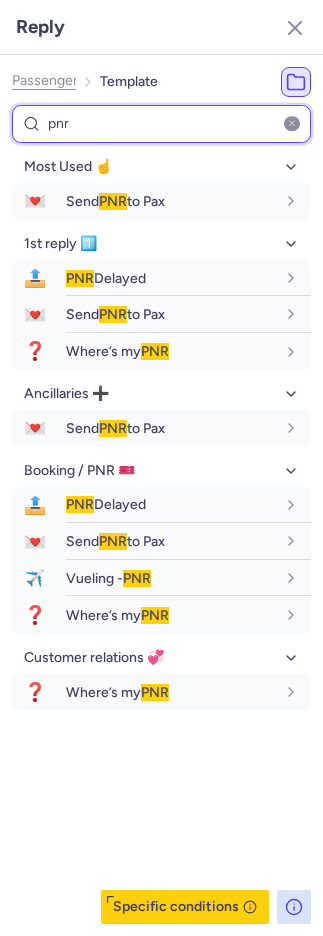 type on "pnr" 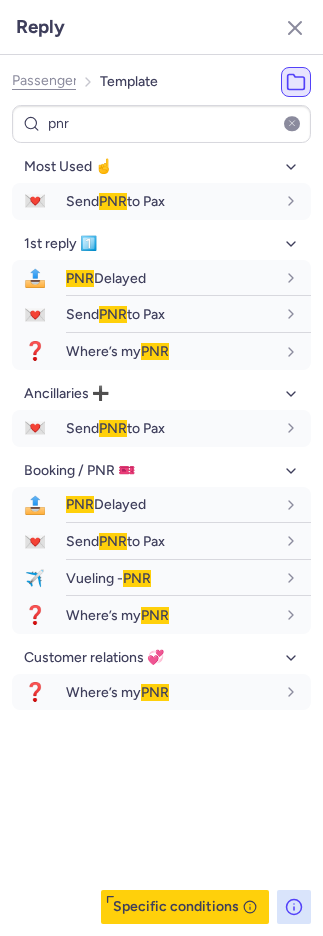 click on "Passenger Template pnr Most Used ☝️ 💌 Send  PNR  to Pax fr en de nl pt es it ru en 1st reply 1️⃣ 📤 PNR  Delayed fr en de nl pt es it ru en 💌 Send  PNR  to Pax fr en de nl pt es it ru en ❓ Where’s my  PNR fr en de nl pt es it ru en Ancillaries ➕ 💌 Send  PNR  to Pax fr en de nl pt es it ru en Booking / PNR 🎫 📤 PNR  Delayed fr en de nl pt es it ru en 💌 Send  PNR  to Pax fr en de nl pt es it ru en ✈️ Vueling -  PNR fr en de nl pt es it ru en ❓ Where’s my  PNR fr en de nl pt es it ru en Customer relations 💞 ❓ Where’s my  PNR fr en de nl pt es it ru en  Specific conditions" 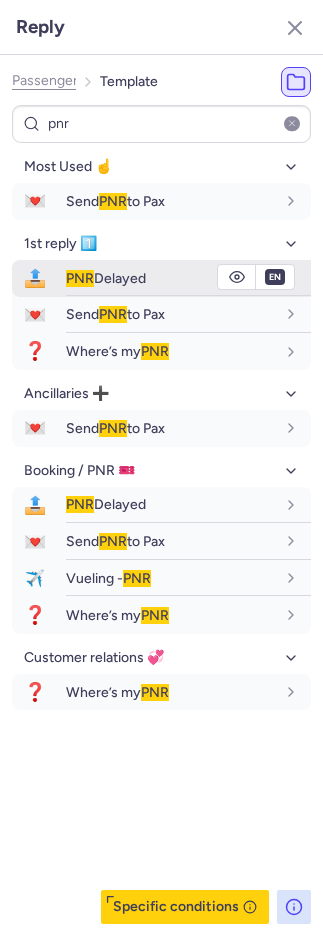 click on "PNR  Delayed" at bounding box center [188, 278] 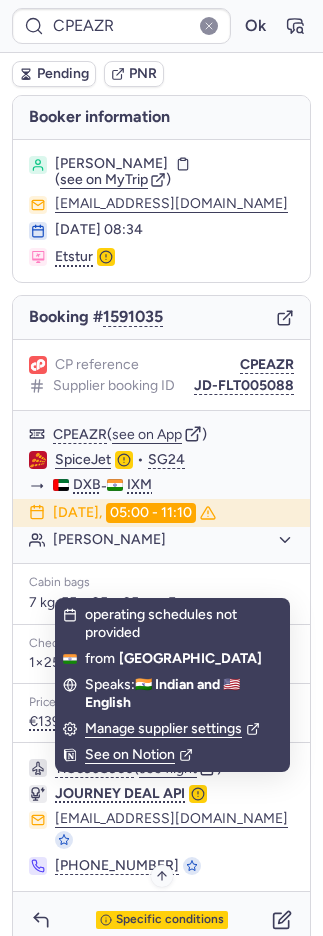click on "Specific conditions" at bounding box center [170, 920] 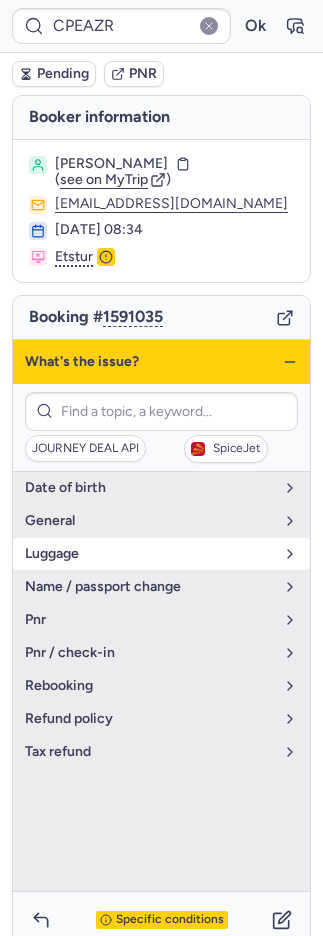 click on "luggage" at bounding box center (149, 554) 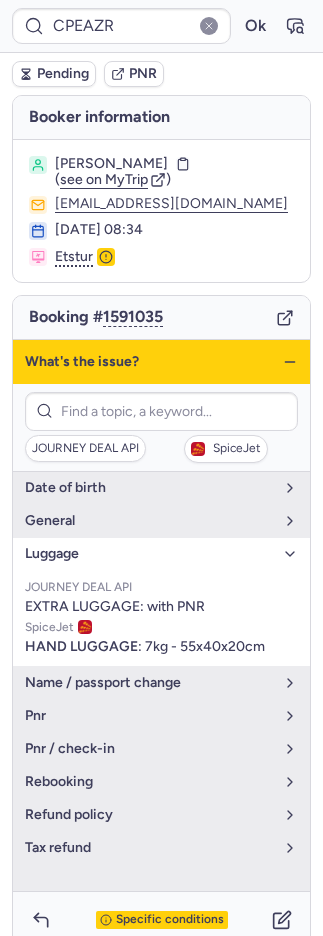 click on "Pending" at bounding box center [63, 74] 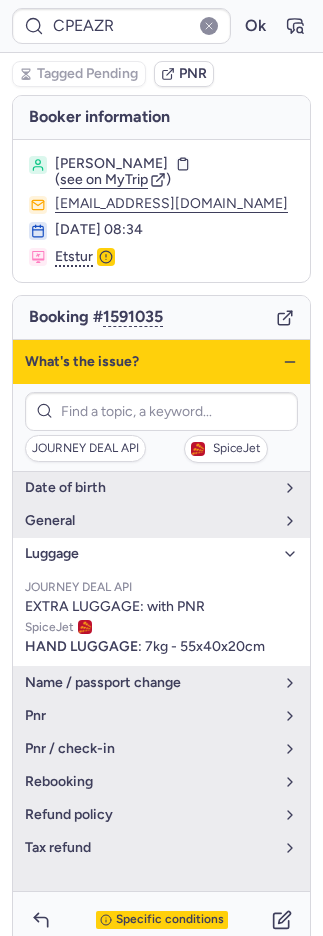 click 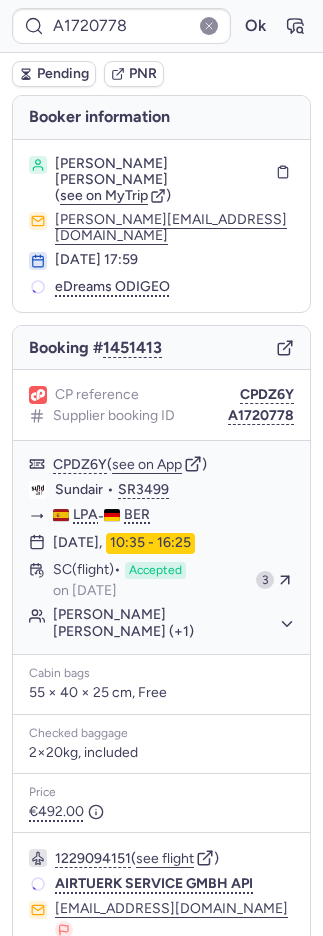 type on "CPAXLW" 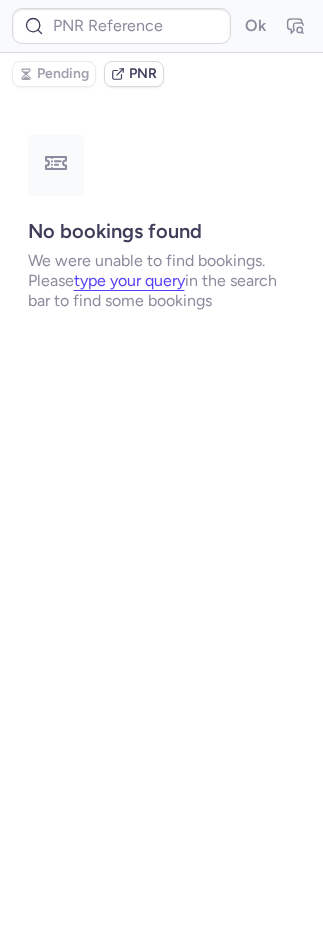 type on "CPAXLW" 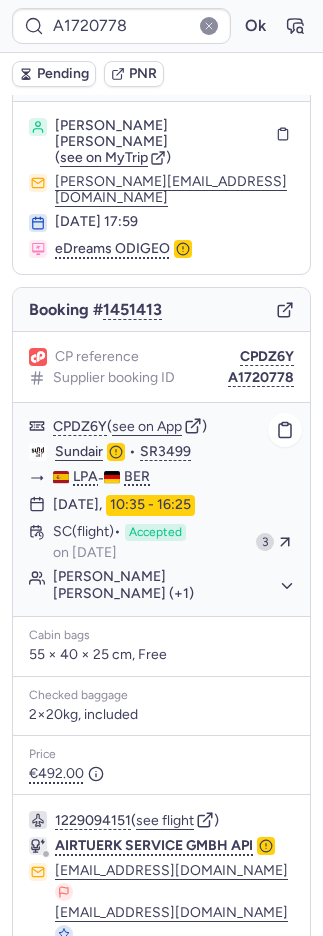 scroll, scrollTop: 108, scrollLeft: 0, axis: vertical 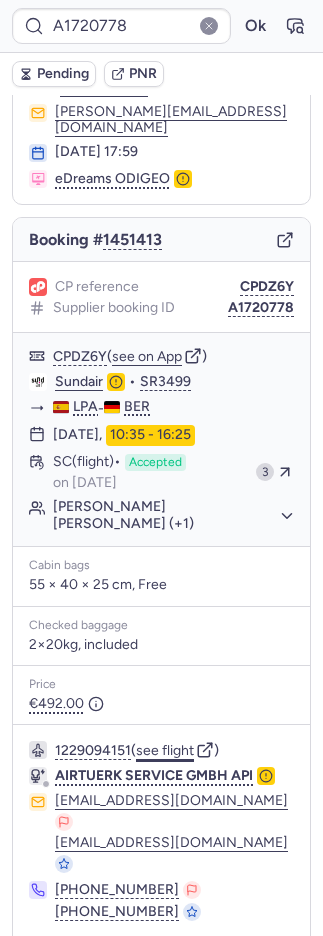 click on "see flight" 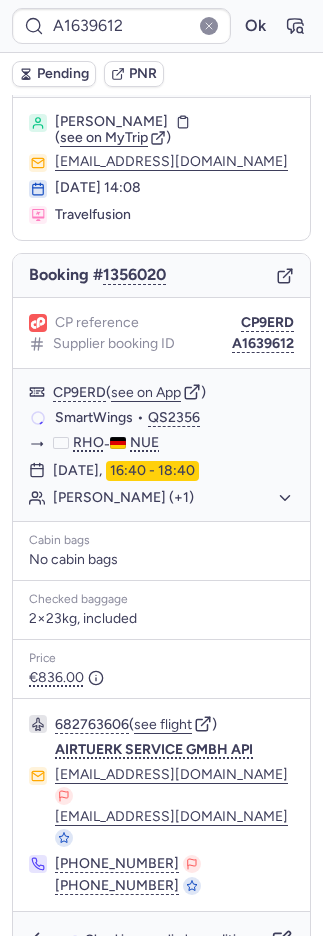 scroll, scrollTop: 60, scrollLeft: 0, axis: vertical 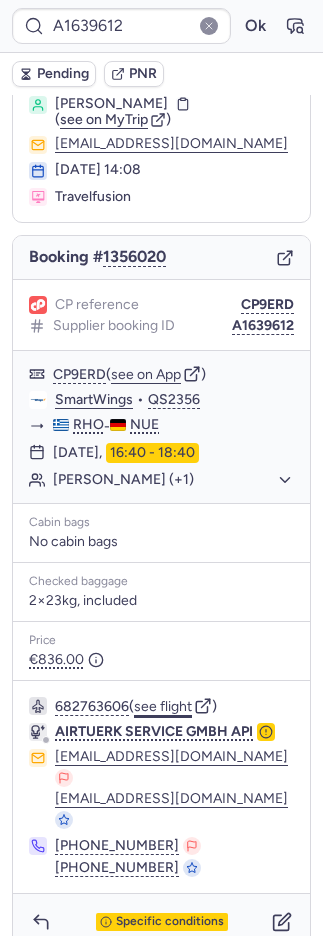 click on "see flight" 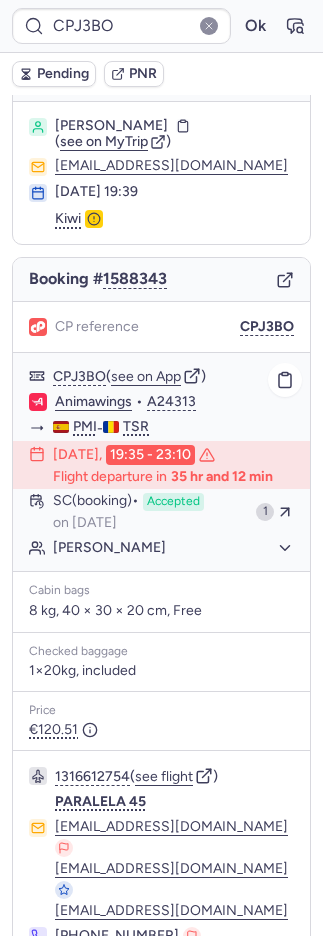 scroll, scrollTop: 0, scrollLeft: 0, axis: both 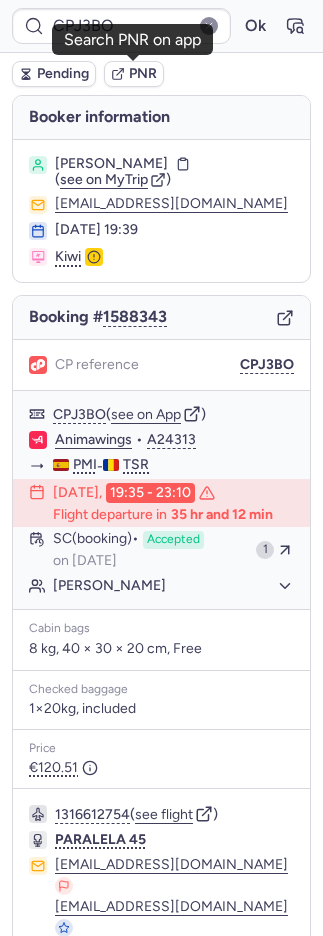 click on "PNR" at bounding box center [143, 74] 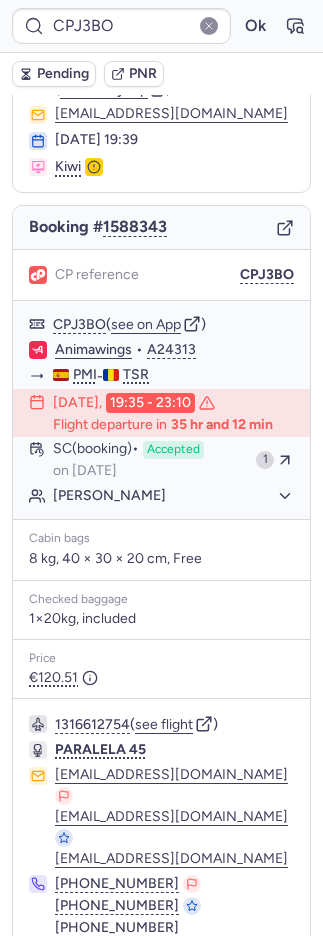 scroll, scrollTop: 152, scrollLeft: 0, axis: vertical 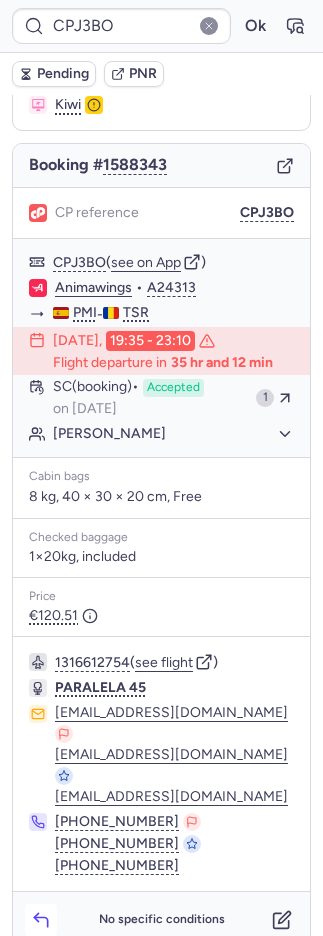 click 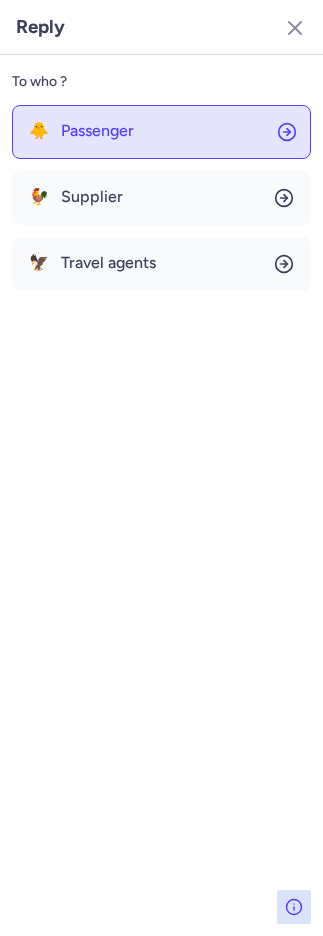 click on "🐥 Passenger" 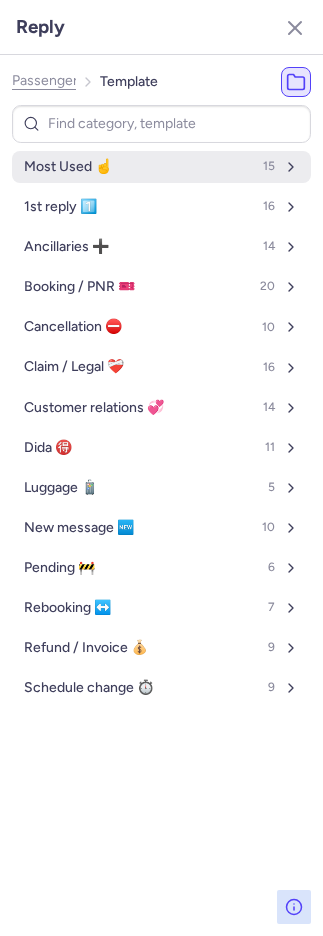 click on "Most Used ☝️ 15" at bounding box center (161, 167) 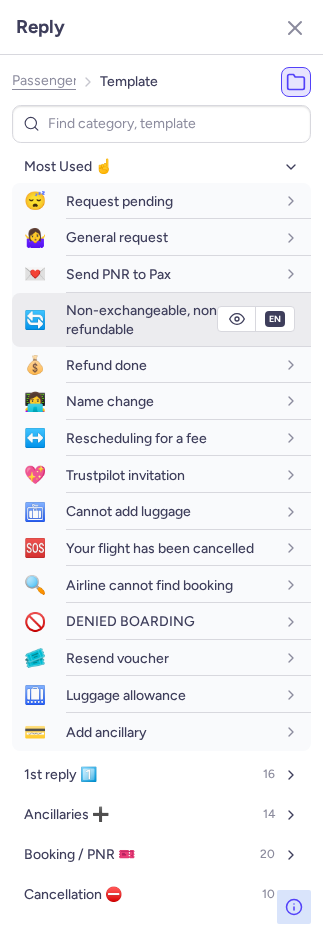 click on "Non-exchangeable, non-refundable" at bounding box center [144, 319] 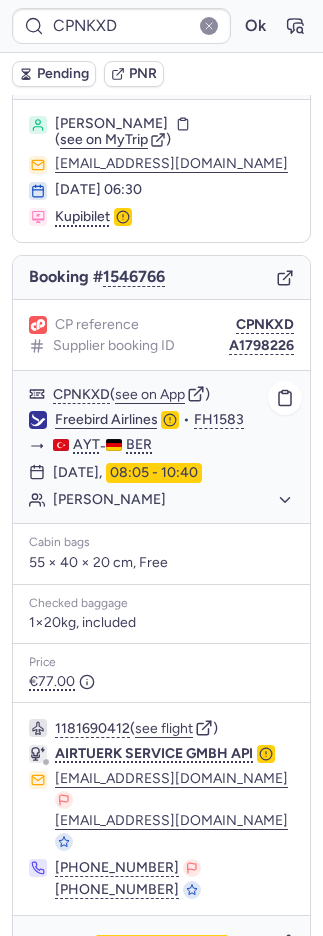 scroll, scrollTop: 0, scrollLeft: 0, axis: both 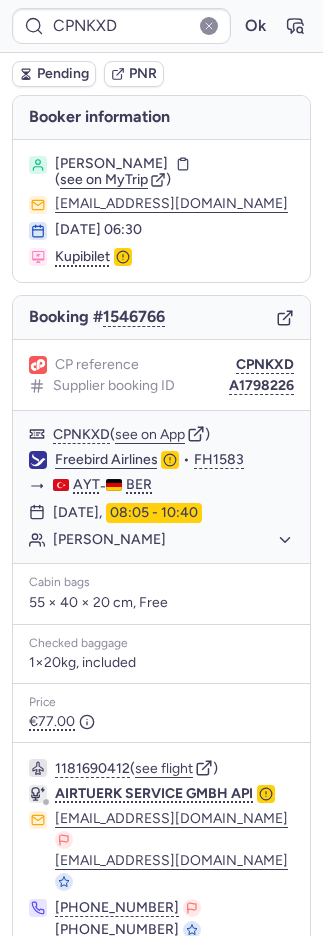 type on "CPAXLW" 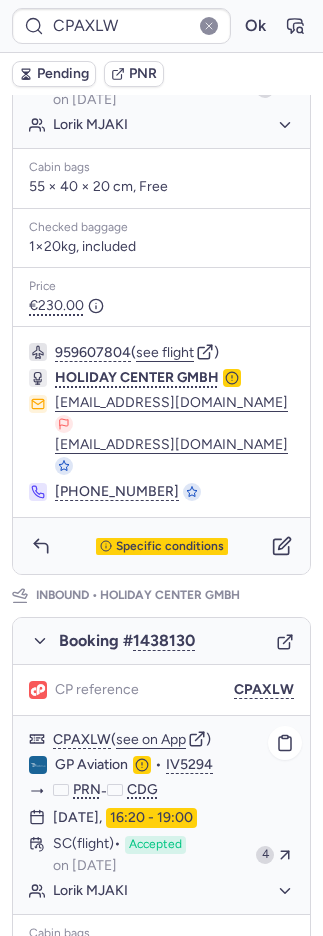 scroll, scrollTop: 934, scrollLeft: 0, axis: vertical 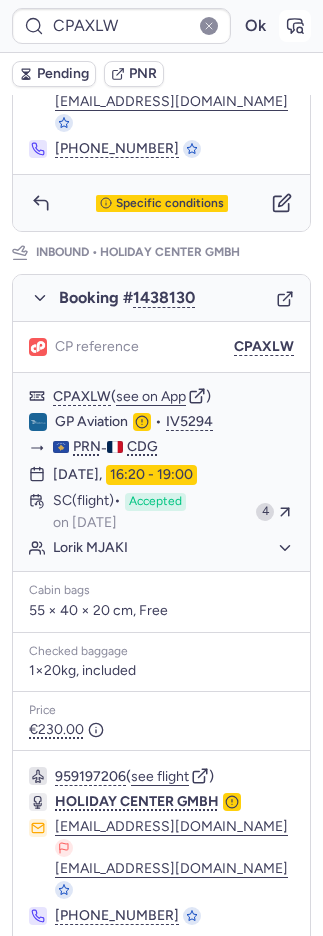 click at bounding box center (295, 26) 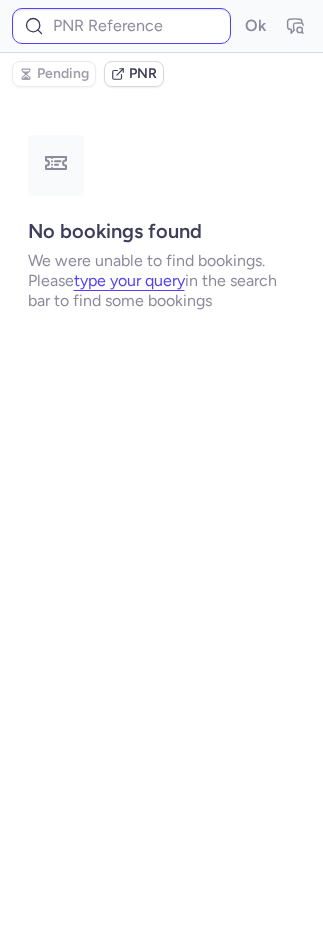 scroll, scrollTop: 0, scrollLeft: 0, axis: both 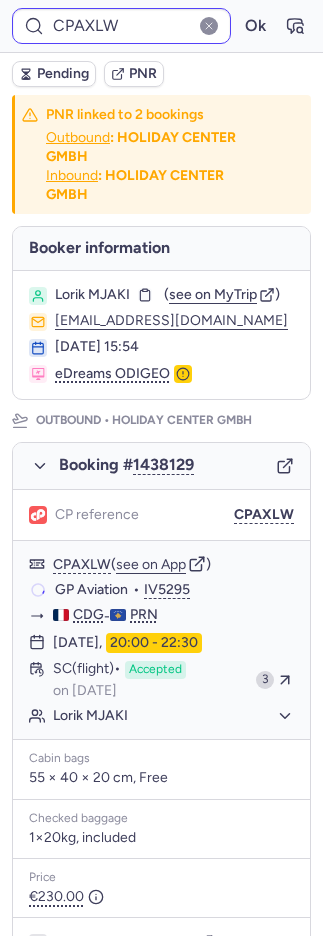 type on "CPMFGT" 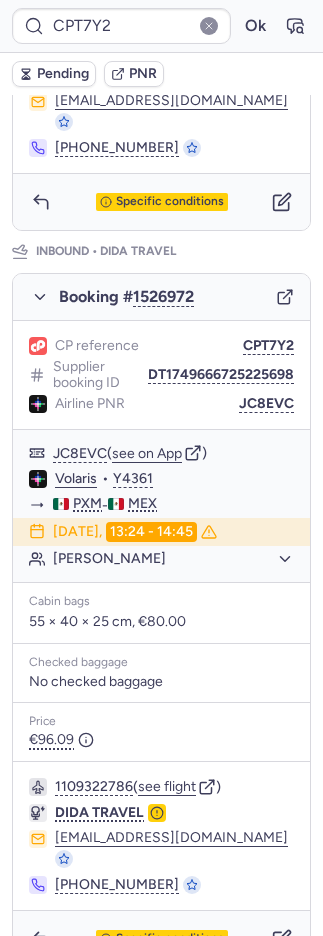 scroll, scrollTop: 916, scrollLeft: 0, axis: vertical 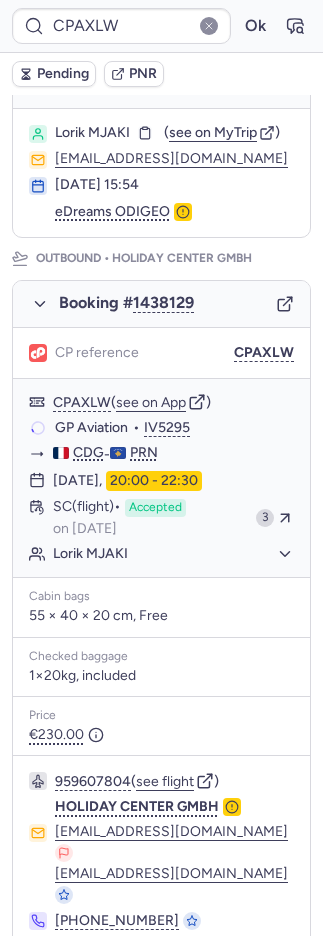 type on "CPNKXD" 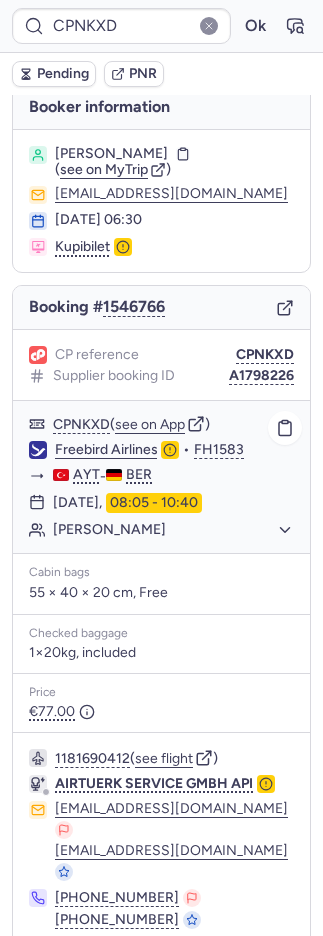scroll, scrollTop: 0, scrollLeft: 0, axis: both 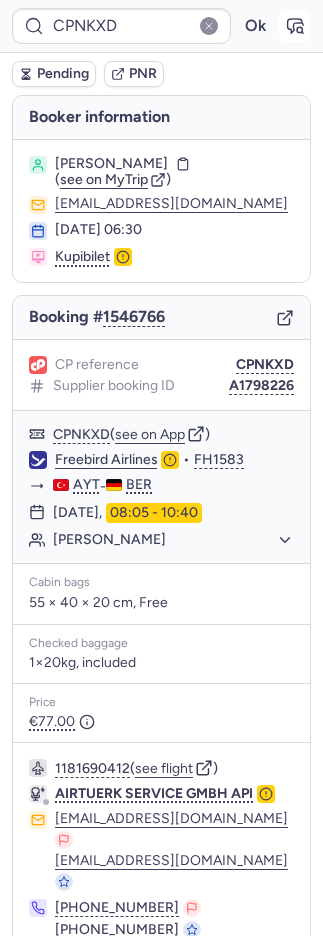 click 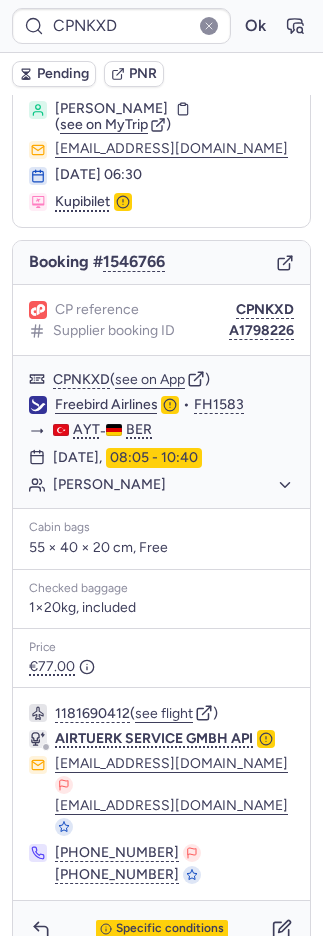 scroll, scrollTop: 62, scrollLeft: 0, axis: vertical 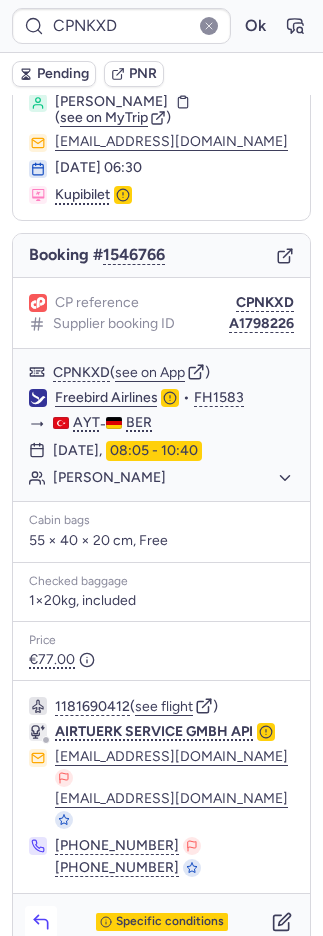 click at bounding box center (41, 922) 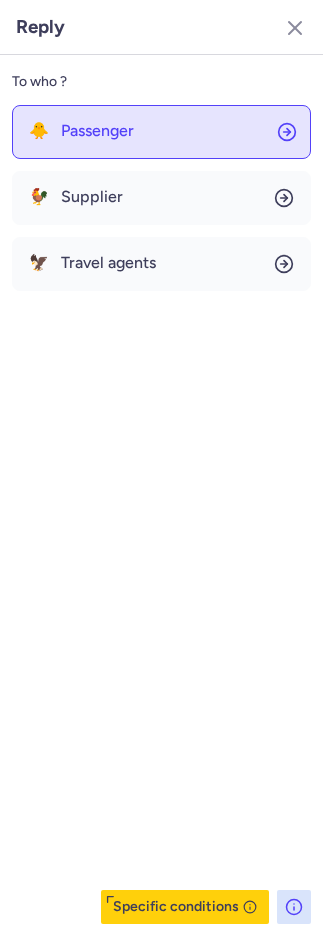 click on "Passenger" at bounding box center [97, 131] 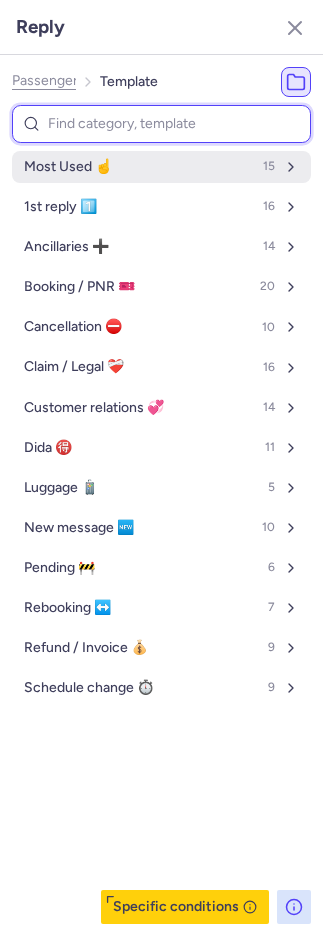 click on "Most Used ☝️" at bounding box center (68, 167) 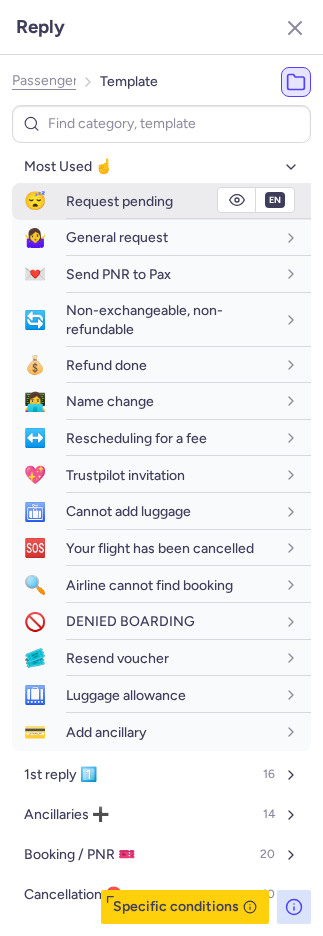 click on "Request pending" at bounding box center (119, 201) 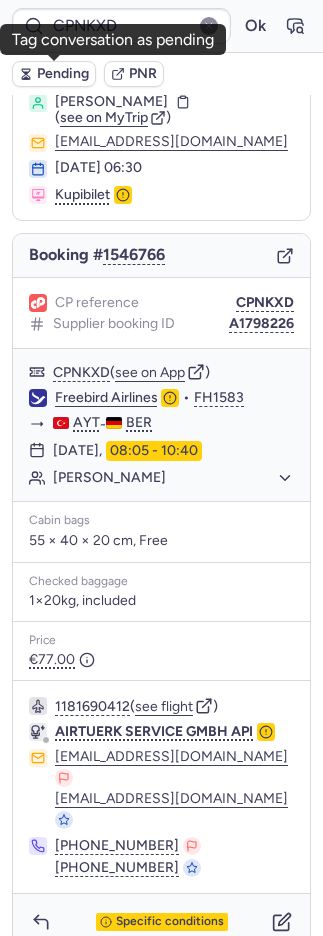 click on "Pending" at bounding box center (63, 74) 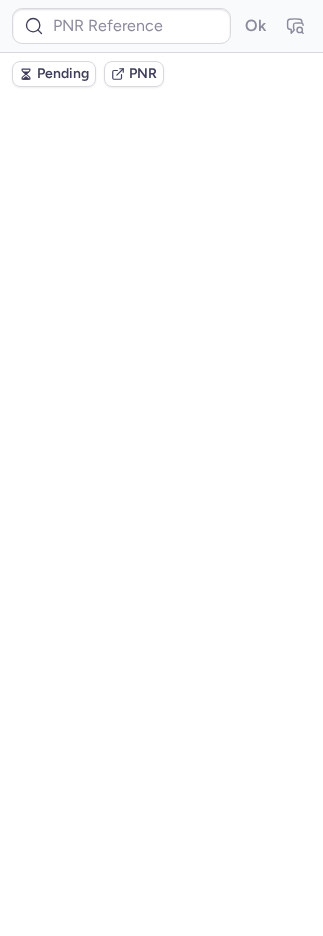 scroll, scrollTop: 0, scrollLeft: 0, axis: both 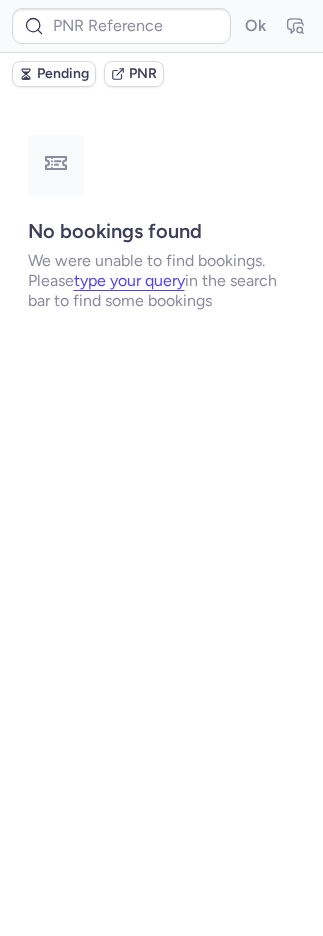 type on "CPITLW" 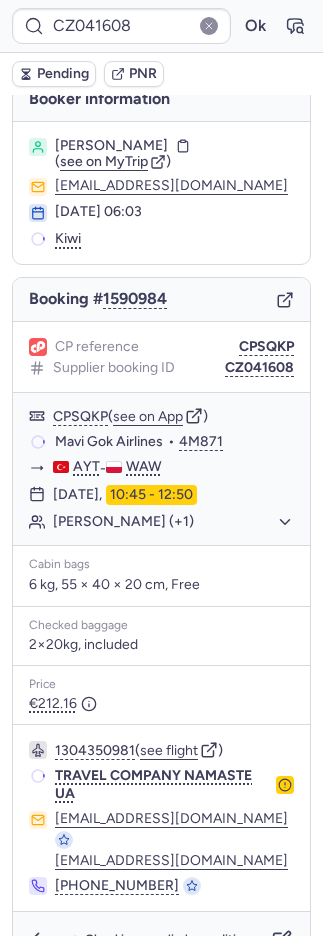 scroll, scrollTop: 38, scrollLeft: 0, axis: vertical 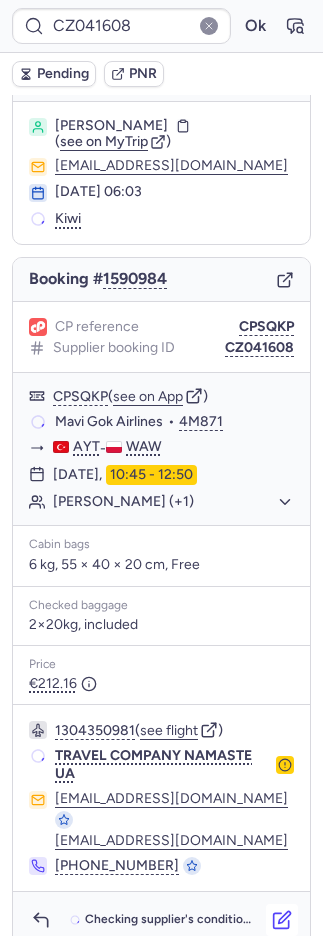 click 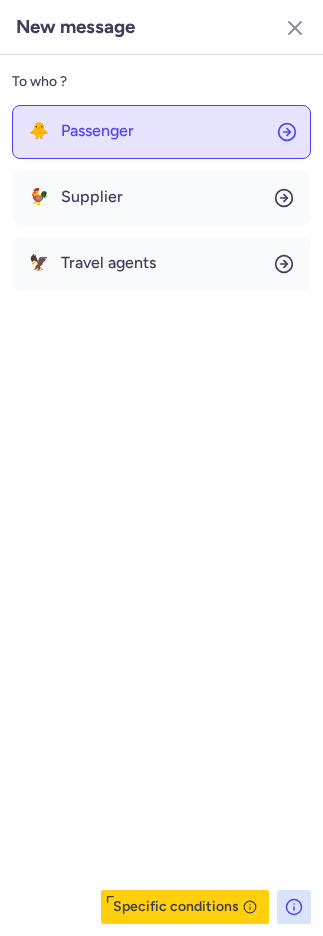 click on "🐥 Passenger" 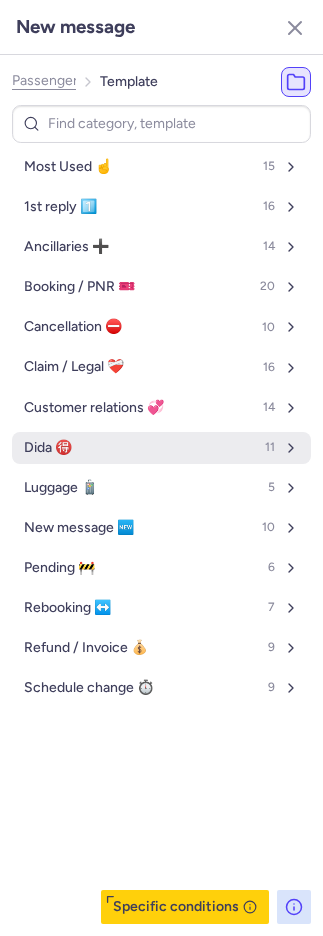 click on "Dida 🉐 11" at bounding box center (161, 448) 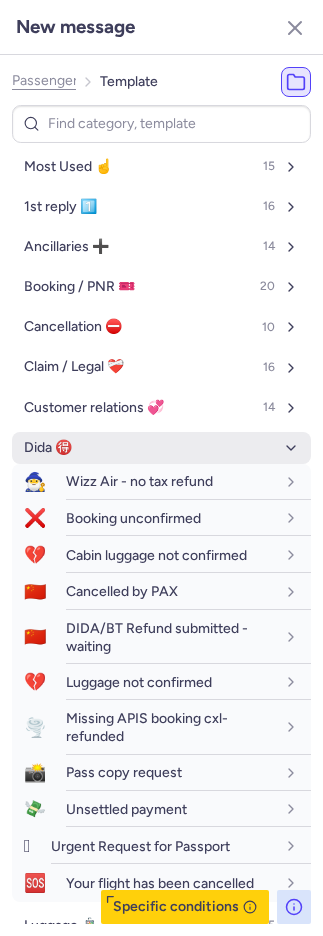 scroll, scrollTop: 259, scrollLeft: 0, axis: vertical 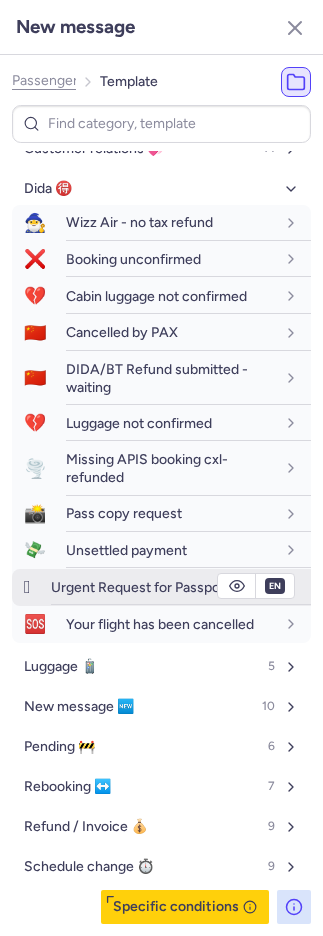 click on "Urgent Request for Passport" at bounding box center [140, 587] 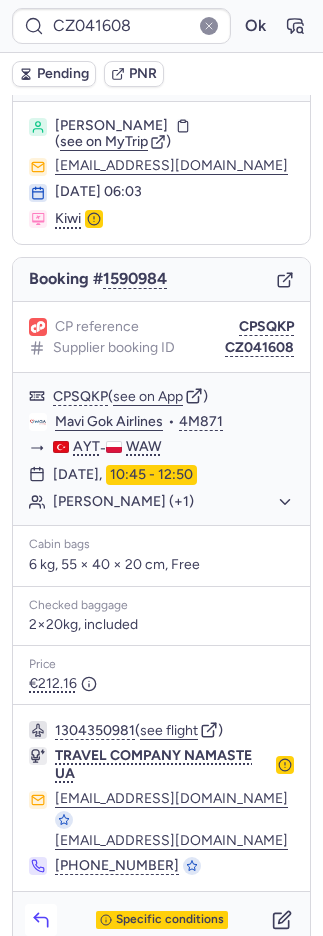 click 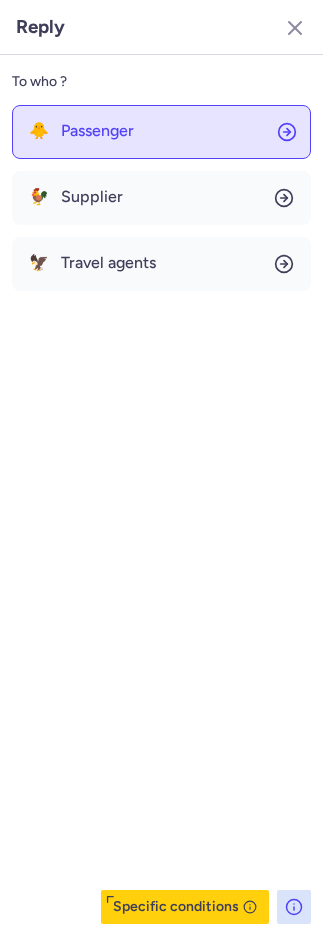 click on "🐥 Passenger" 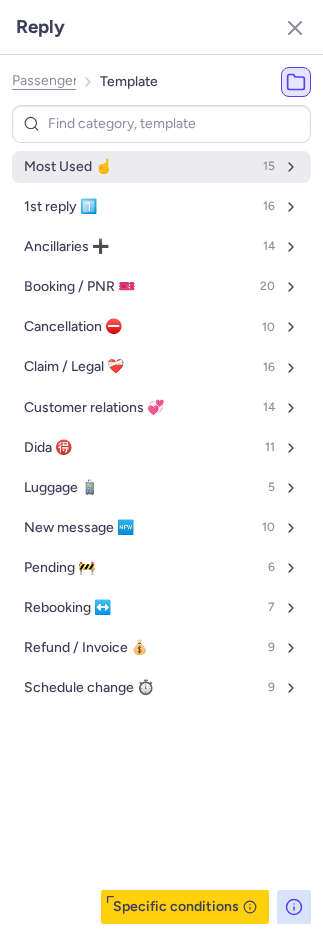 click on "Most Used ☝️ 15" at bounding box center [161, 167] 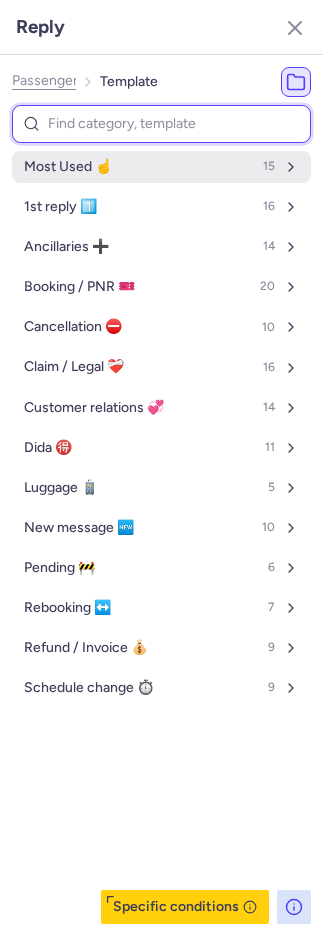 select on "en" 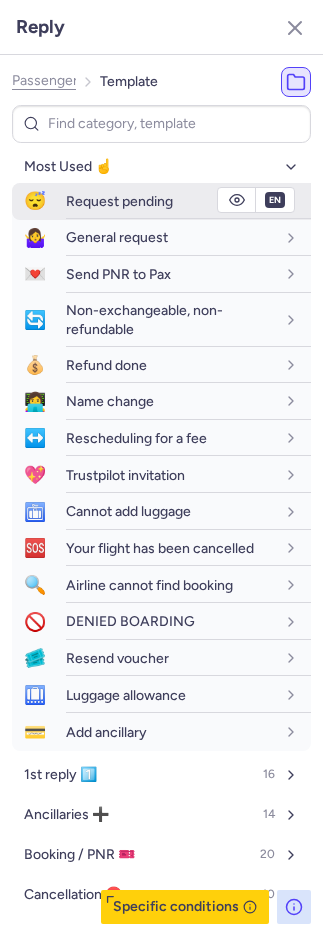 click on "Request pending" at bounding box center (119, 201) 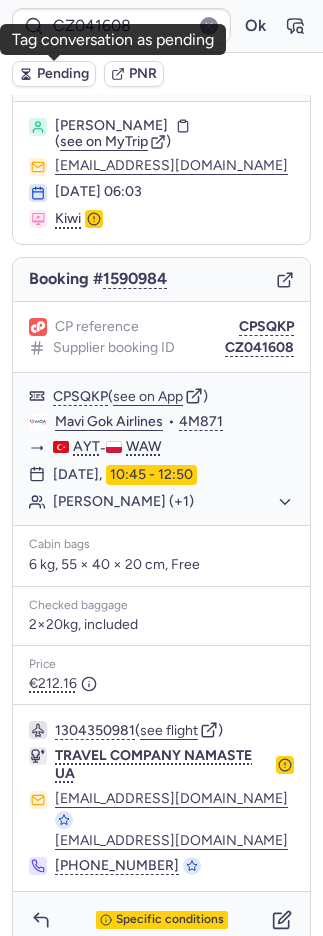 click on "Pending" at bounding box center (63, 74) 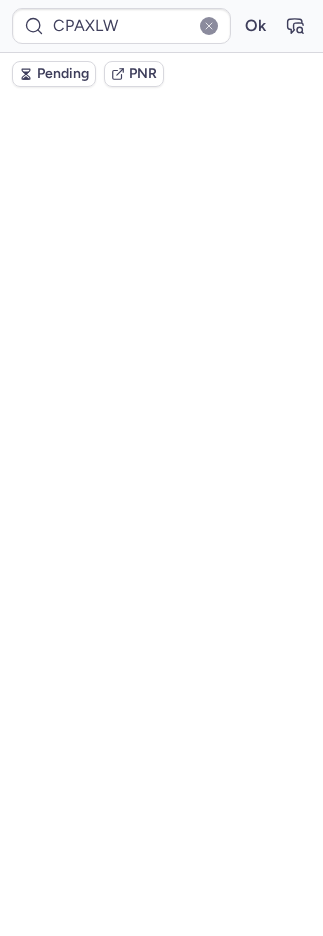 scroll, scrollTop: 78, scrollLeft: 0, axis: vertical 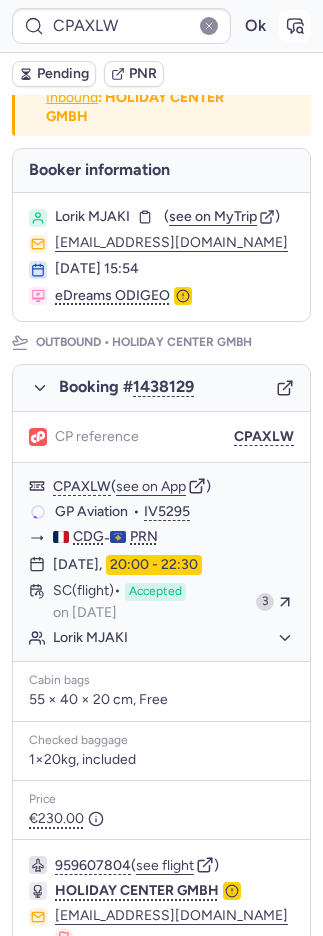 click 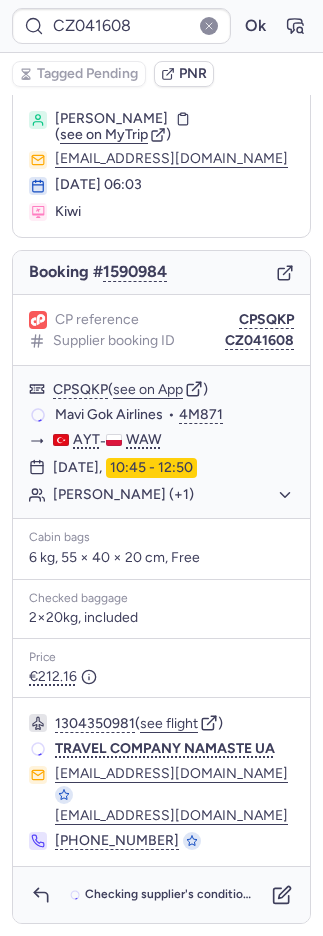 scroll, scrollTop: 38, scrollLeft: 0, axis: vertical 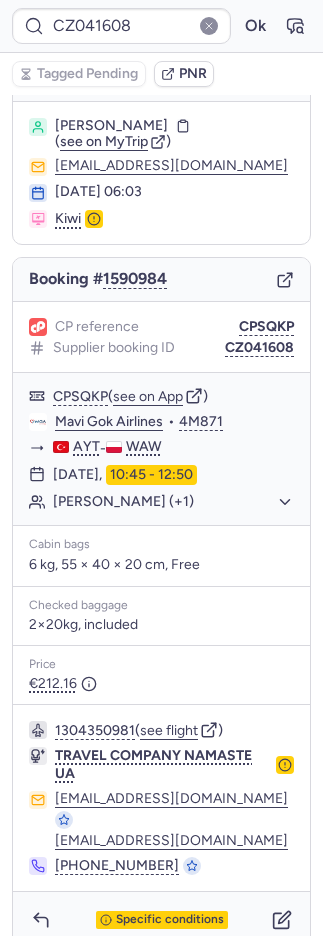 type on "CPAXLW" 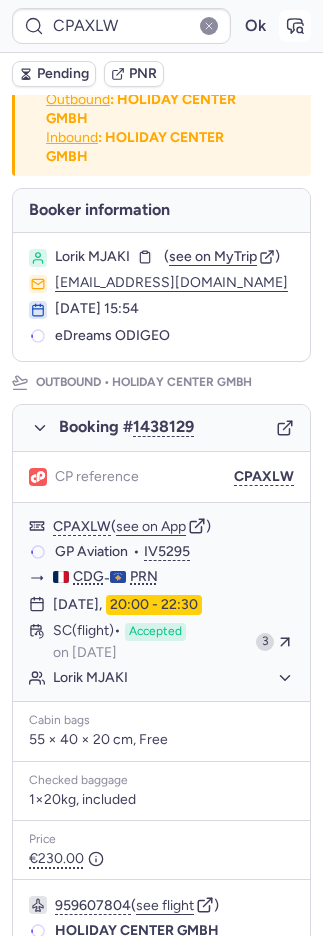 click 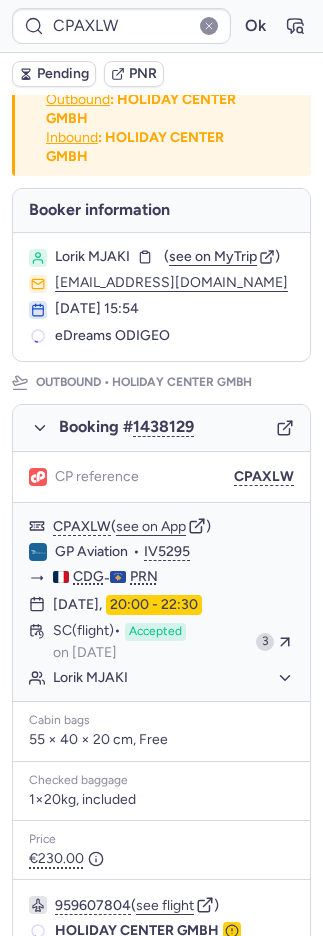 type 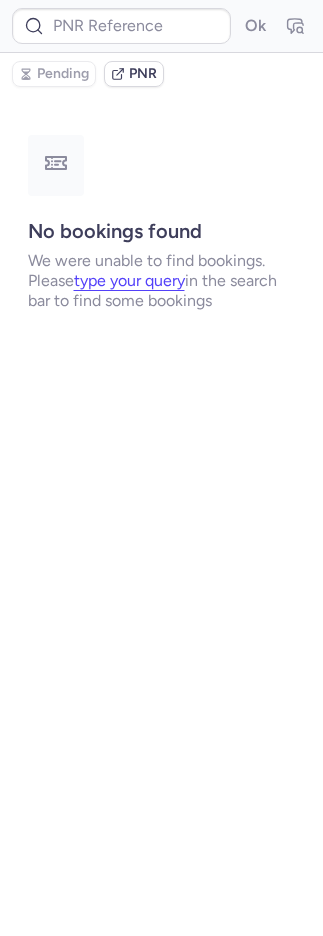 scroll, scrollTop: 0, scrollLeft: 0, axis: both 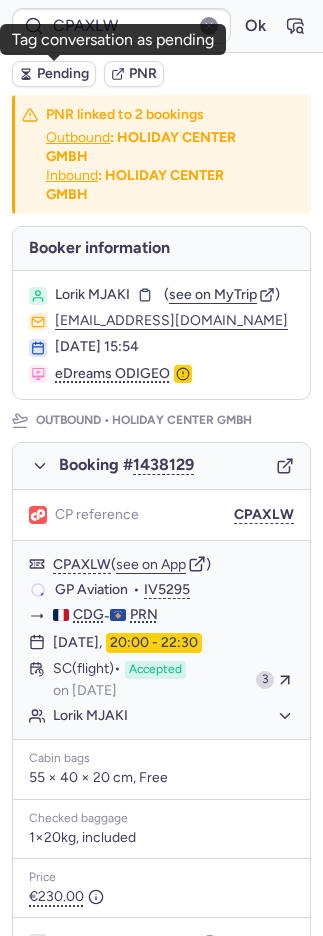 click on "Pending" at bounding box center (63, 74) 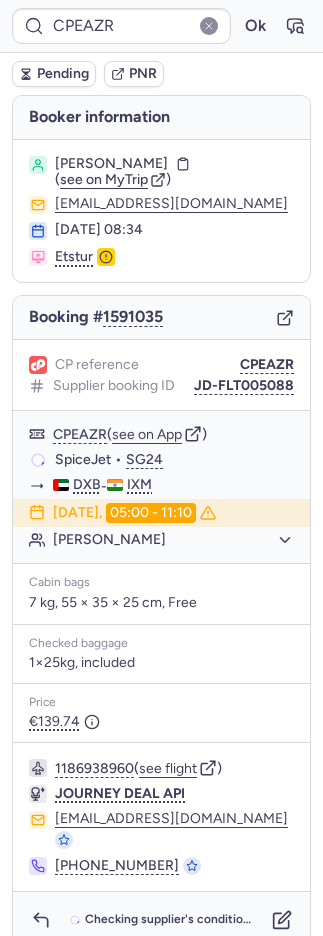 type on "CPAXLW" 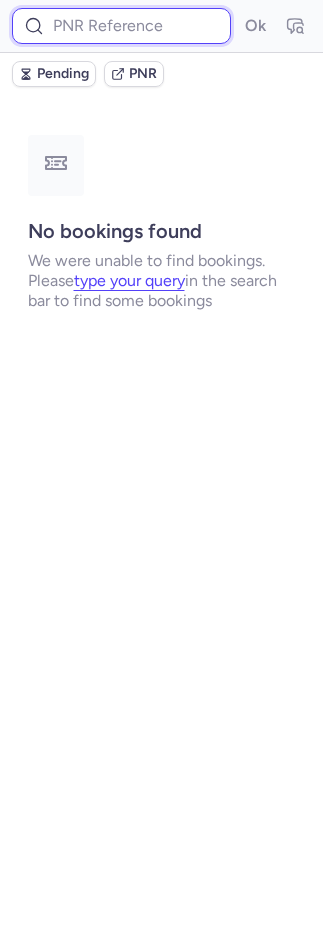 click at bounding box center [121, 26] 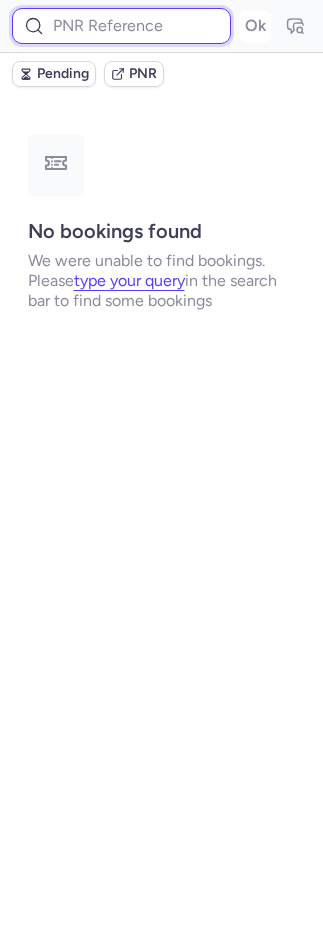 type on "v" 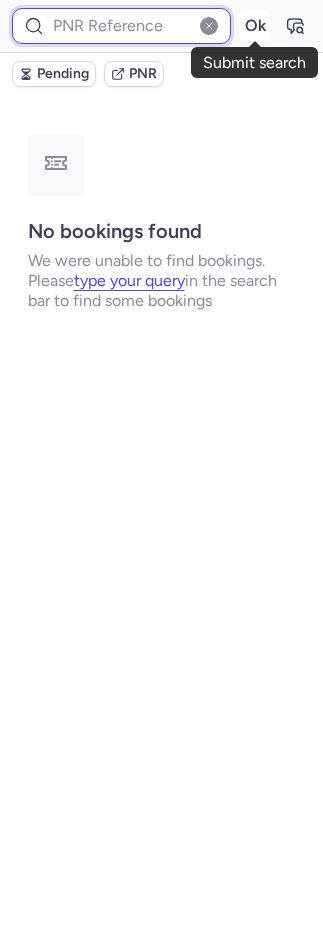 paste on "DT1749826817086187" 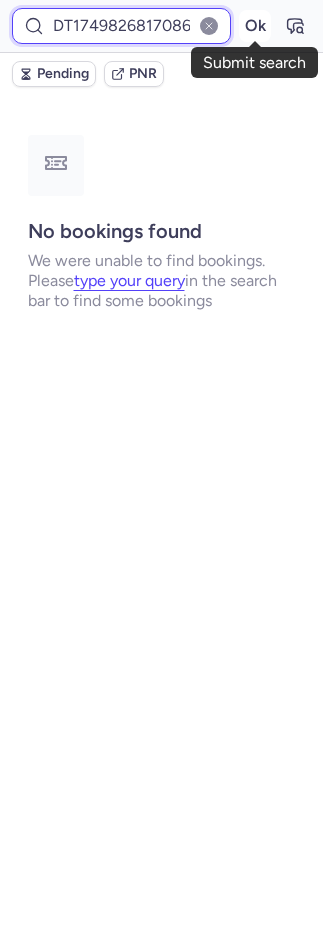 scroll, scrollTop: 0, scrollLeft: 23, axis: horizontal 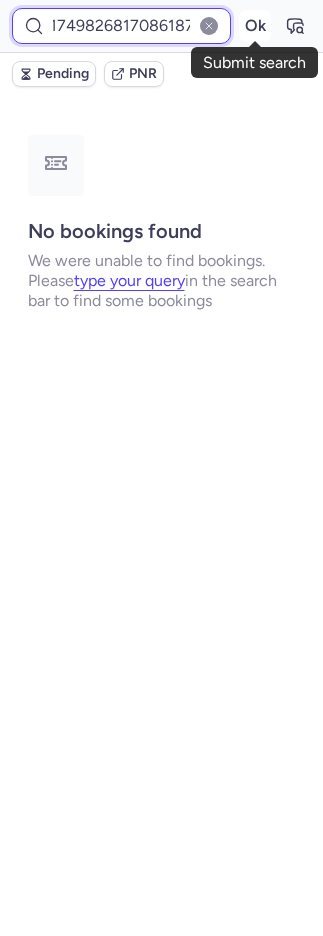 type on "DT1749826817086187" 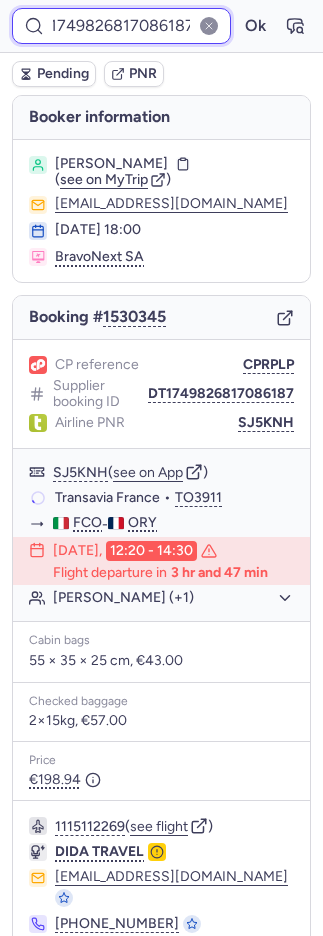 scroll, scrollTop: 58, scrollLeft: 0, axis: vertical 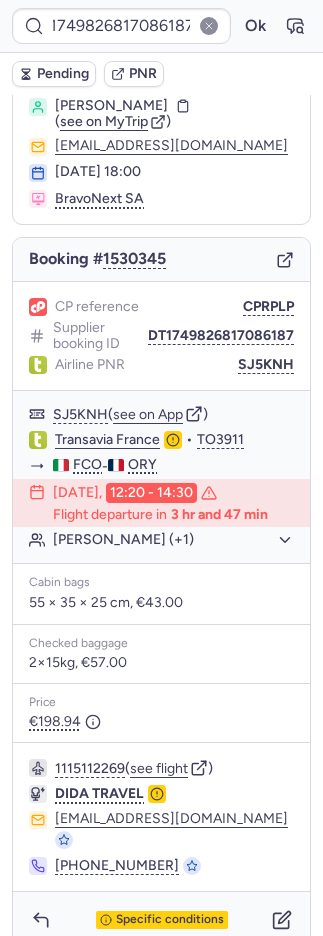 click on "1115112269  ( see flight )" at bounding box center [174, 768] 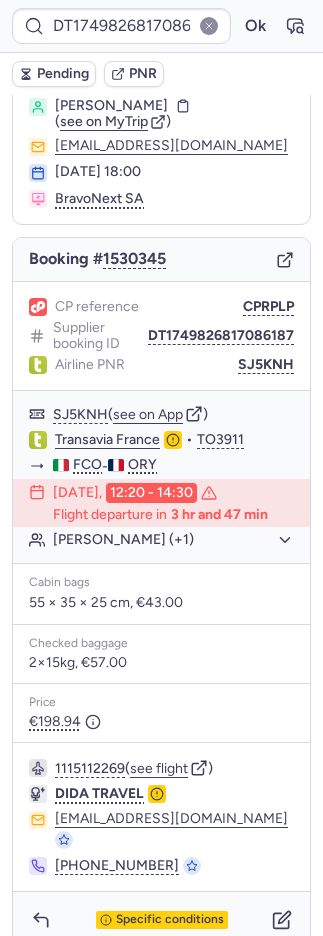 click on "1115112269  ( see flight )" at bounding box center [174, 768] 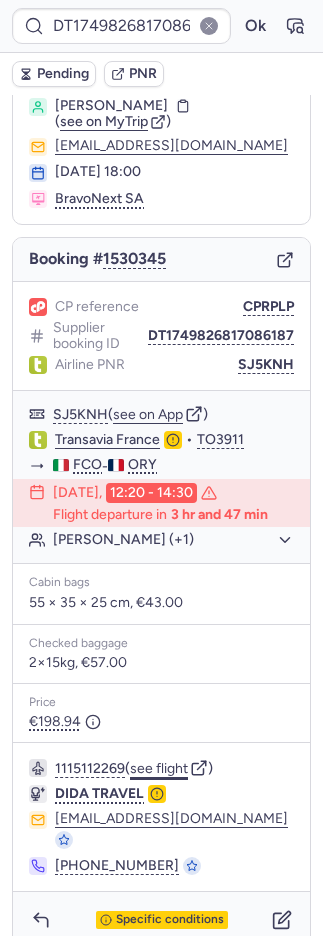 click on "see flight" 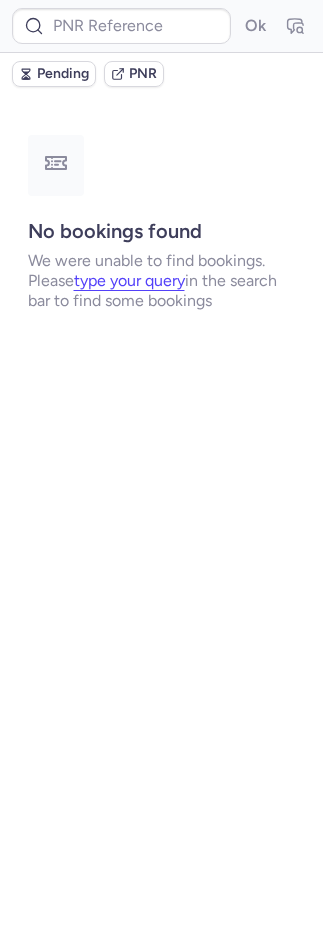 scroll, scrollTop: 0, scrollLeft: 0, axis: both 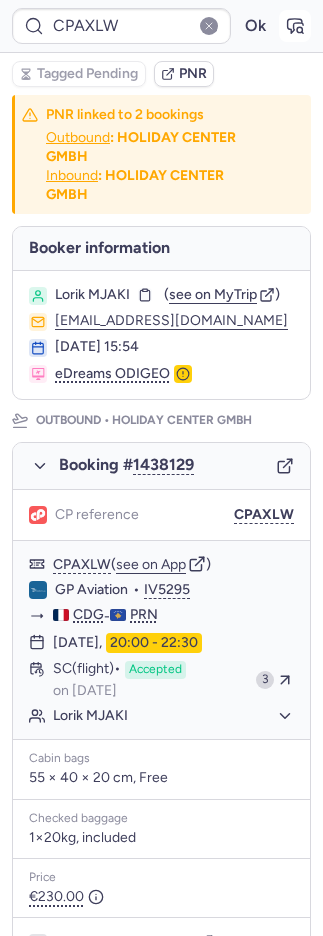 click 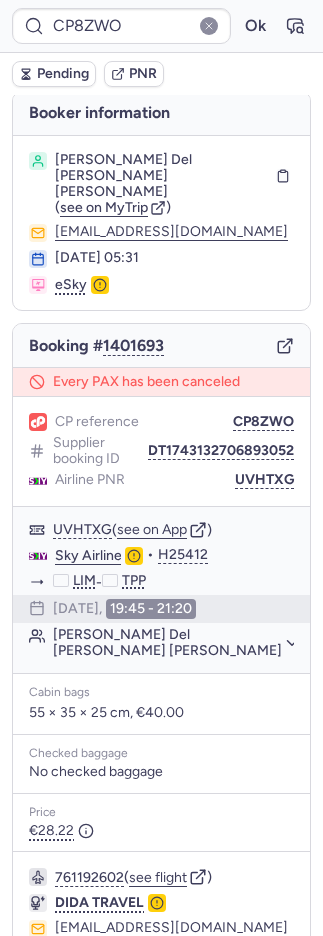 scroll, scrollTop: 5, scrollLeft: 0, axis: vertical 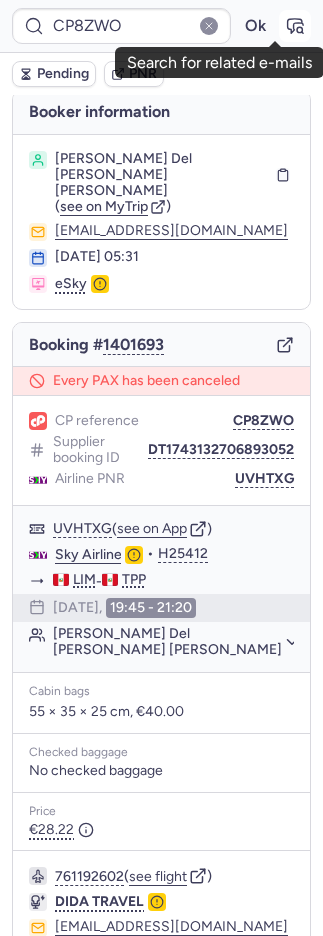 click 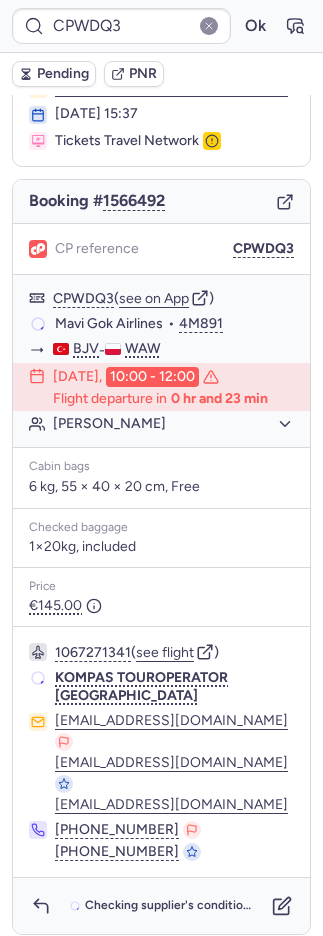 scroll, scrollTop: 116, scrollLeft: 0, axis: vertical 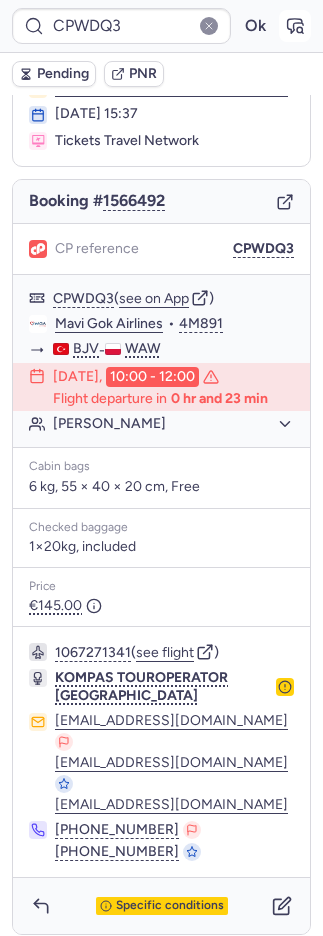 click at bounding box center (295, 26) 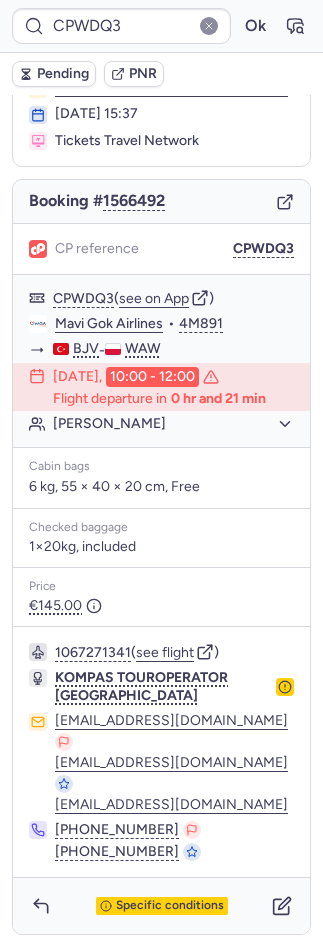 click on "Pending" at bounding box center [63, 74] 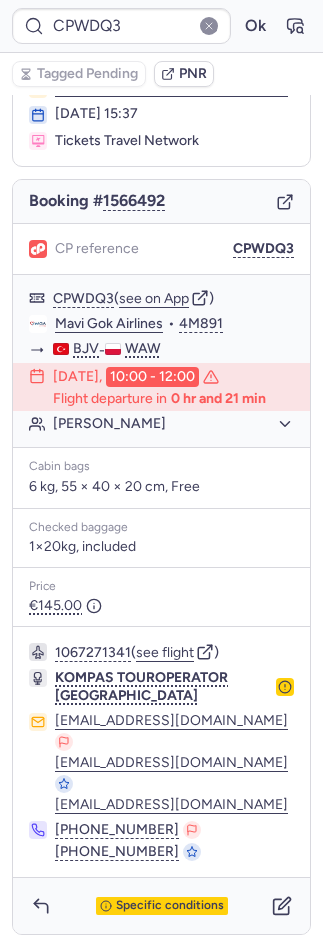 type on "CP5NXC" 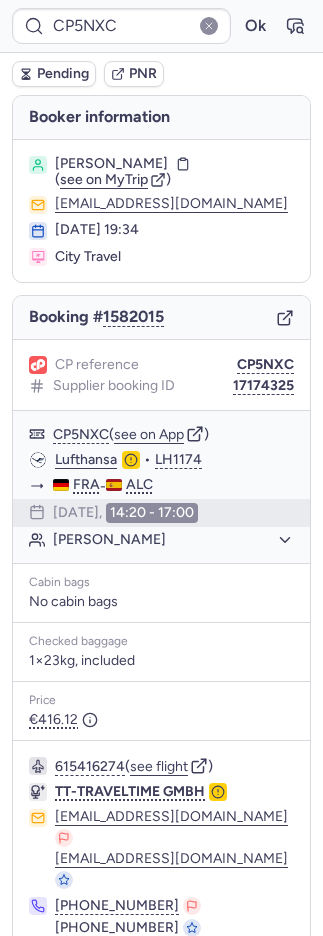 scroll, scrollTop: 42, scrollLeft: 0, axis: vertical 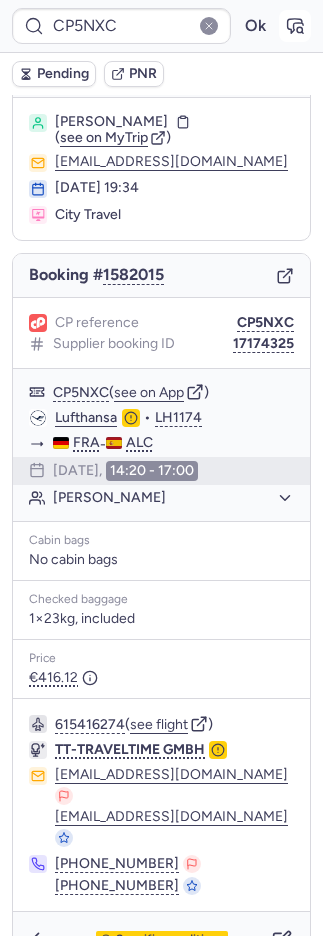 click 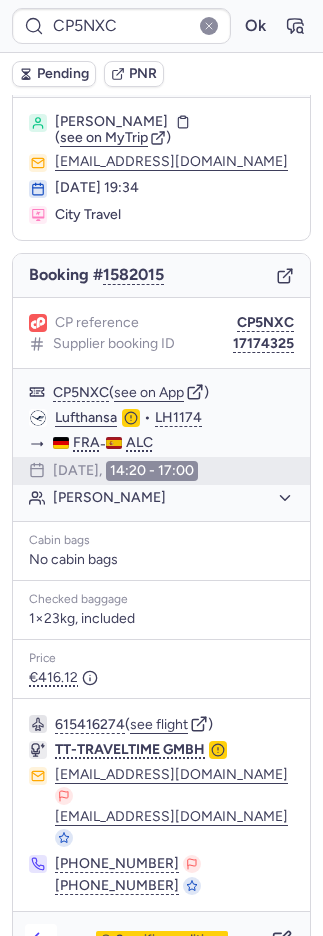 click at bounding box center (41, 940) 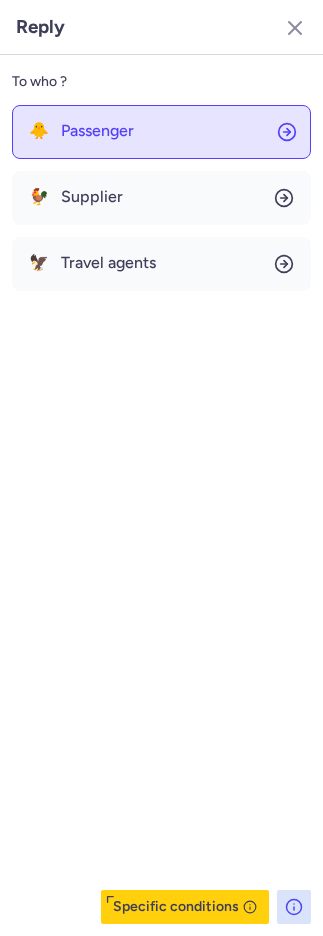 click on "🐥 Passenger" 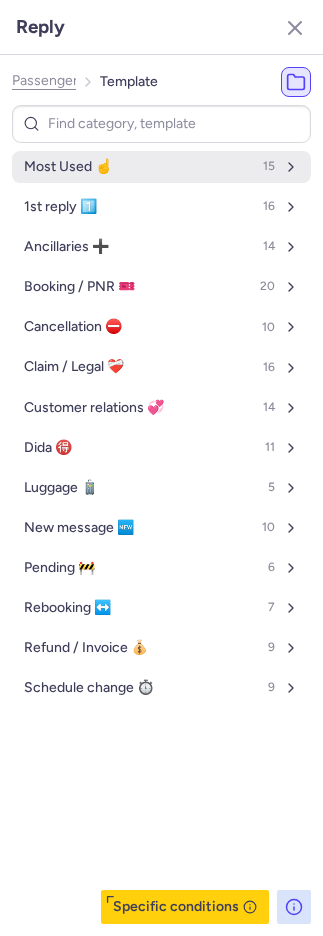 click on "Most Used ☝️" at bounding box center [68, 167] 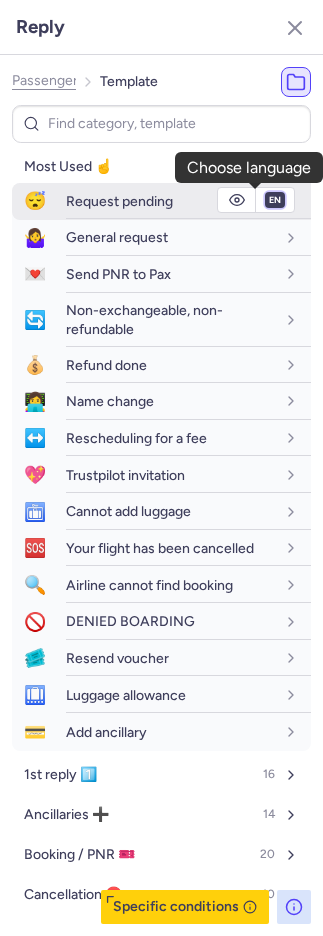 click on "fr en de nl pt es it ru" at bounding box center (275, 200) 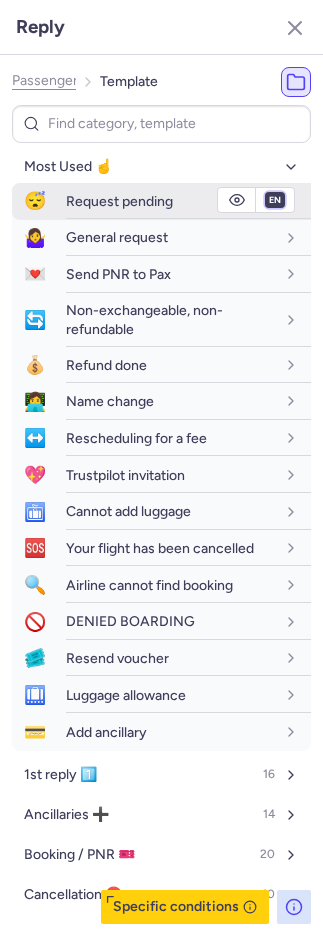 select on "ru" 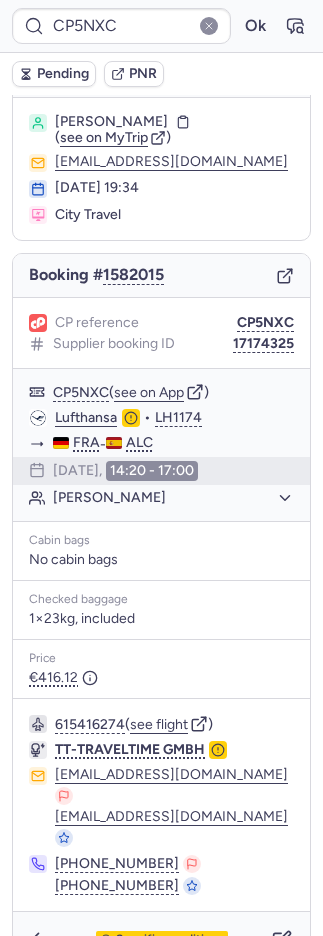 click on "Pending" at bounding box center [63, 74] 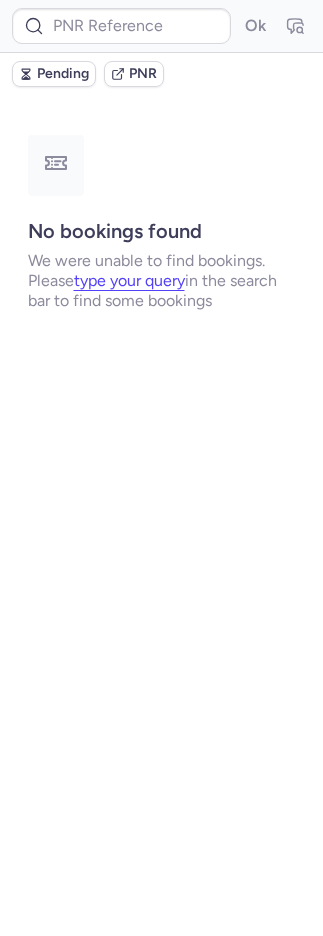 scroll, scrollTop: 0, scrollLeft: 0, axis: both 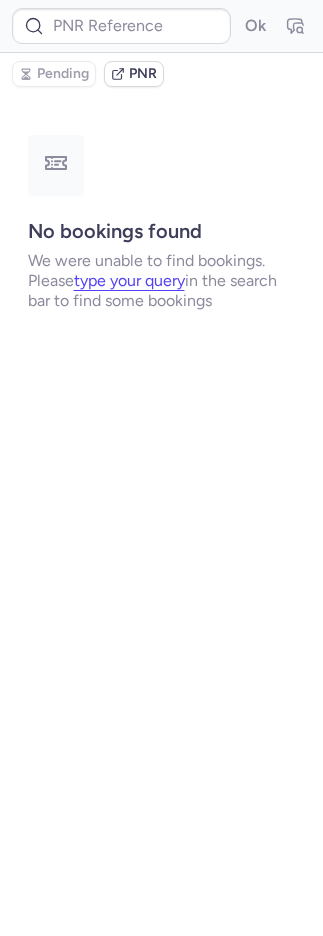 type on "CPAXLW" 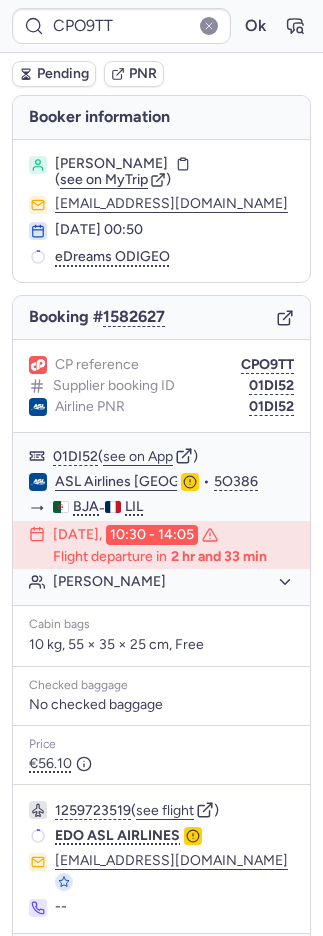 type on "CAT743" 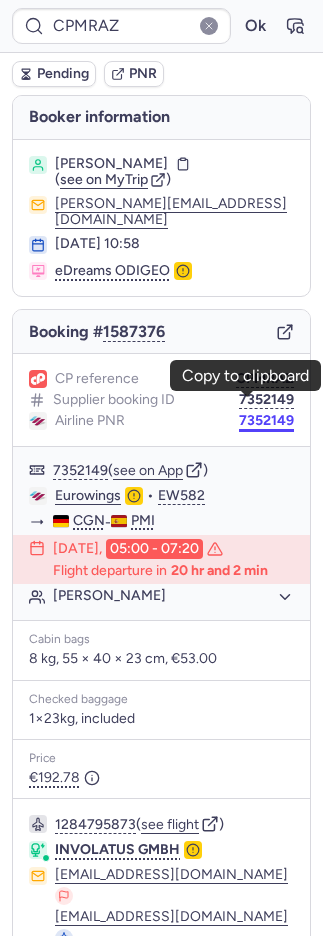 click on "7352149" at bounding box center [266, 421] 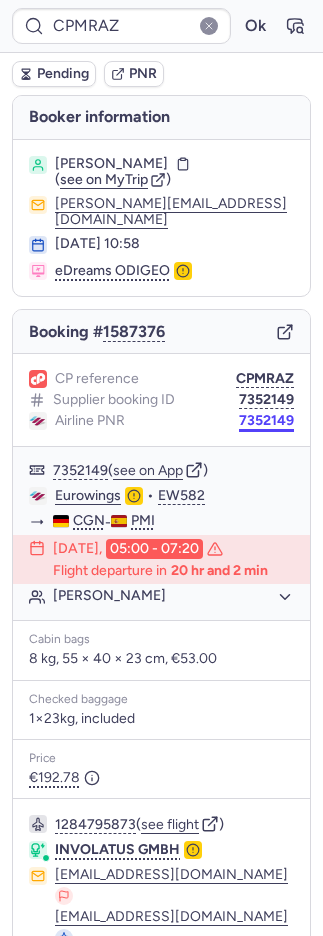 click on "7352149" at bounding box center (266, 421) 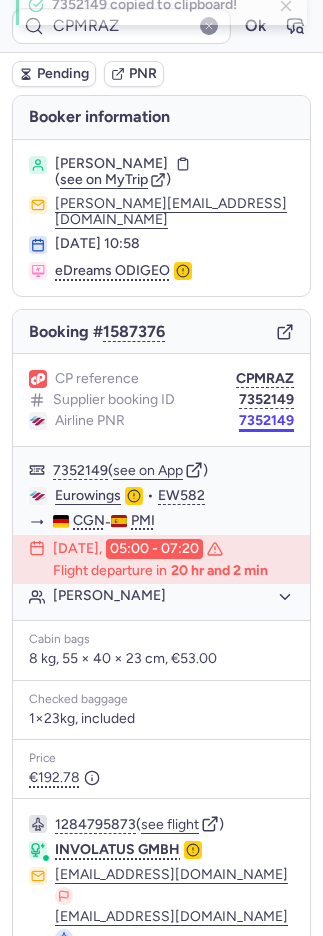 click on "7352149" at bounding box center (266, 421) 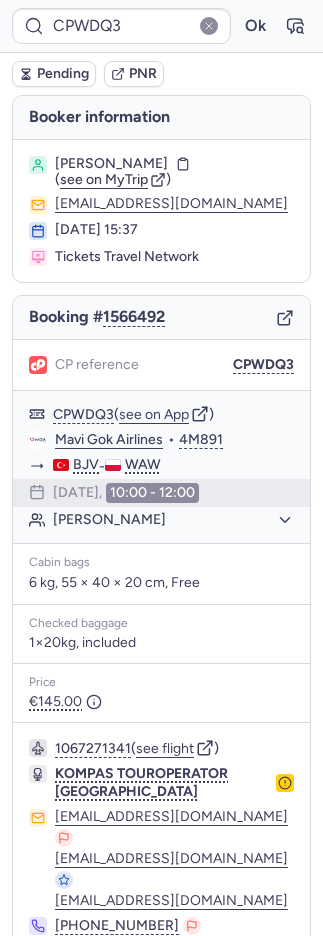 click on "Pending PNR" at bounding box center [161, 74] 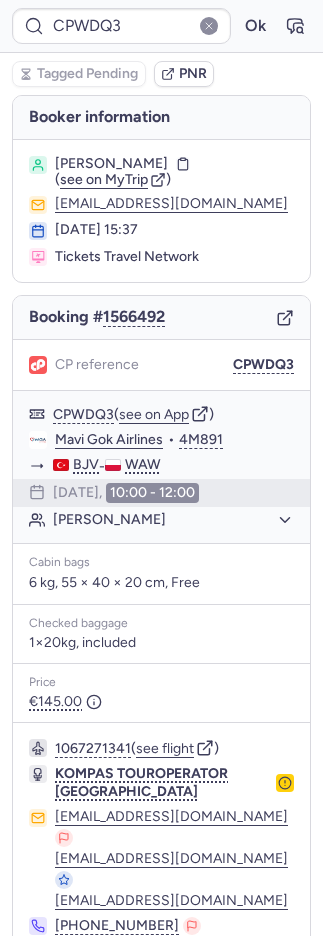 type on "CPEAZR" 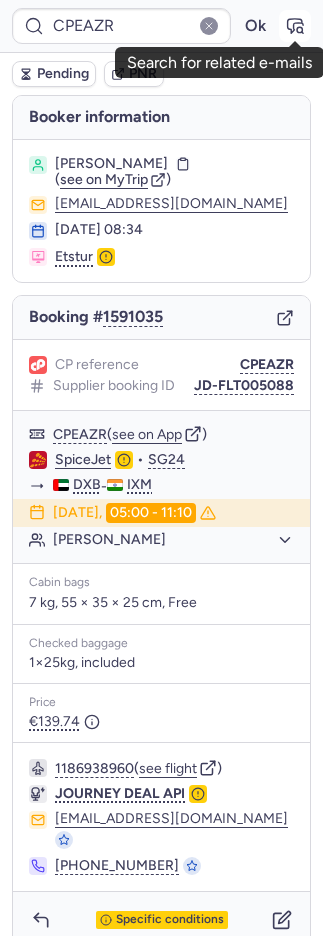 click 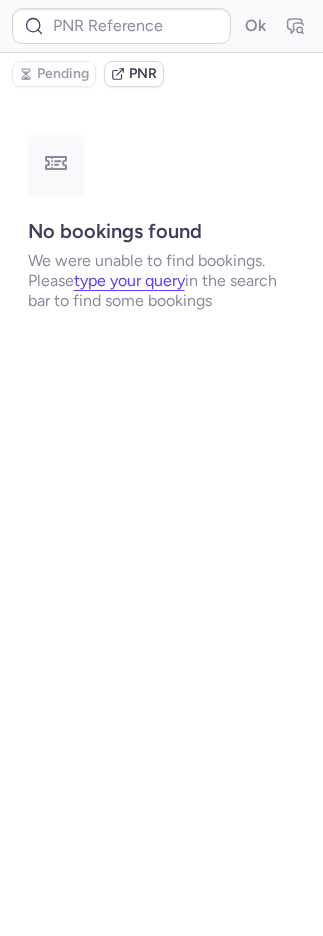 type on "CPEAZR" 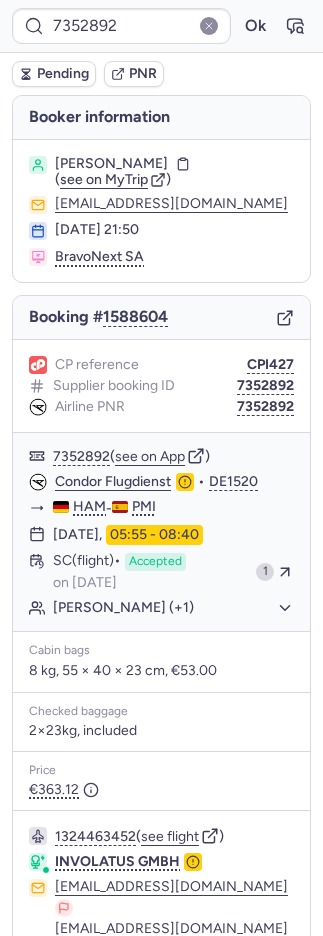 type on "CPL8GH" 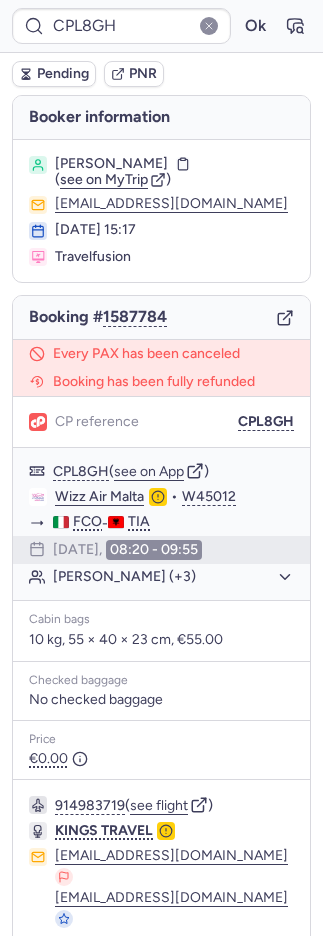 scroll, scrollTop: 82, scrollLeft: 0, axis: vertical 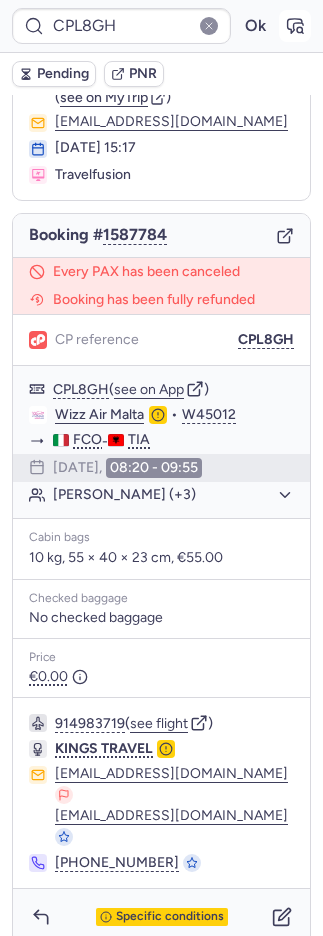 click 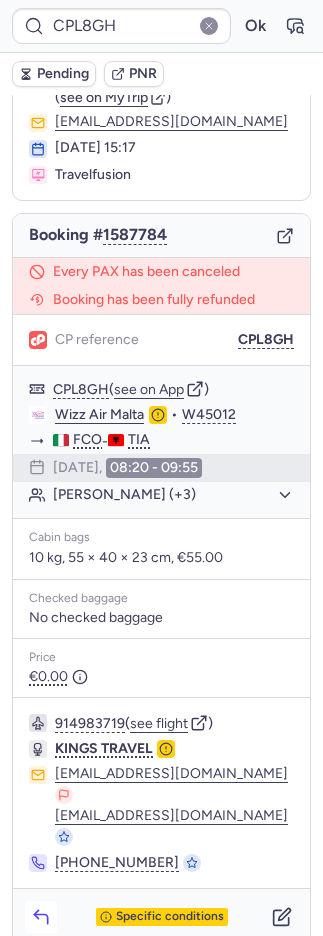 click 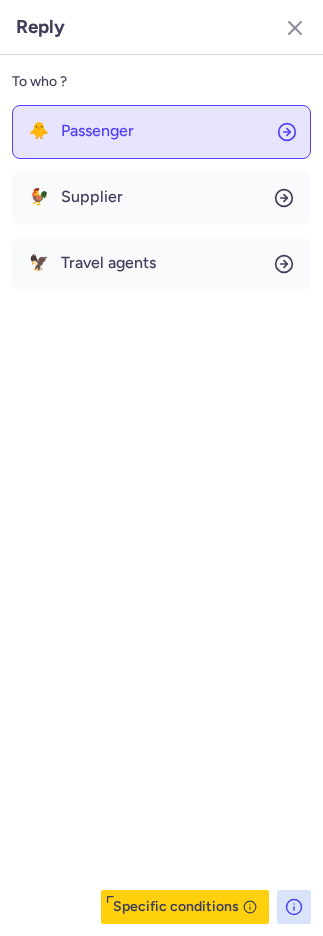 click on "🐥 Passenger" 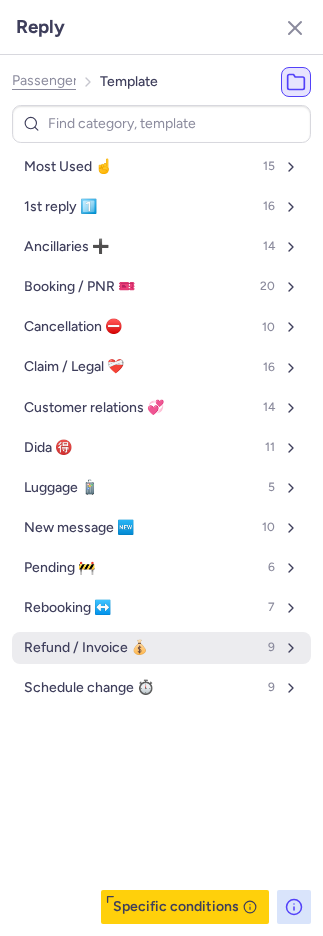 click on "Refund / Invoice 💰" at bounding box center [86, 648] 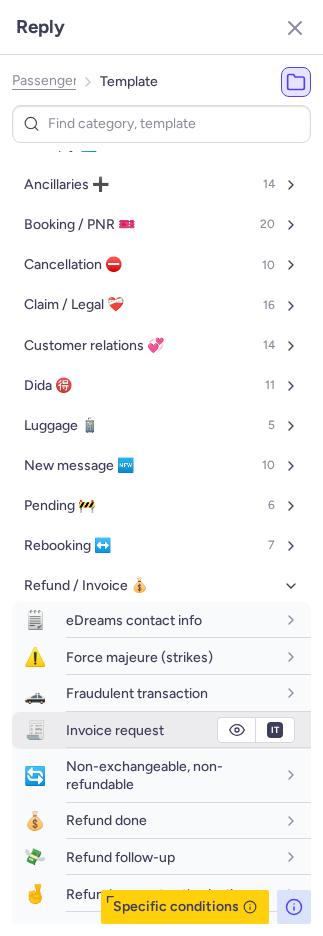 scroll, scrollTop: 169, scrollLeft: 0, axis: vertical 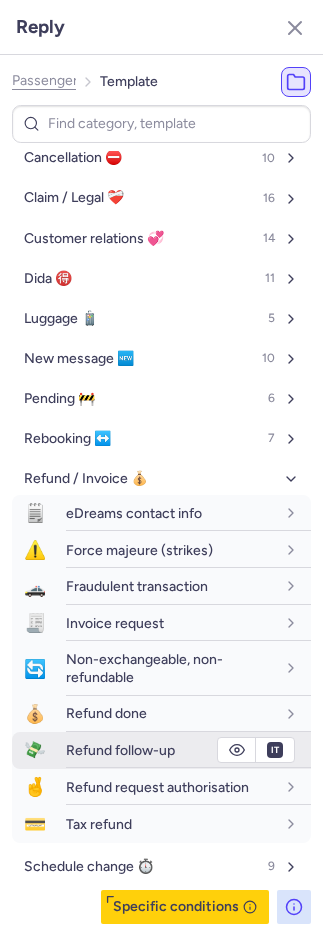 click on "Refund follow-up" at bounding box center [120, 750] 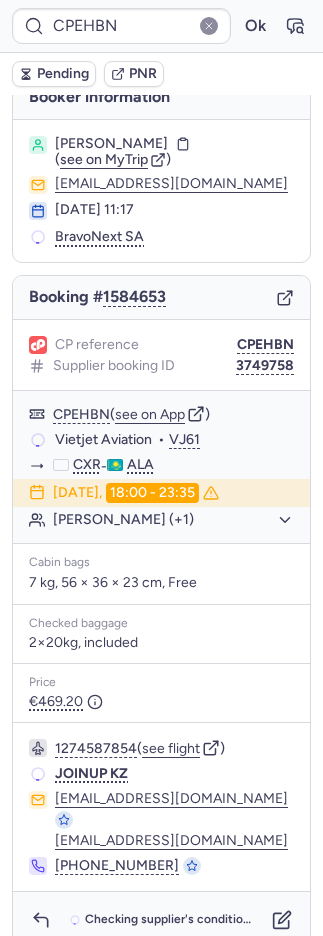 type on "CPDP82" 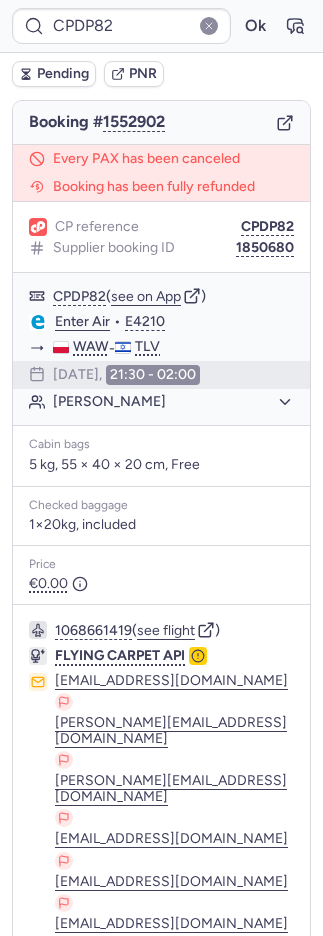 scroll, scrollTop: 278, scrollLeft: 0, axis: vertical 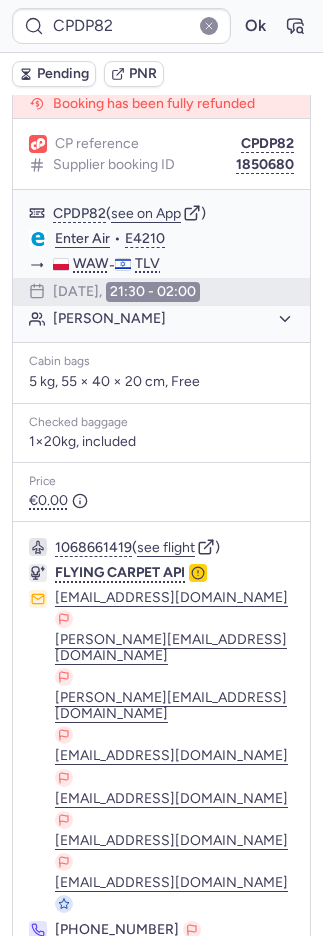 click at bounding box center [41, 1050] 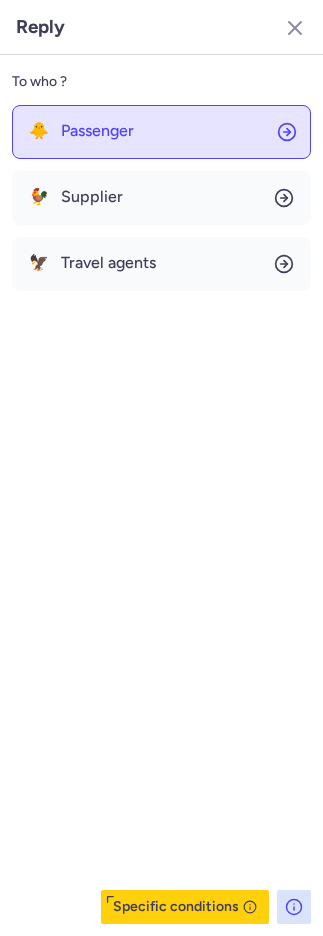 click on "🐥 Passenger" 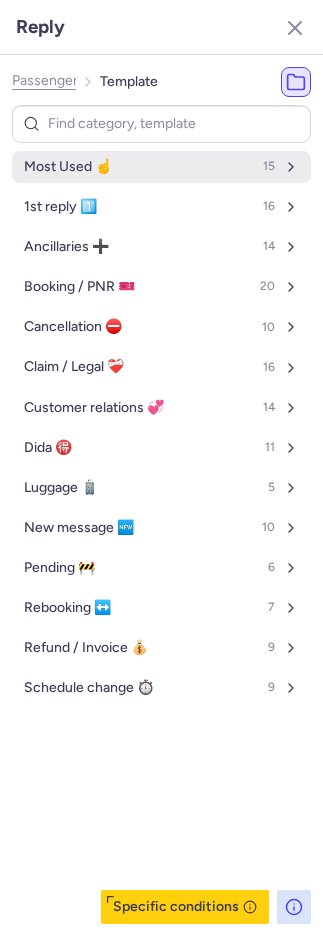 click on "Most Used ☝️ 15" at bounding box center [161, 167] 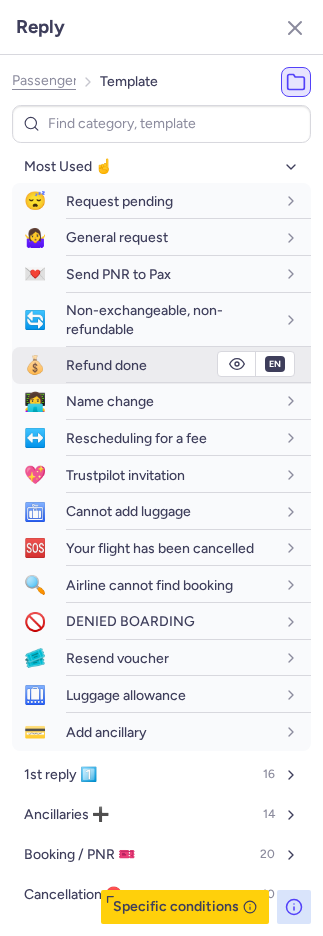 click on "Refund done" at bounding box center [106, 365] 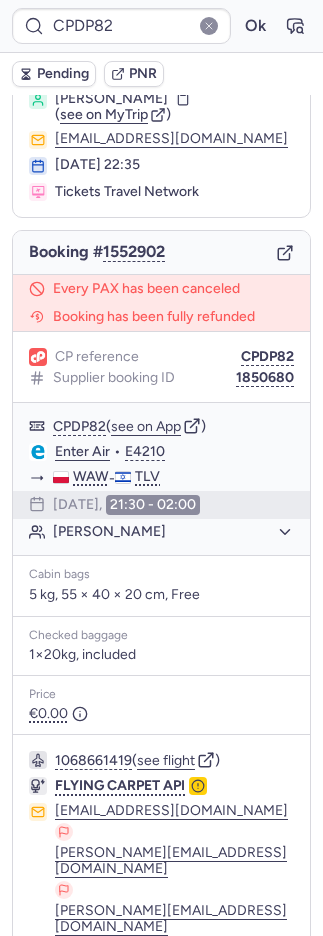 scroll, scrollTop: 0, scrollLeft: 0, axis: both 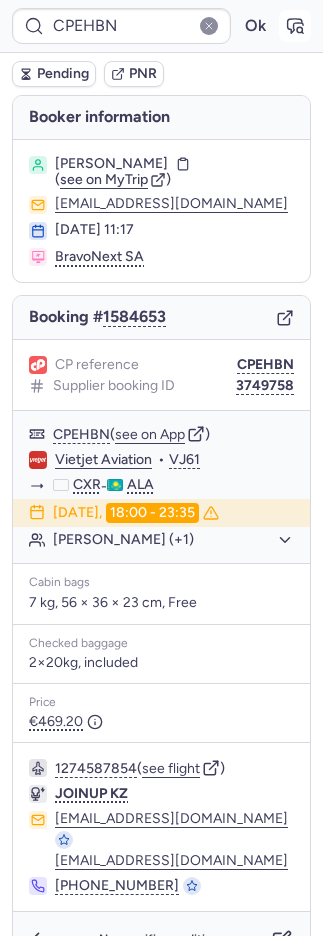 click 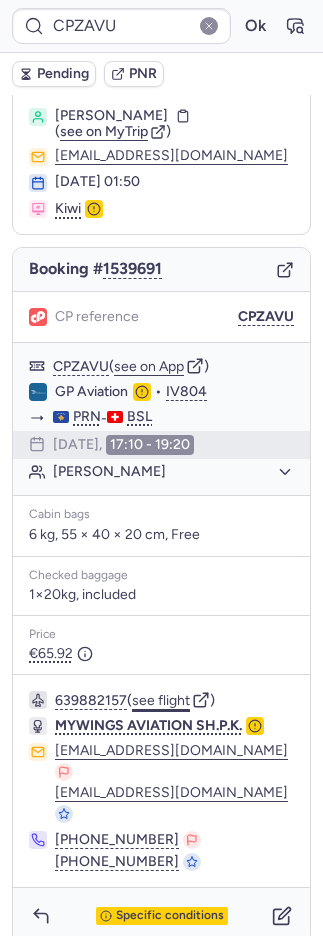 scroll, scrollTop: 50, scrollLeft: 0, axis: vertical 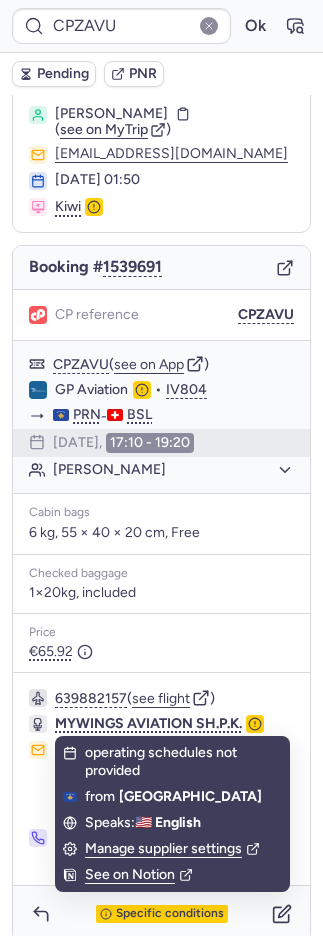 type on "CPC6TP" 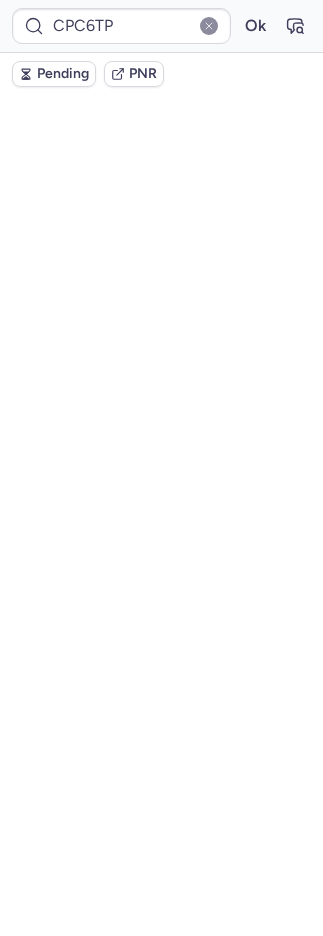 scroll, scrollTop: 38, scrollLeft: 0, axis: vertical 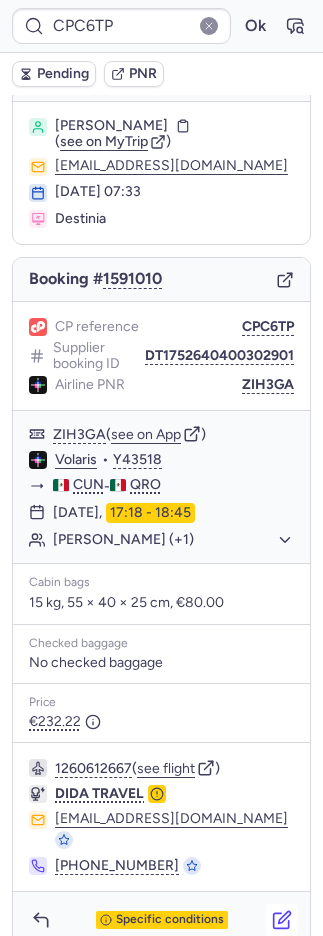click 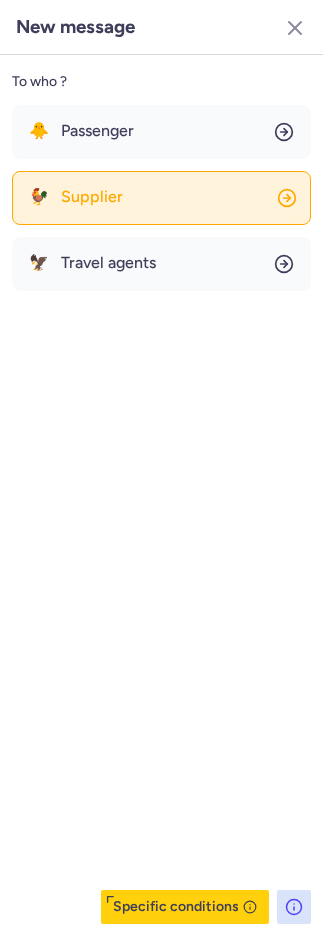 drag, startPoint x: 159, startPoint y: 207, endPoint x: 148, endPoint y: 197, distance: 14.866069 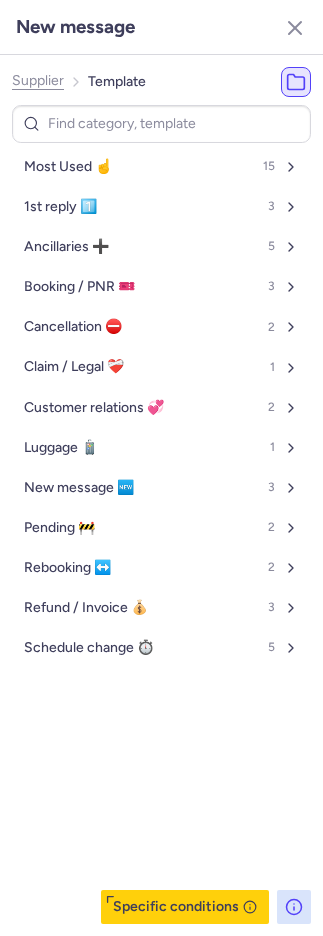 click on "Most Used ☝️ 15 1st reply 1️⃣ 3 Ancillaries ➕ 5 Booking / PNR 🎫 3 Cancellation ⛔️ 2 Claim / Legal ❤️‍🩹 1 Customer relations 💞 2 Luggage 🧳 1 New message 🆕 3 Pending 🚧 2 Rebooking ↔️ 2 Refund / Invoice 💰 3 Schedule change ⏱️ 5" at bounding box center (161, 407) 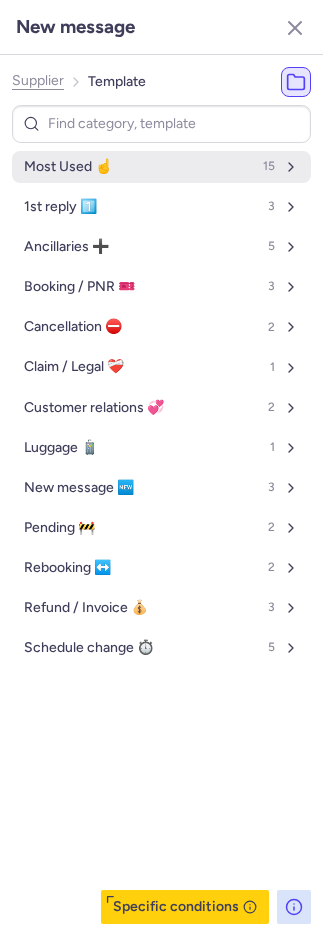 click on "Most Used ☝️ 15" at bounding box center [161, 167] 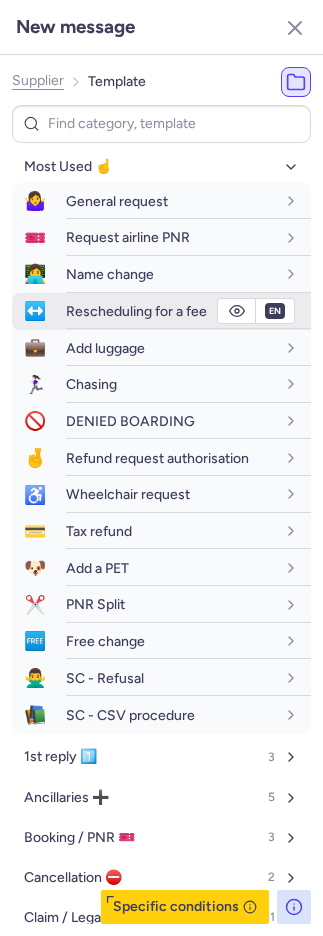 click on "Rescheduling for a fee" at bounding box center [136, 311] 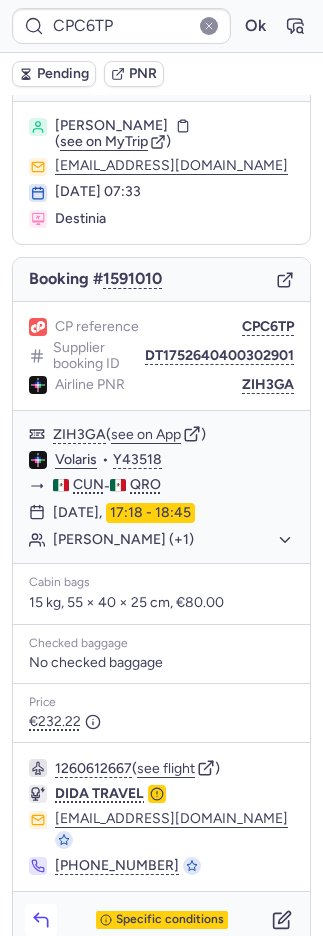 click 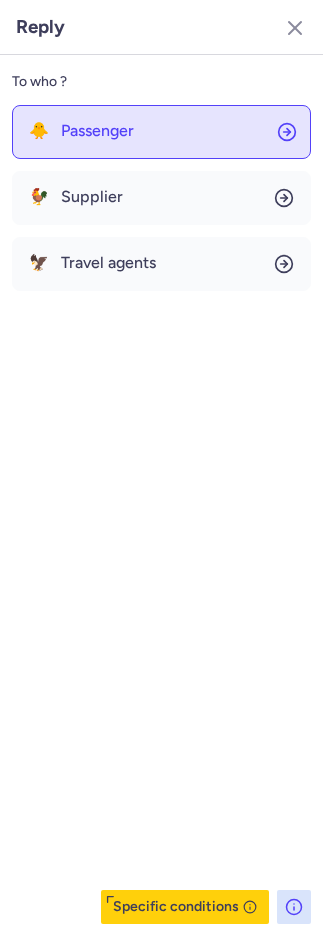 click on "🐥 Passenger" 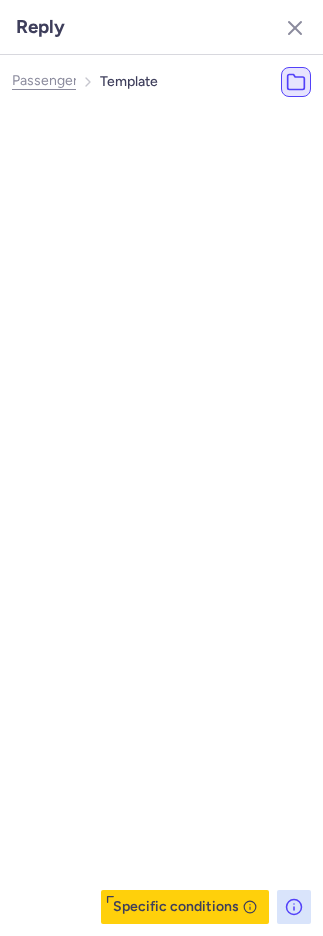 click on "Most Used ☝️ 15" at bounding box center (193, 167) 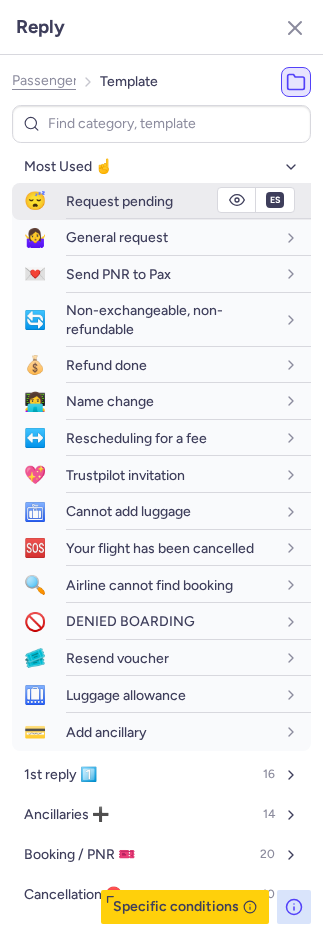 click on "Request pending" at bounding box center [119, 201] 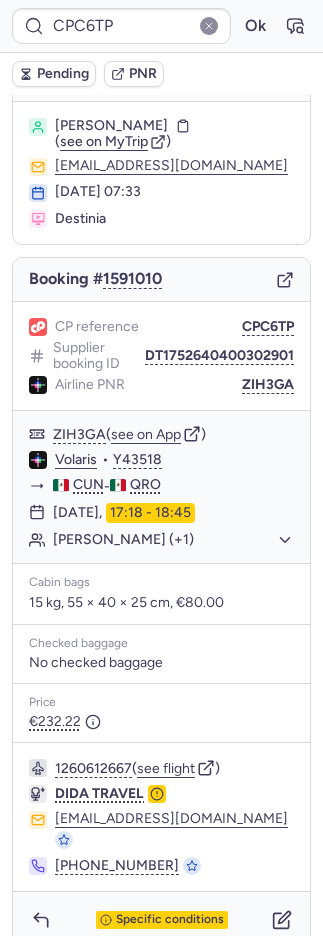 click on "Pending" at bounding box center [63, 74] 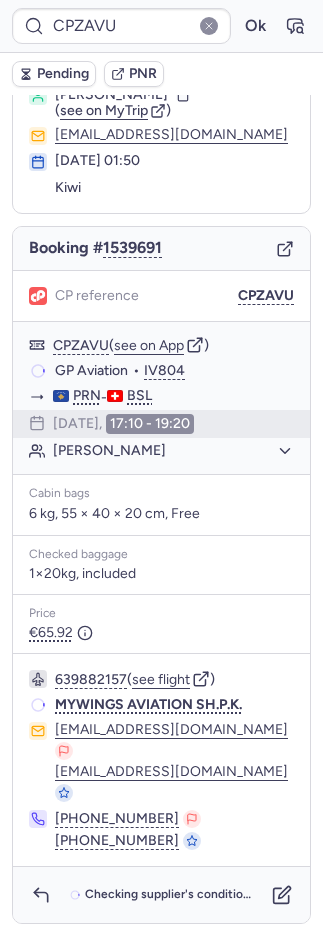 scroll, scrollTop: 50, scrollLeft: 0, axis: vertical 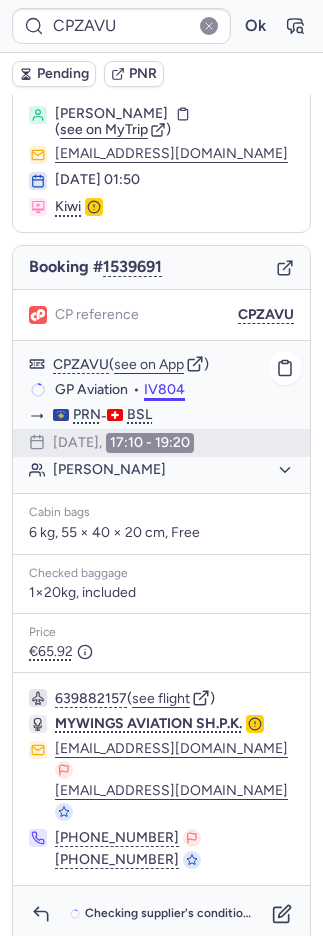 click on "IV804" at bounding box center [164, 390] 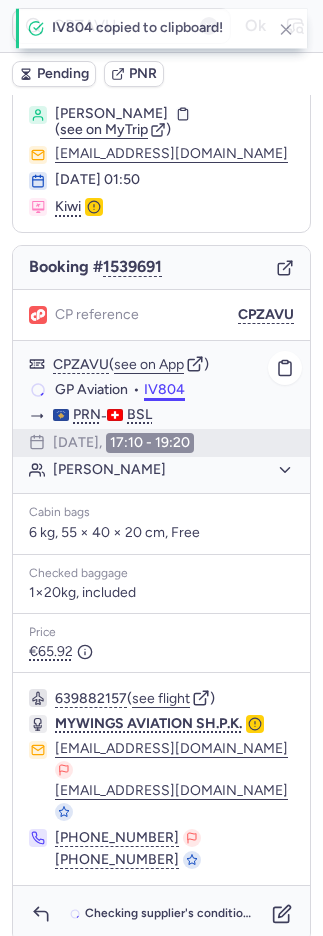 drag, startPoint x: 165, startPoint y: 388, endPoint x: 25, endPoint y: 295, distance: 168.07439 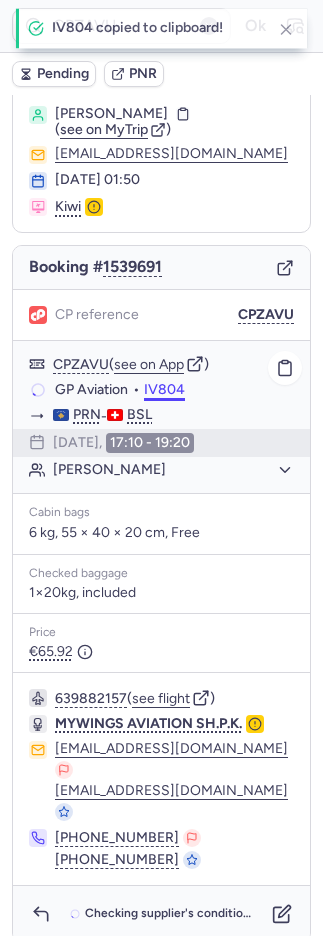 click on "IV804" at bounding box center [164, 390] 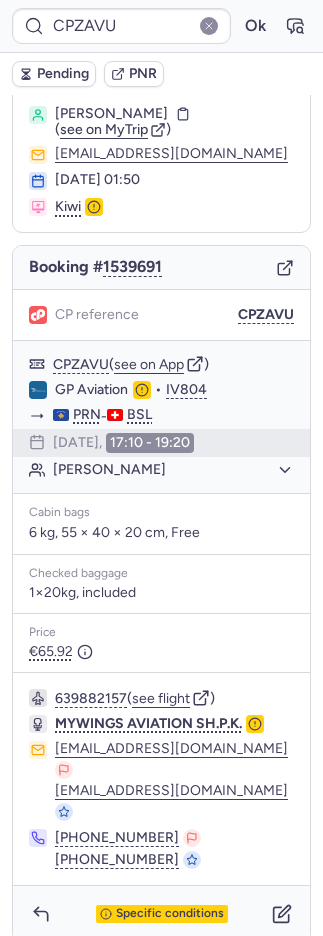 type on "CPAXLW" 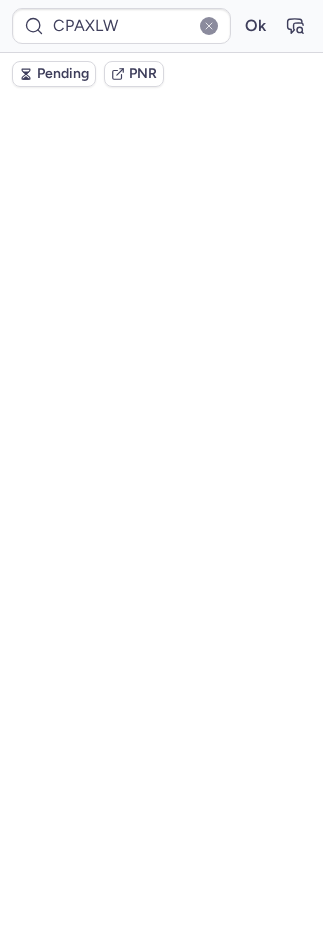 scroll, scrollTop: 90, scrollLeft: 0, axis: vertical 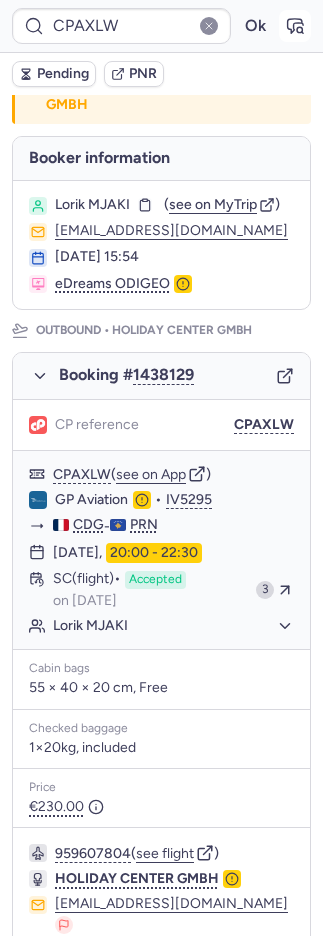 click 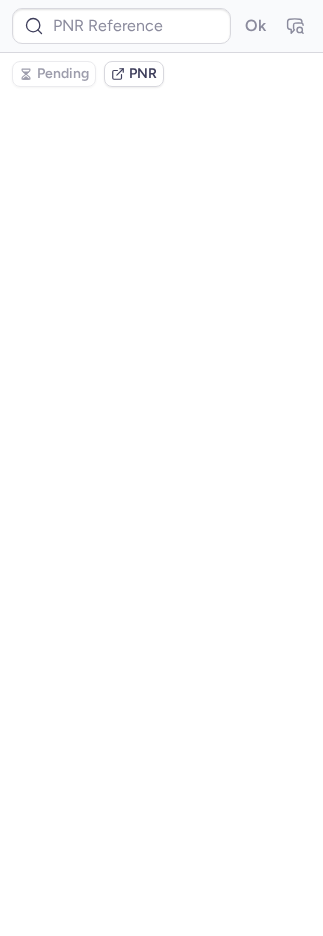 scroll, scrollTop: 0, scrollLeft: 0, axis: both 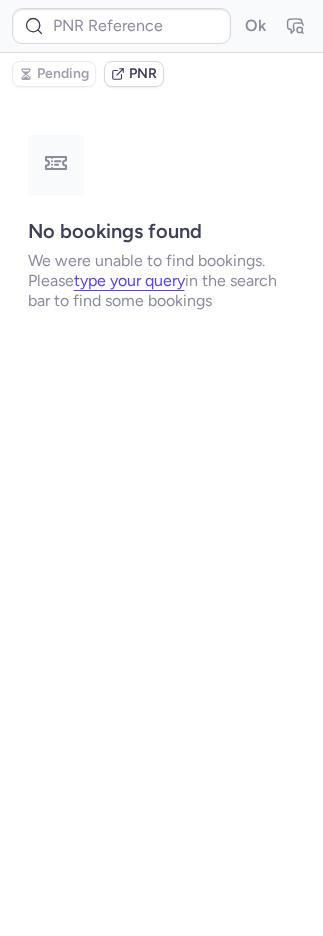 type on "CPAXLW" 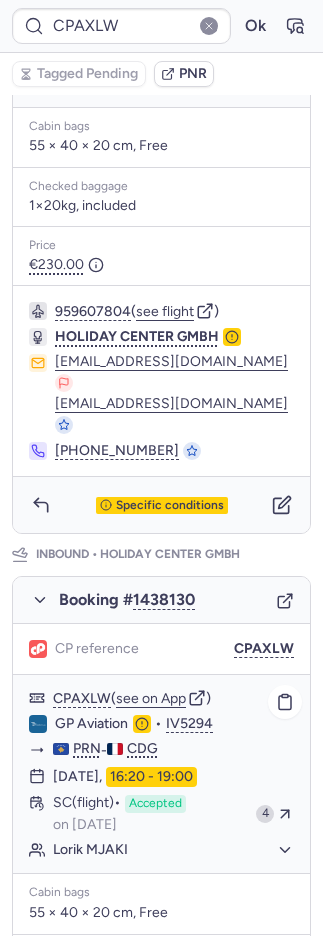 scroll, scrollTop: 727, scrollLeft: 0, axis: vertical 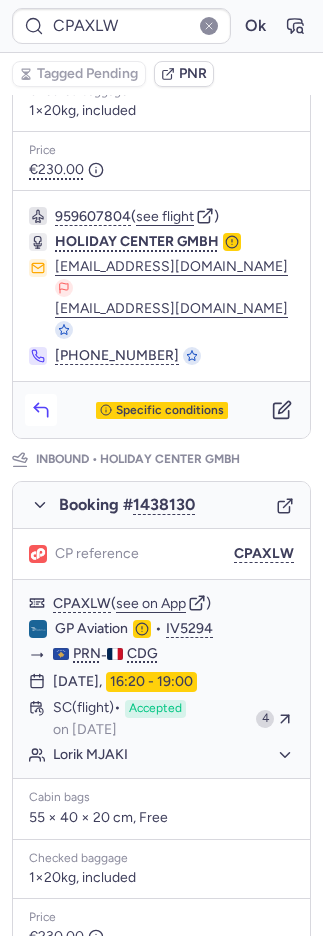 click at bounding box center [41, 410] 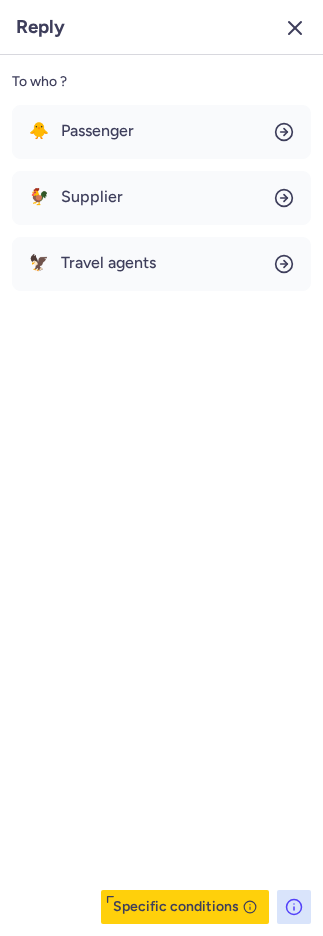 click 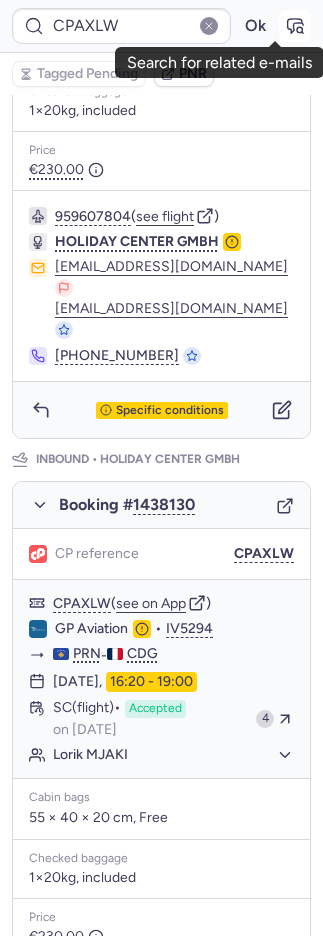 click 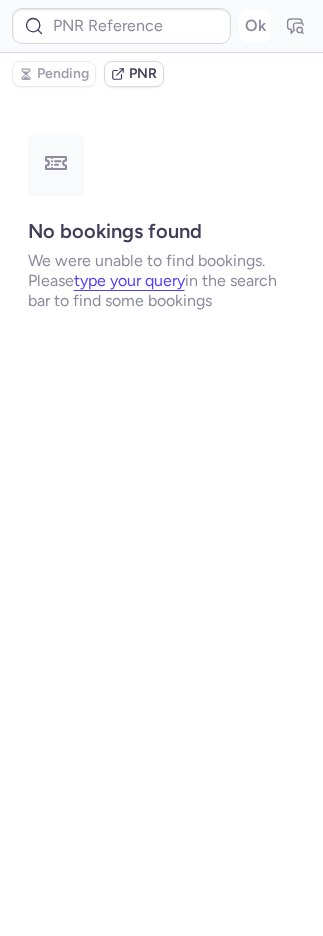 scroll, scrollTop: 0, scrollLeft: 0, axis: both 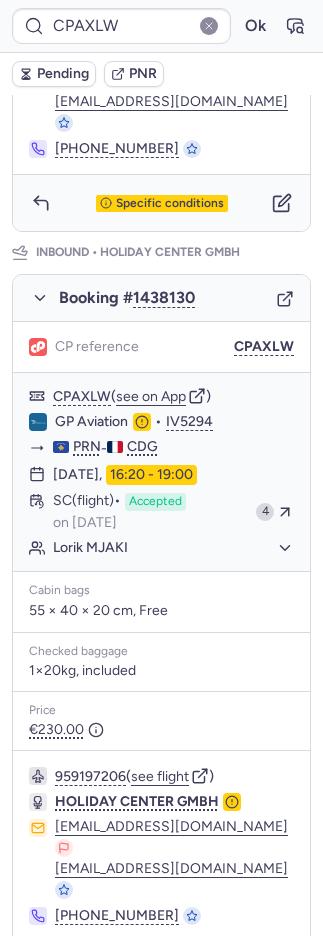 click 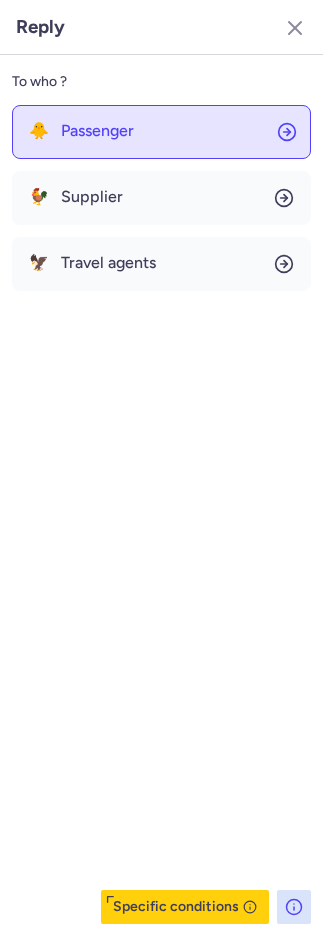 click on "🐥 Passenger" 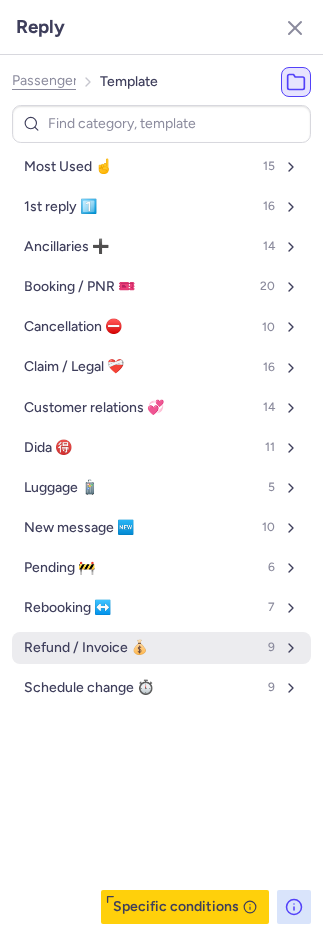 click on "Refund / Invoice 💰 9" at bounding box center [161, 648] 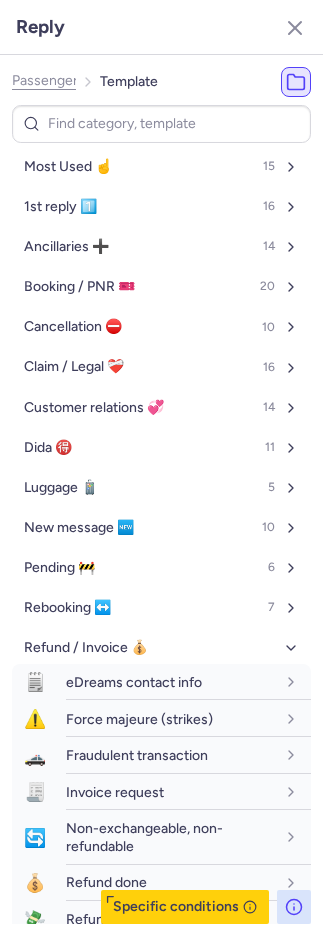 click on "Most Used ☝️ 15 1st reply 1️⃣ 16 Ancillaries ➕ 14 Booking / PNR 🎫 20 Cancellation ⛔️ 10 Claim / Legal ❤️‍🩹 16 Customer relations 💞 14 Dida 🉐 11 Luggage 🧳 5 New message 🆕 10 Pending 🚧 6 Rebooking ↔️ 7 Refund / Invoice 💰 🗒️ eDreams contact info fr en de nl pt es it ru en ⚠️ Force majeure (strikes) fr en de nl pt es it ru en 🚓 Fraudulent transaction  fr en de nl pt es it ru en 🧾 Invoice request fr en de nl pt es it ru en 🔄 Non-exchangeable, non-refundable fr en de nl pt es it ru en 💰 Refund done fr en de nl pt es it ru en 💸 Refund follow-up fr en de nl pt es it ru en 🤞 Refund request authorisation fr en de nl pt es it ru en 💳 Tax refund fr en de nl pt es it ru en Schedule change ⏱️ 9" at bounding box center [161, 601] 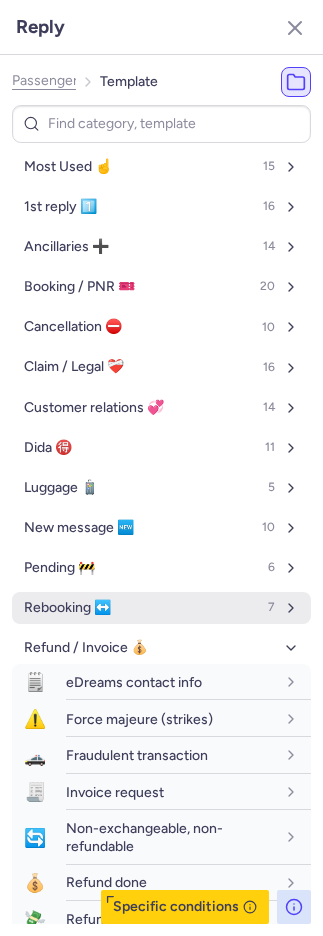 click on "Rebooking ↔️" at bounding box center [67, 608] 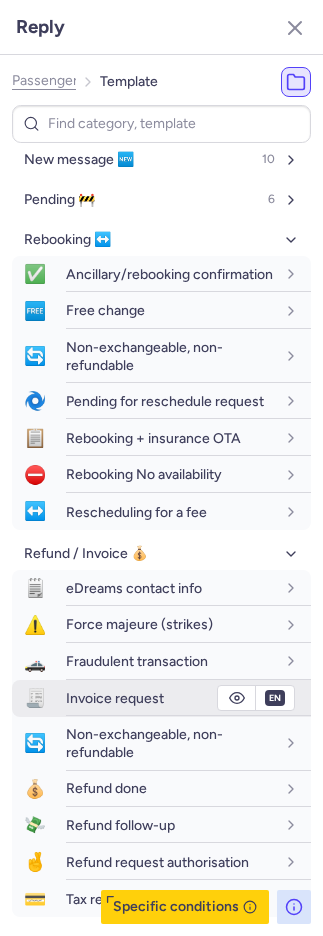 scroll, scrollTop: 476, scrollLeft: 0, axis: vertical 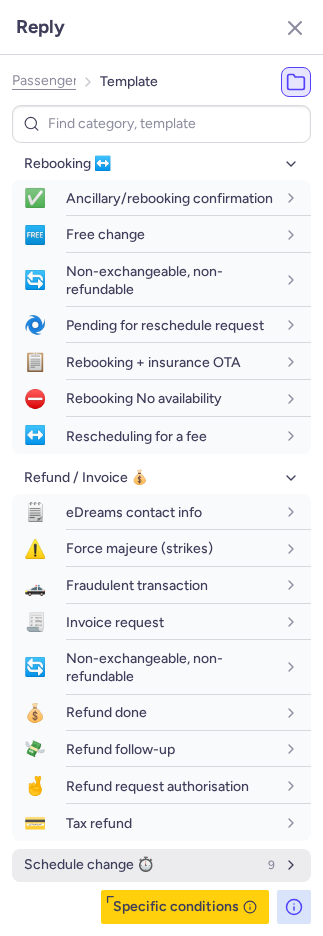 click on "Schedule change ⏱️" at bounding box center [89, 865] 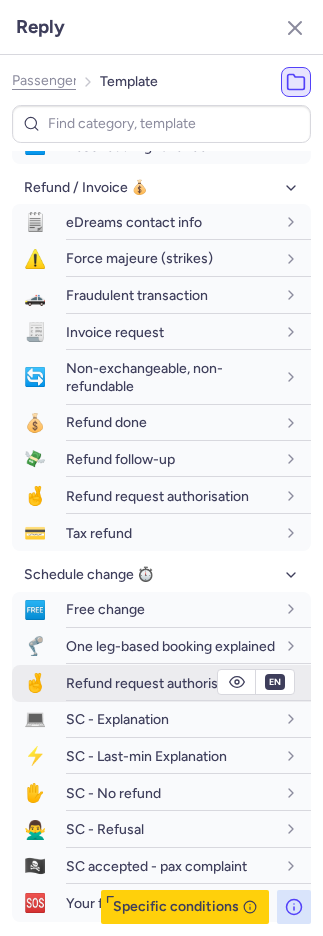 scroll, scrollTop: 823, scrollLeft: 0, axis: vertical 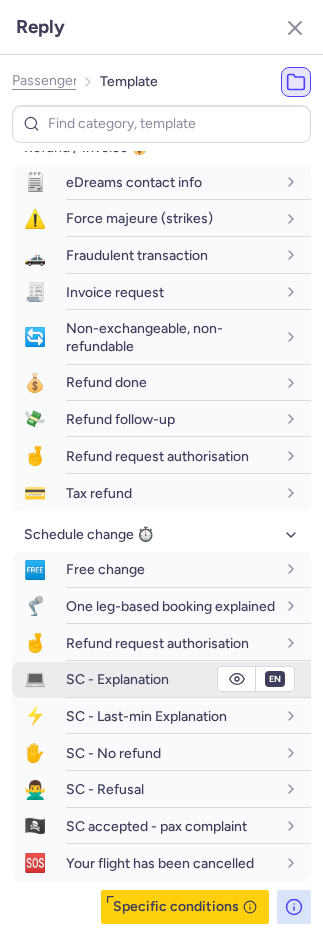click on "SC - Explanation" at bounding box center [117, 679] 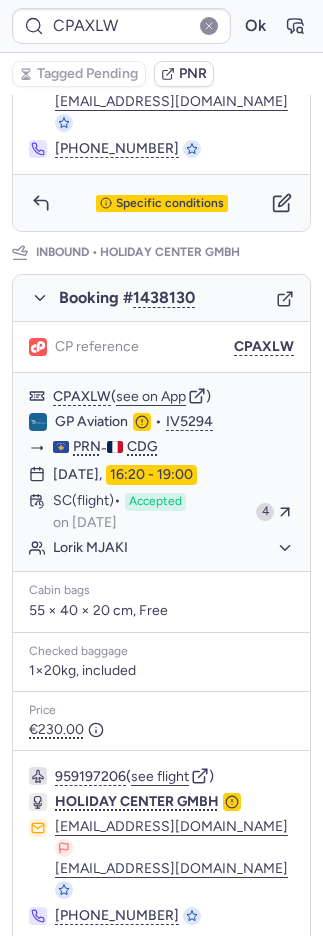 click on "Tagged Pending PNR" at bounding box center (161, 74) 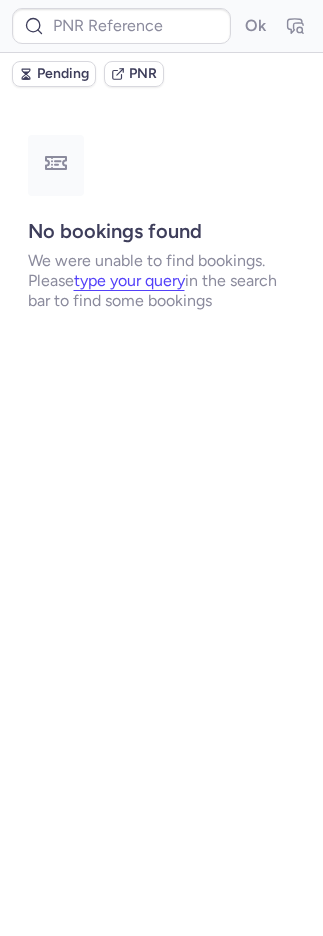 scroll, scrollTop: 0, scrollLeft: 0, axis: both 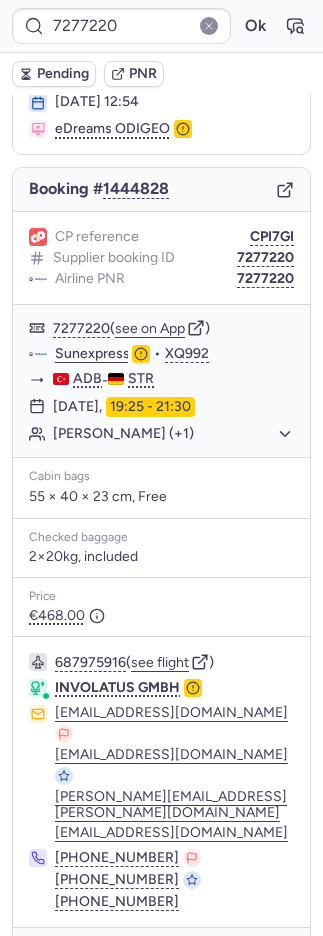 click on "Specific conditions" at bounding box center [161, 956] 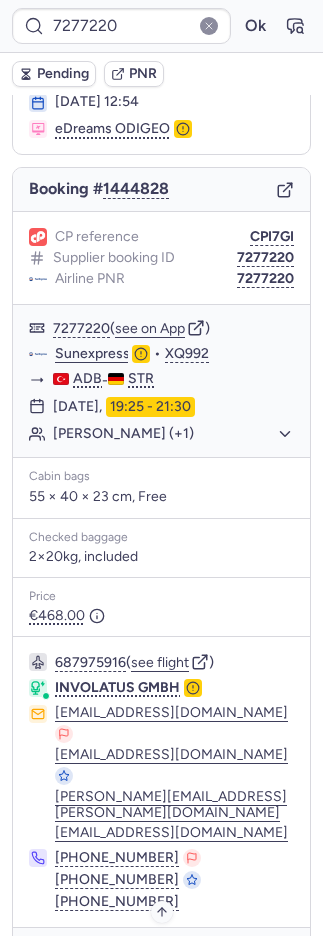 click on "Specific conditions" at bounding box center (170, 956) 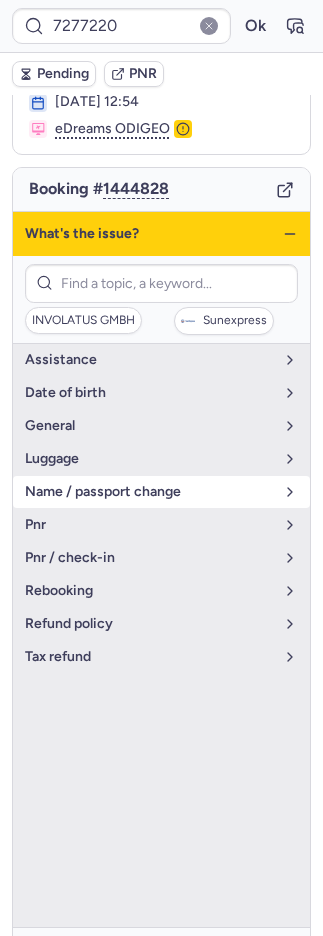 click on "name / passport change" at bounding box center (149, 492) 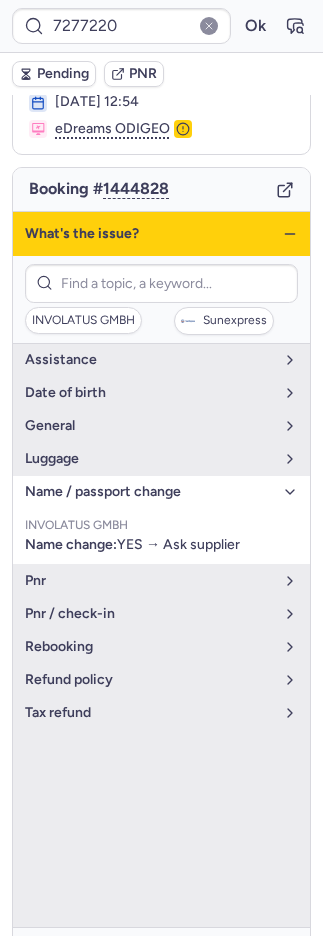 click 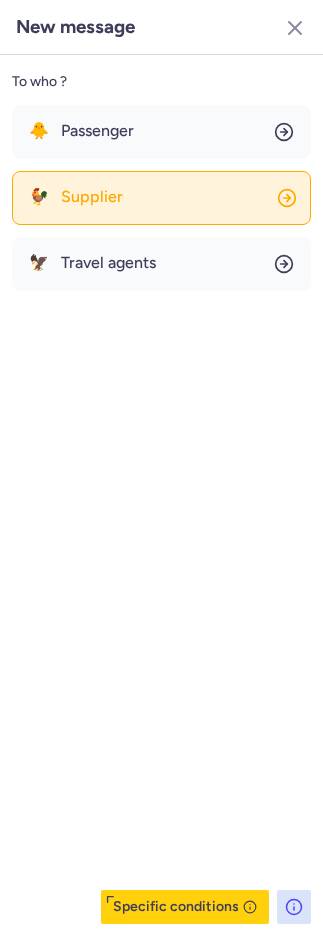 click on "🐓 Supplier" 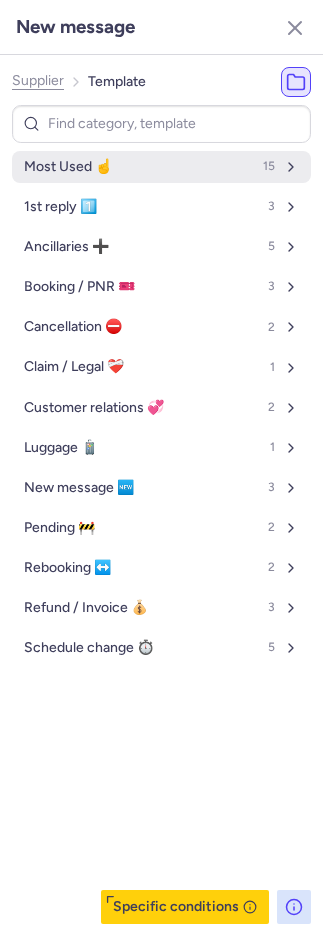 click on "Most Used ☝️ 15" at bounding box center (161, 167) 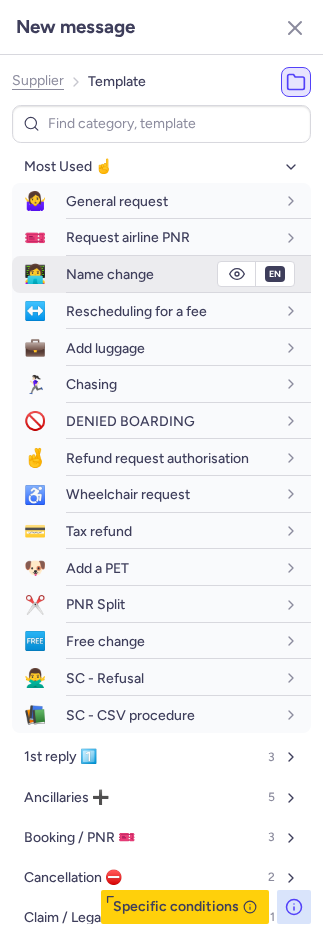 click on "Name change" at bounding box center [110, 274] 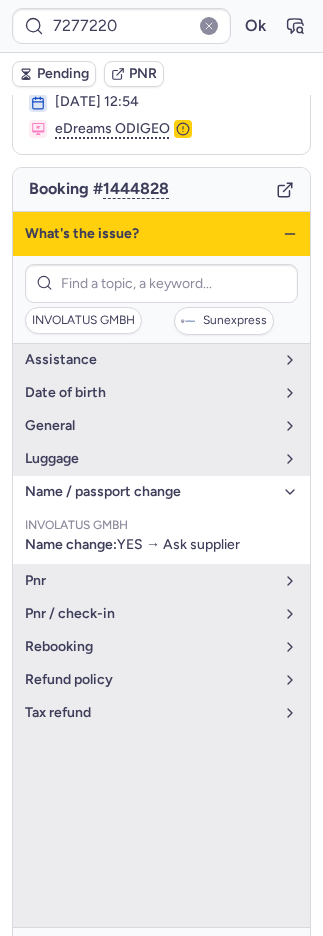 click 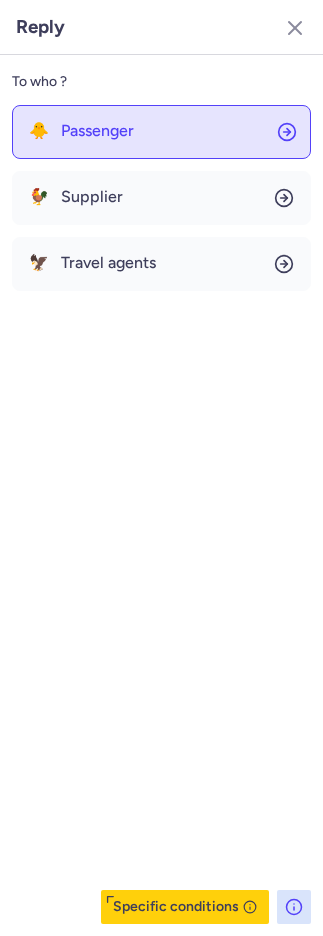 click on "🐥 Passenger" 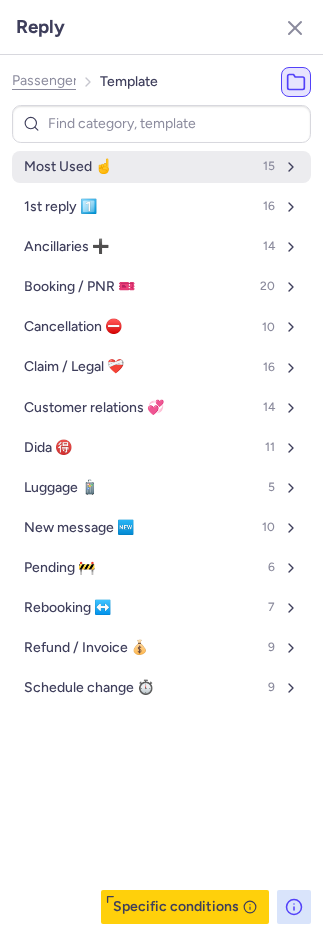 click on "Most Used ☝️" at bounding box center [68, 167] 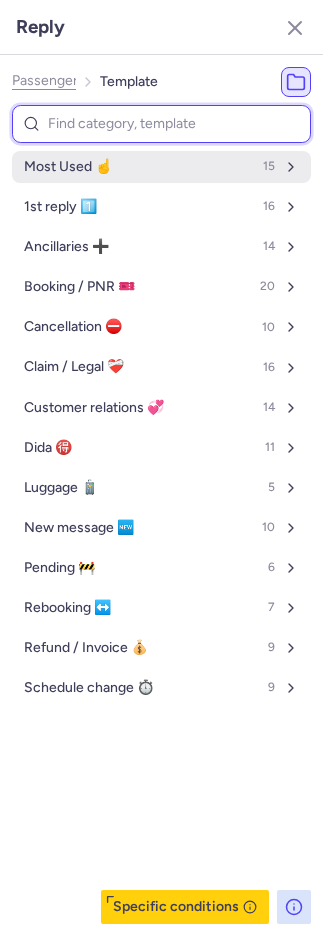 select on "en" 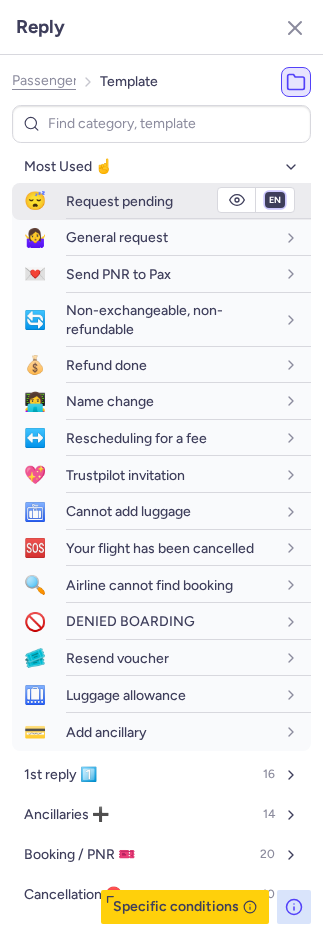 click on "fr en de nl pt es it ru" at bounding box center (275, 200) 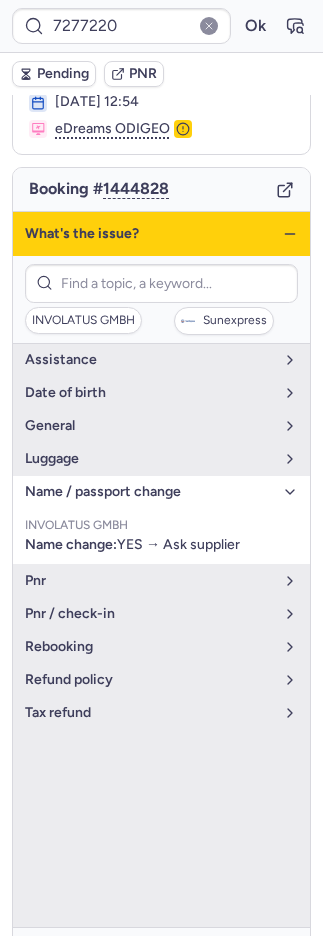 click on "Pending" at bounding box center [63, 74] 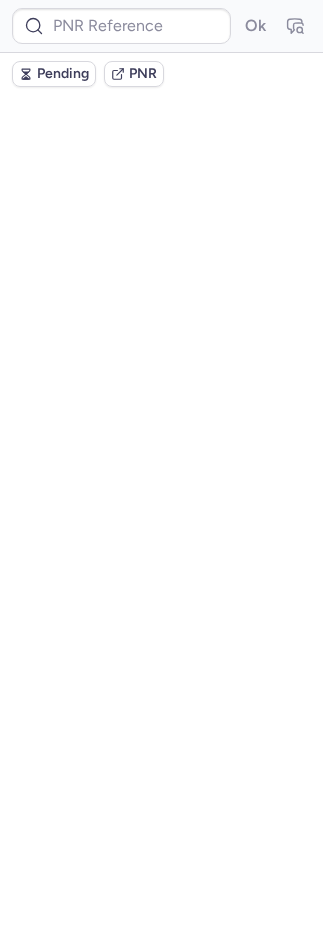 scroll, scrollTop: 0, scrollLeft: 0, axis: both 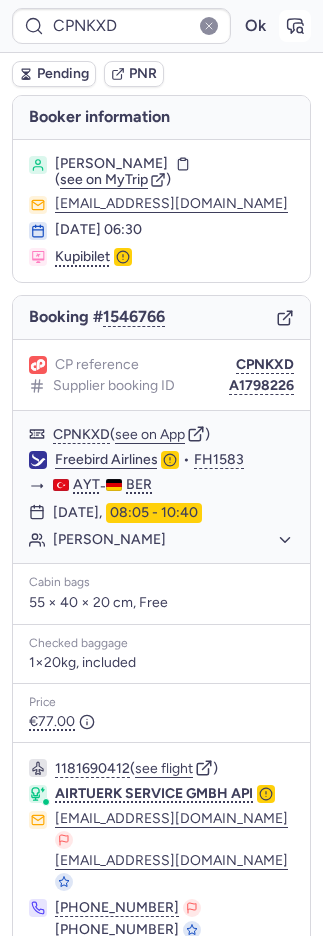 click 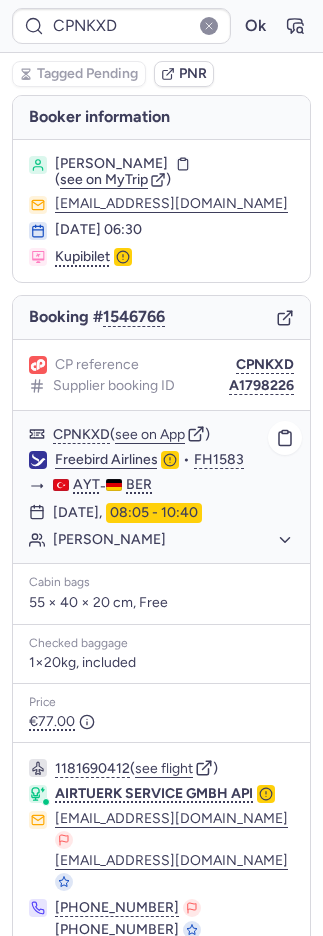 scroll, scrollTop: 62, scrollLeft: 0, axis: vertical 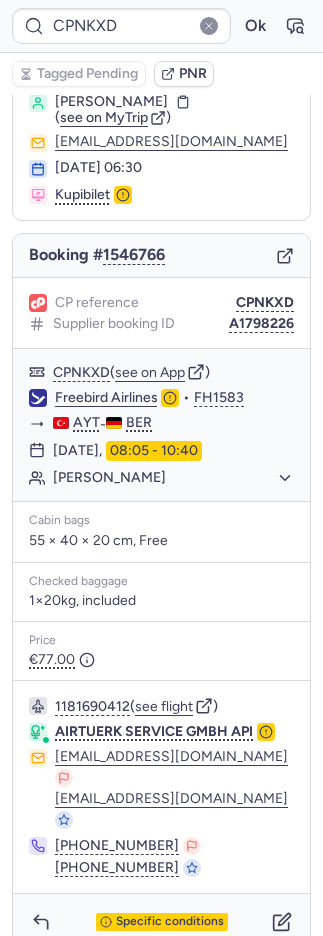 click on "PNR" at bounding box center (193, 74) 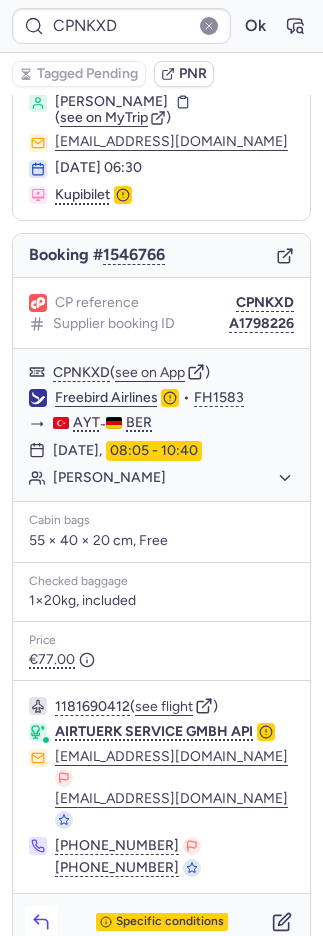 click 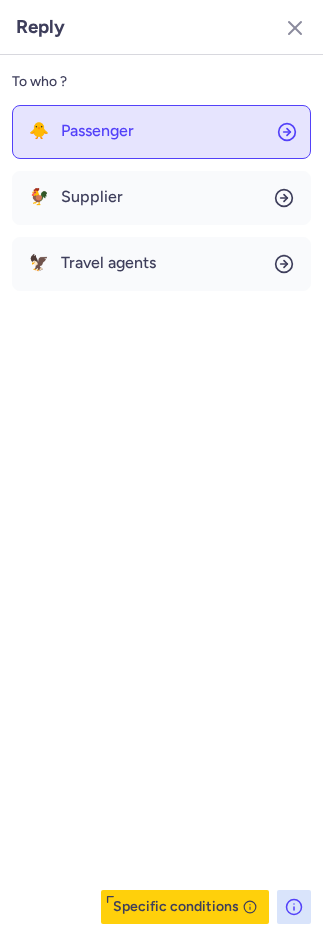 click on "Passenger" at bounding box center [97, 131] 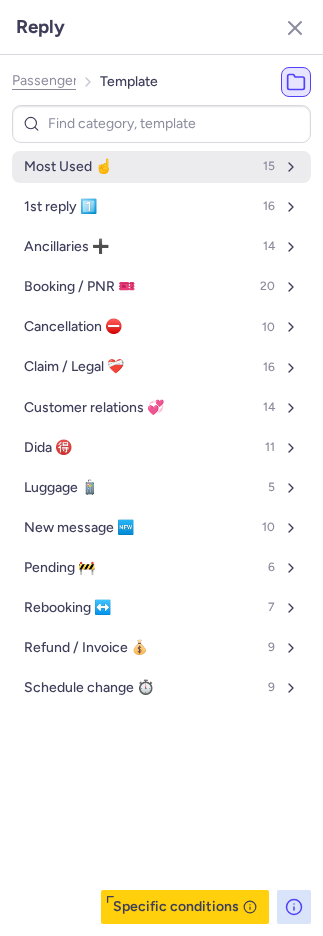 click on "Most Used ☝️ 15" at bounding box center [161, 167] 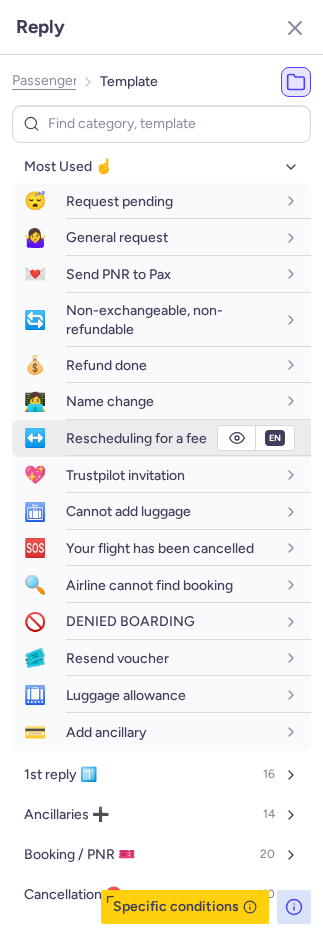 click on "Rescheduling for a fee" at bounding box center [136, 438] 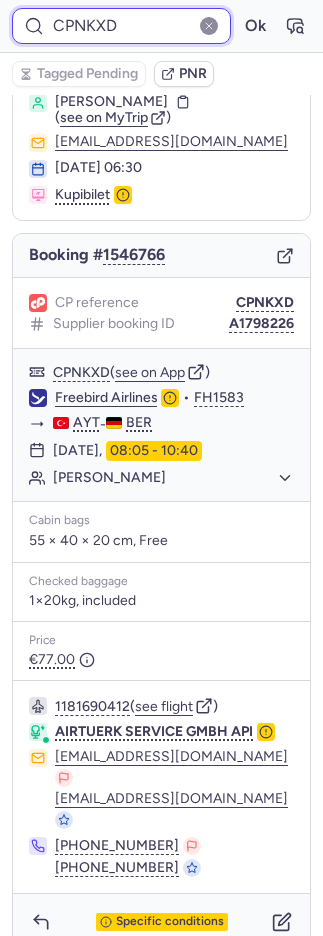 click on "CPNKXD" at bounding box center [121, 26] 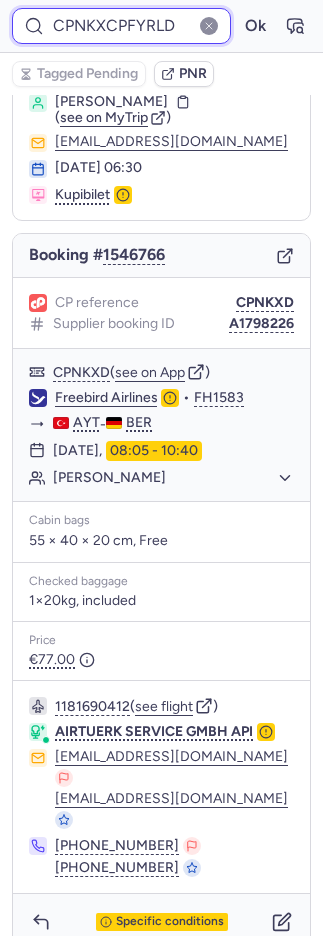 click on "CPNKXCPFYRLD" at bounding box center (121, 26) 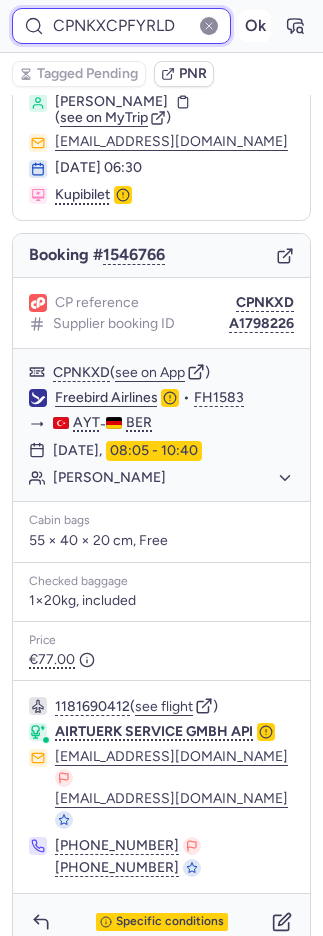 paste on "FYRL" 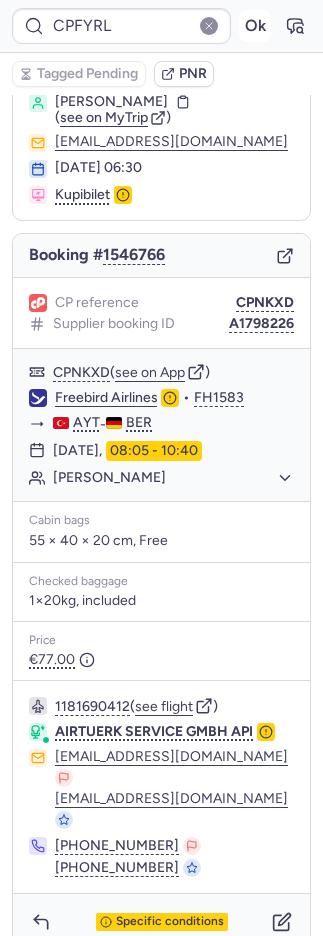 click on "Ok" at bounding box center (255, 26) 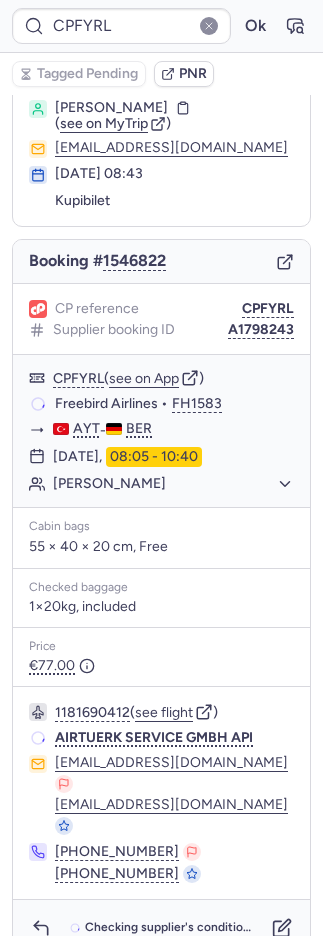 scroll, scrollTop: 44, scrollLeft: 0, axis: vertical 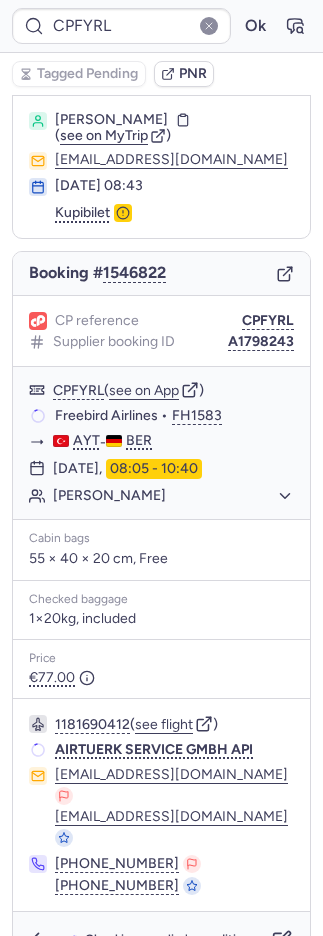 click on "PNR" at bounding box center [193, 74] 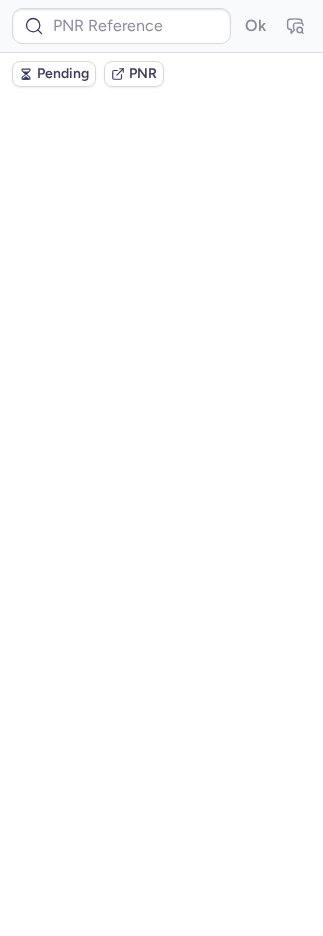 scroll, scrollTop: 0, scrollLeft: 0, axis: both 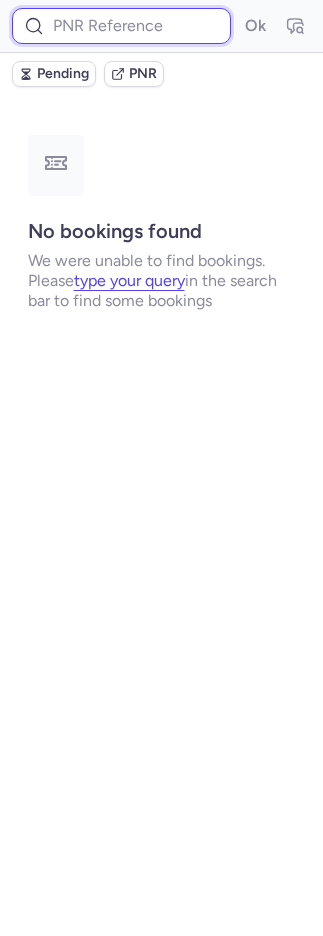 drag, startPoint x: 128, startPoint y: 24, endPoint x: 139, endPoint y: 26, distance: 11.18034 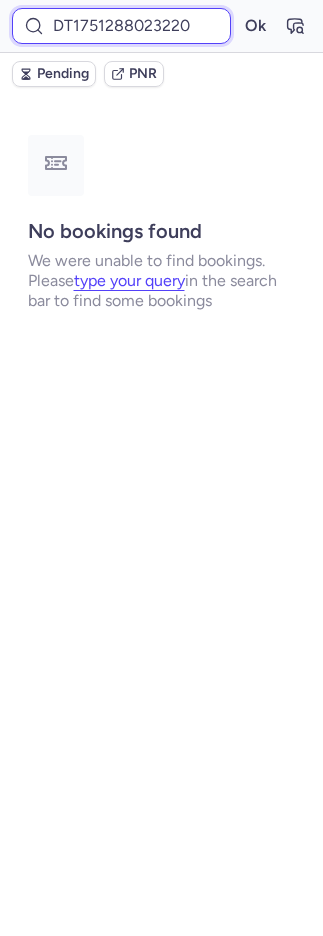 scroll, scrollTop: 0, scrollLeft: 26, axis: horizontal 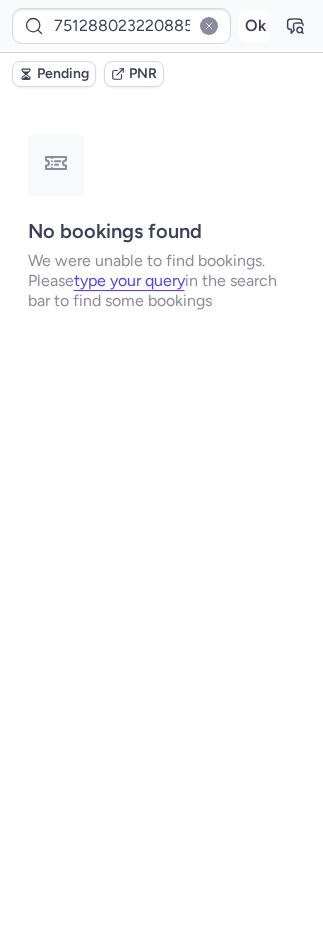 click on "Ok" at bounding box center [255, 26] 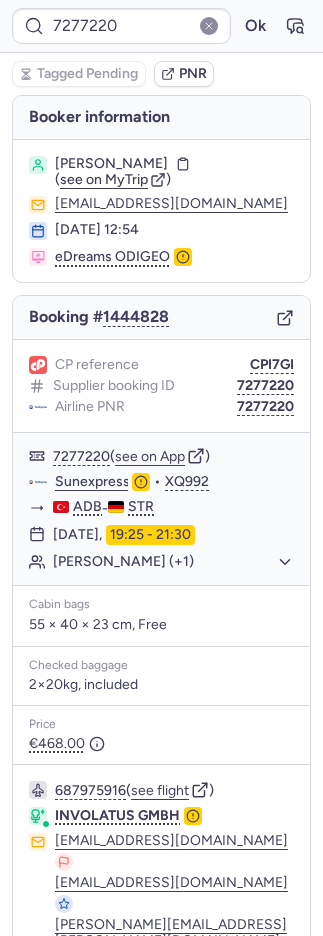 click on "CP reference CPI7GI Supplier booking ID 7277220 Airline PNR 7277220" at bounding box center (161, 386) 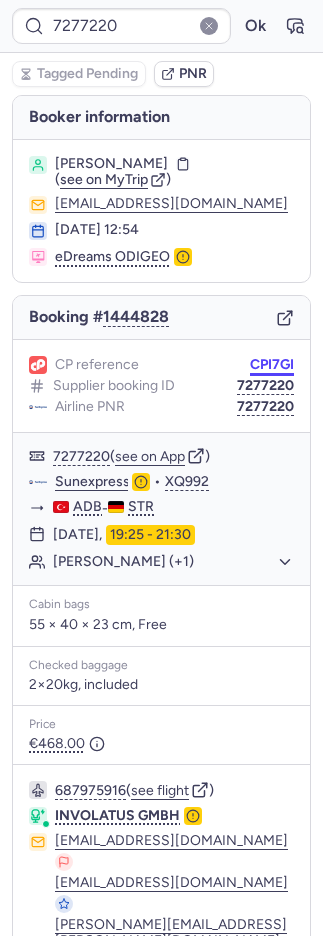 click on "CPI7GI" at bounding box center (272, 365) 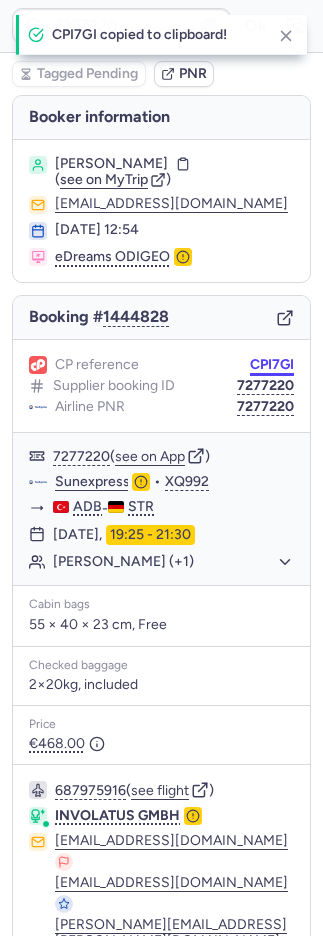 click on "CPI7GI" at bounding box center (272, 365) 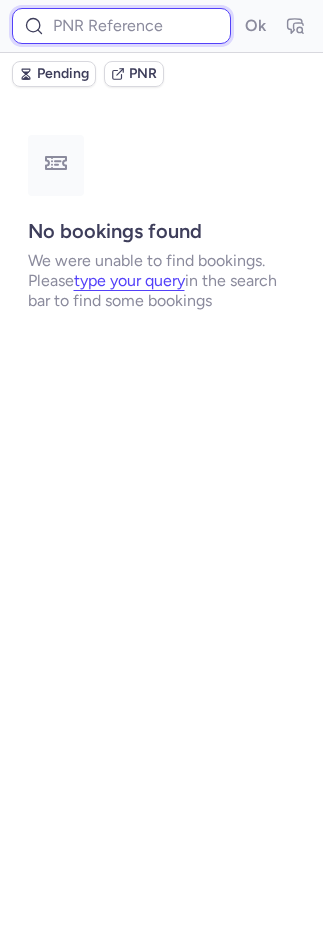 click at bounding box center (121, 26) 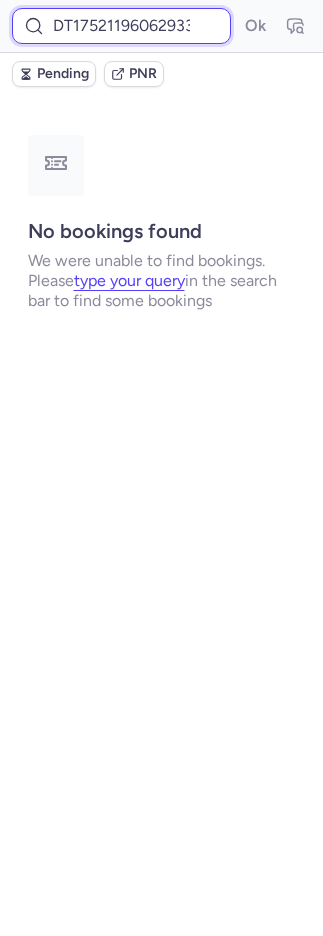 scroll, scrollTop: 0, scrollLeft: 20, axis: horizontal 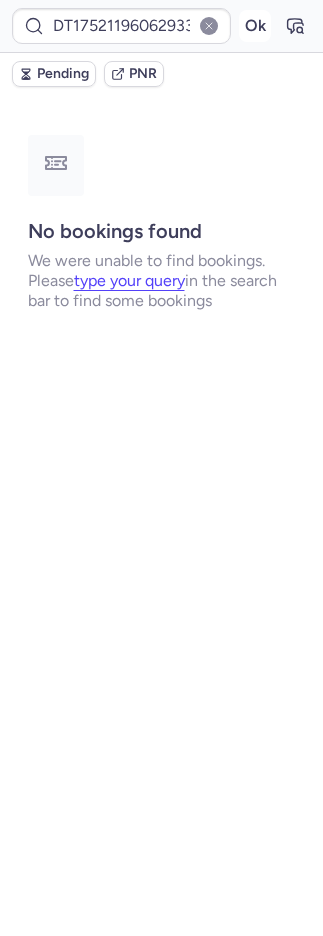 click on "Ok" at bounding box center (255, 26) 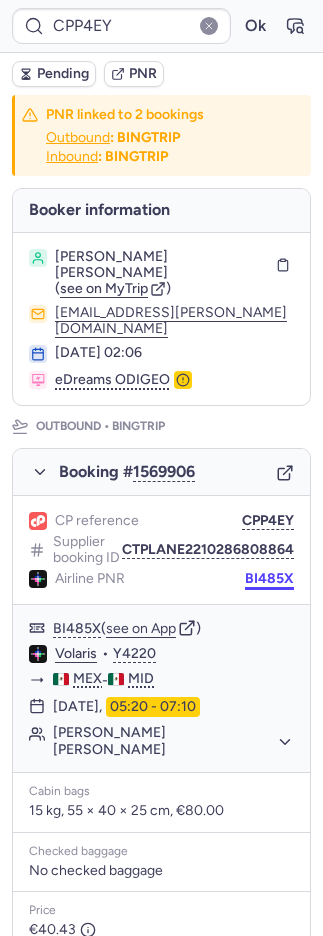 click on "BI485X" at bounding box center (269, 579) 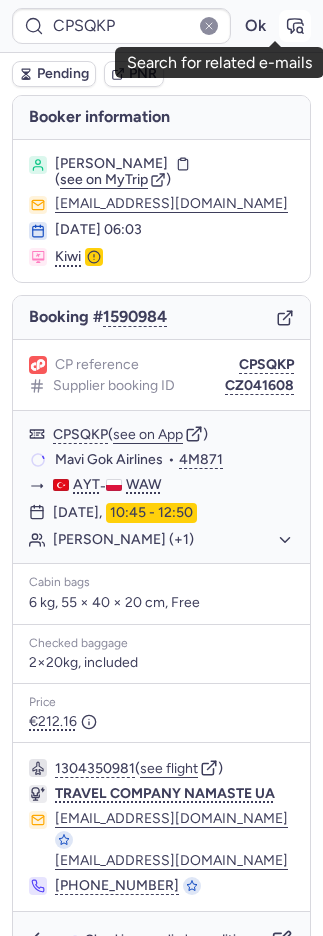 click 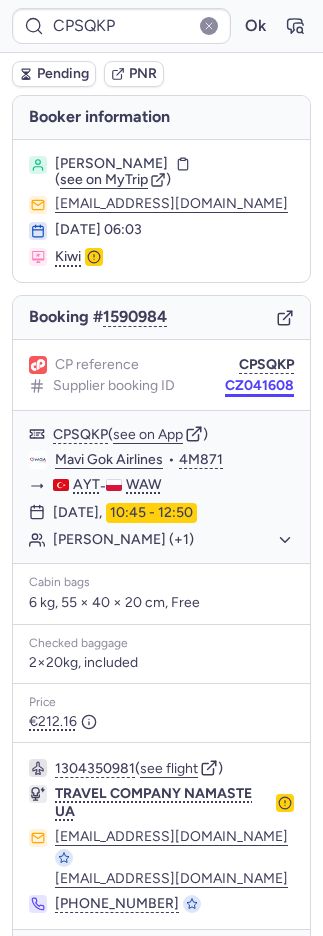 click on "CZ041608" at bounding box center (259, 386) 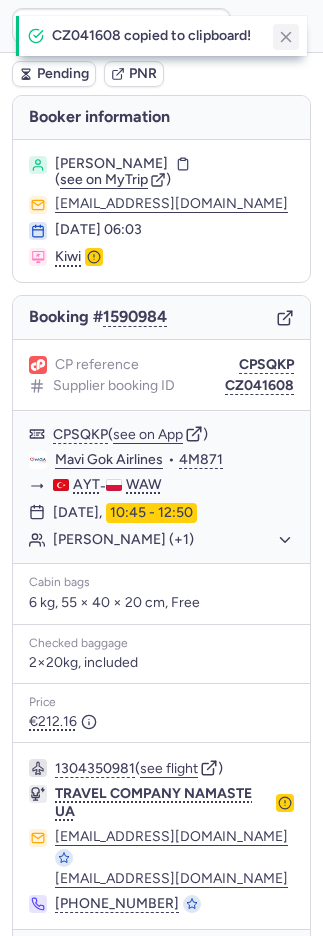 click 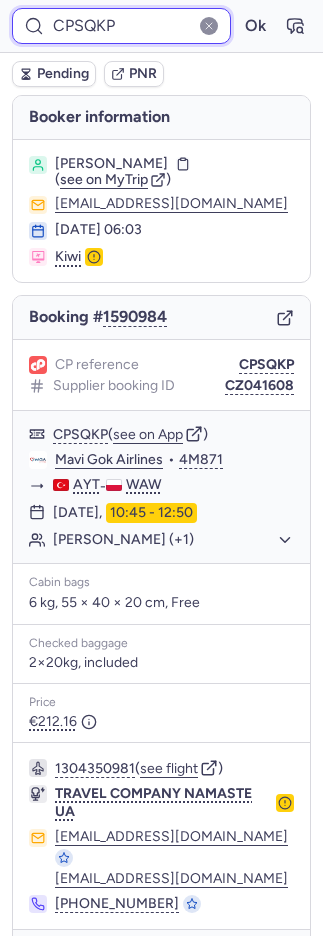 click on "CPSQKP" at bounding box center (121, 26) 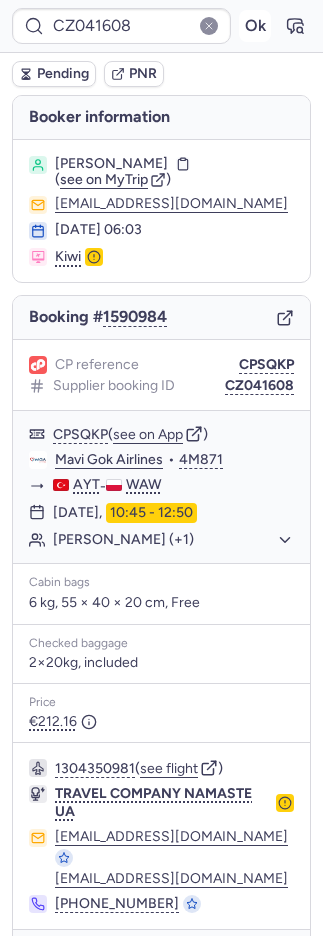 click on "CZ041608  Ok" at bounding box center (161, 26) 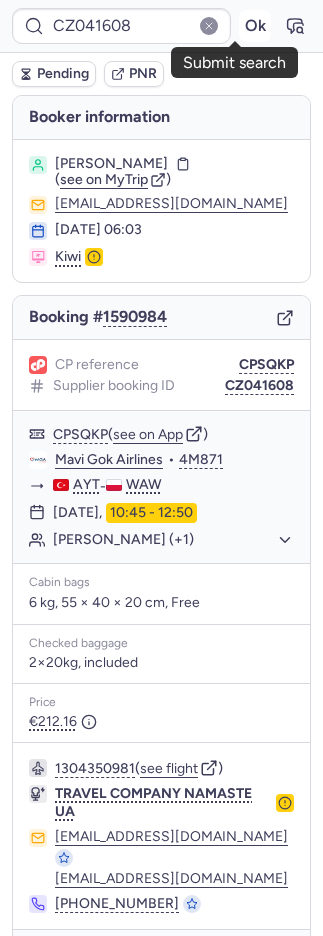 click on "Ok" at bounding box center [255, 26] 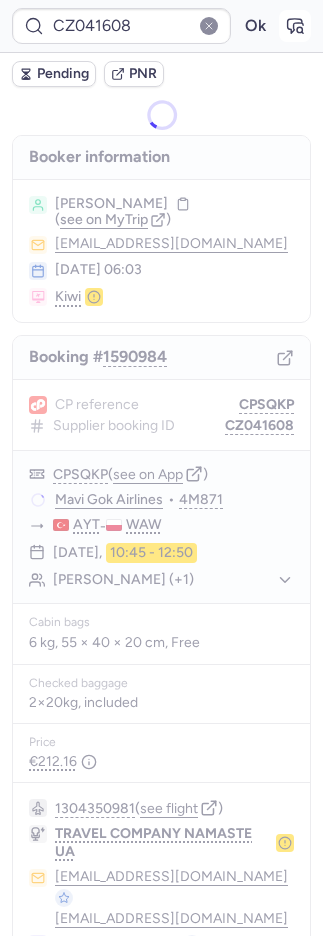 click 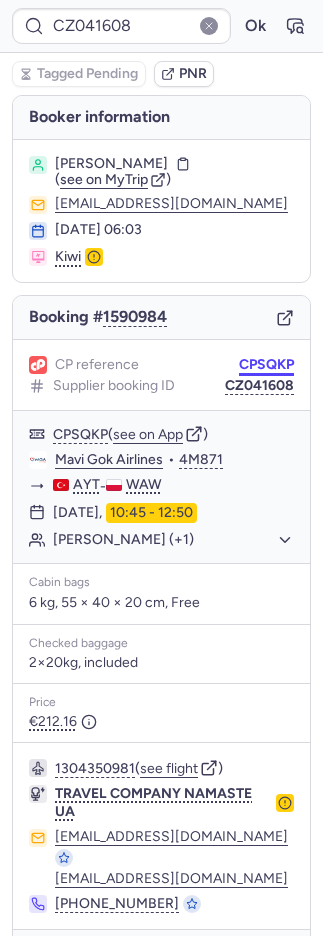 click on "CPSQKP" at bounding box center (266, 365) 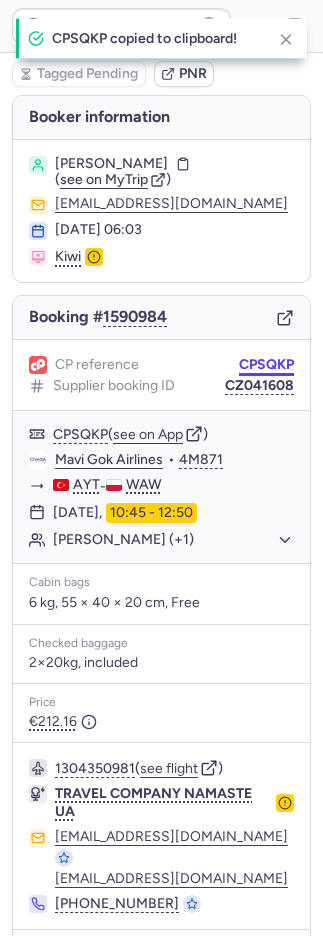 click on "CPSQKP" at bounding box center (266, 365) 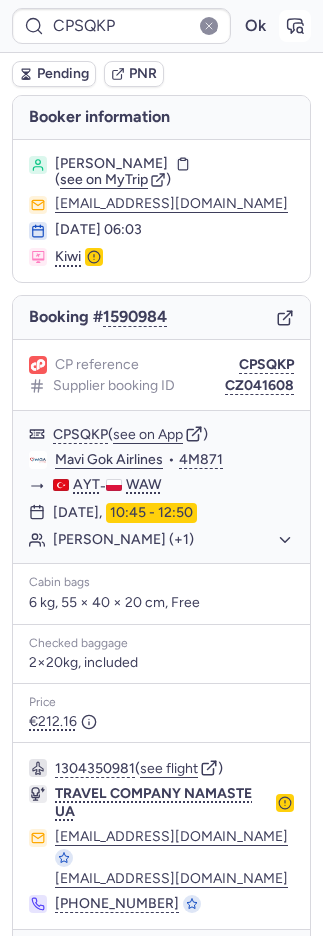 click at bounding box center [295, 26] 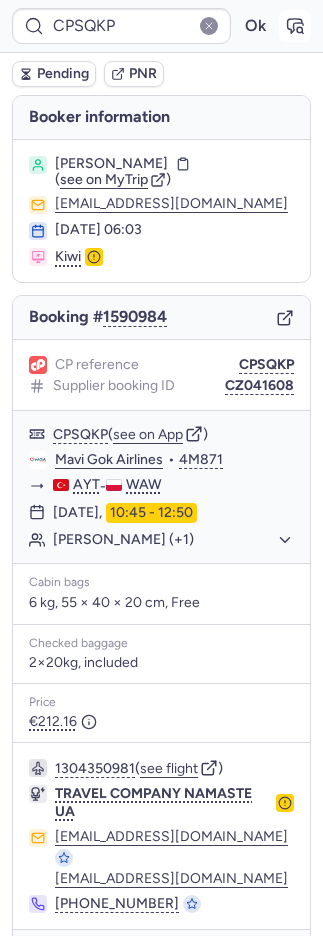 click 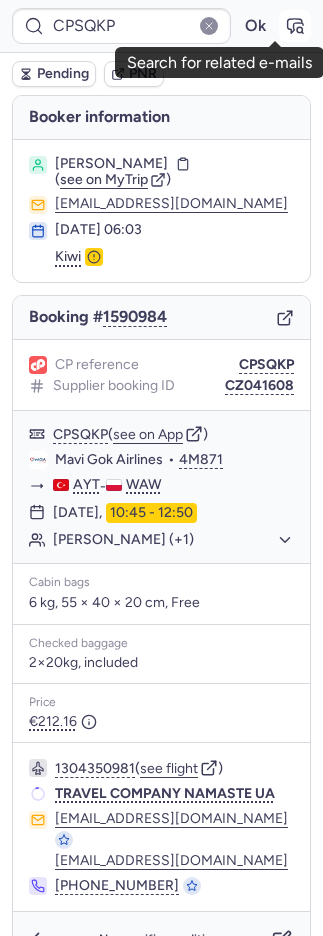 click 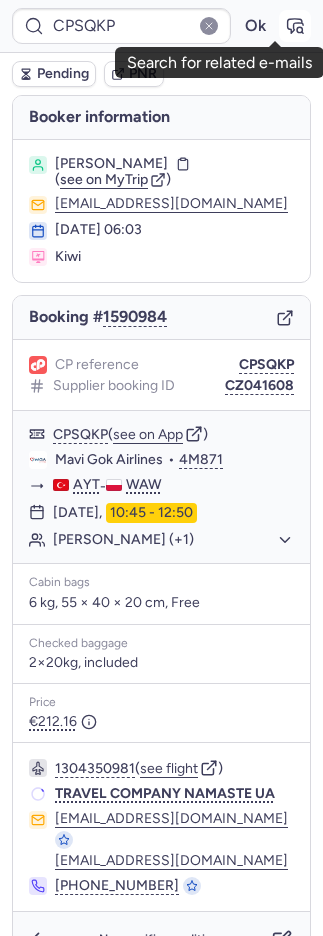 click 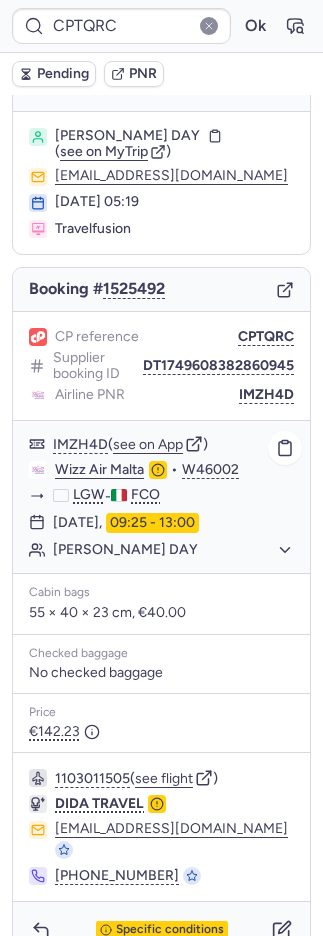 scroll, scrollTop: 62, scrollLeft: 0, axis: vertical 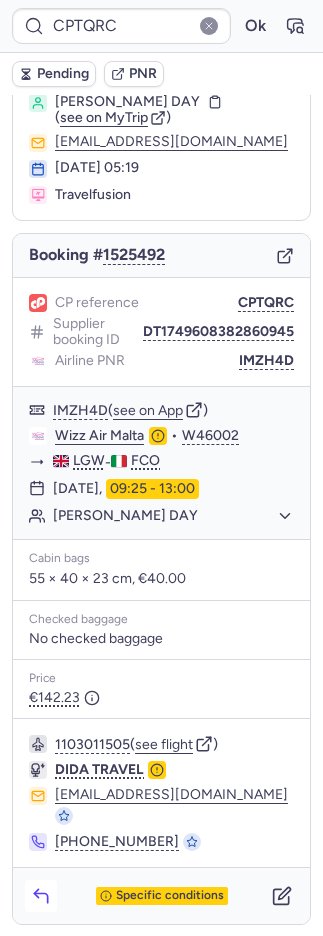 click 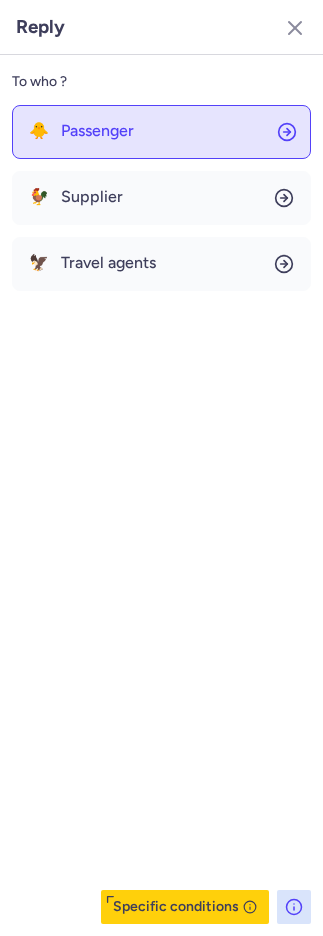 click on "🐥 Passenger" 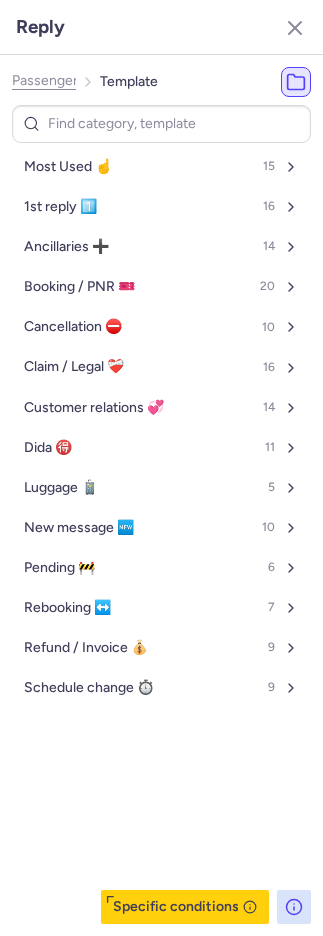click on "Most Used ☝️" at bounding box center (68, 167) 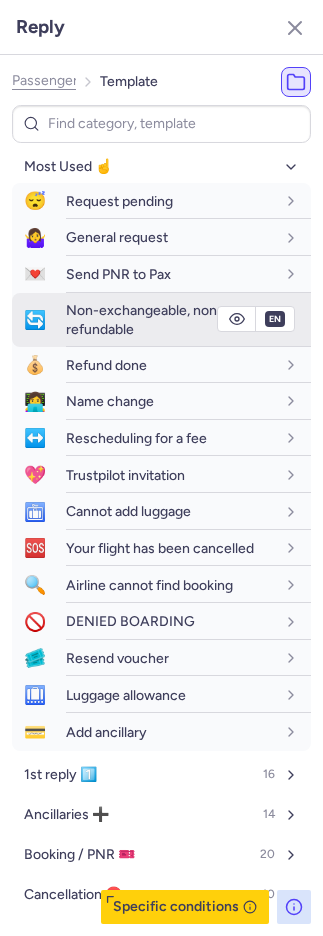 click on "Non-exchangeable, non-refundable" at bounding box center [144, 319] 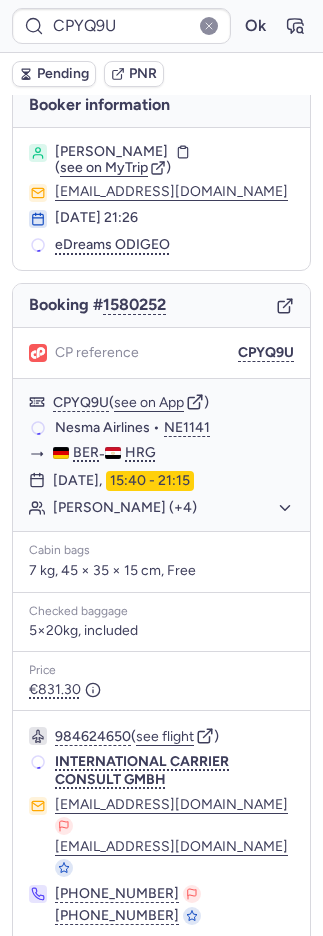 scroll, scrollTop: 42, scrollLeft: 0, axis: vertical 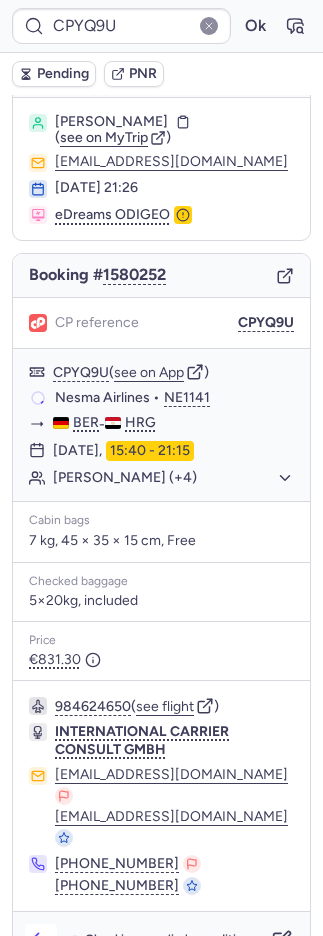 click 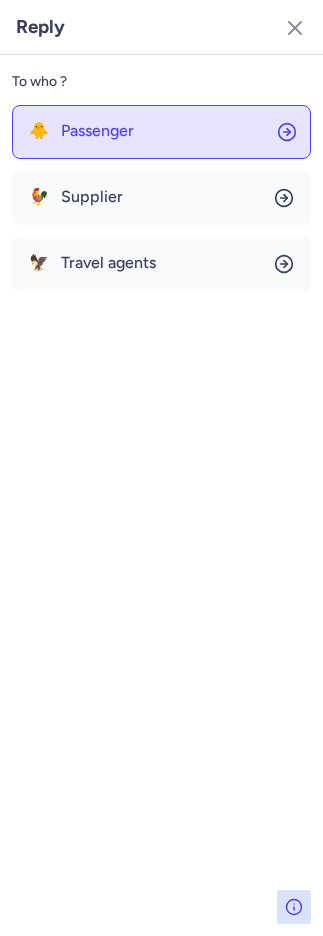 click on "🐥 Passenger" 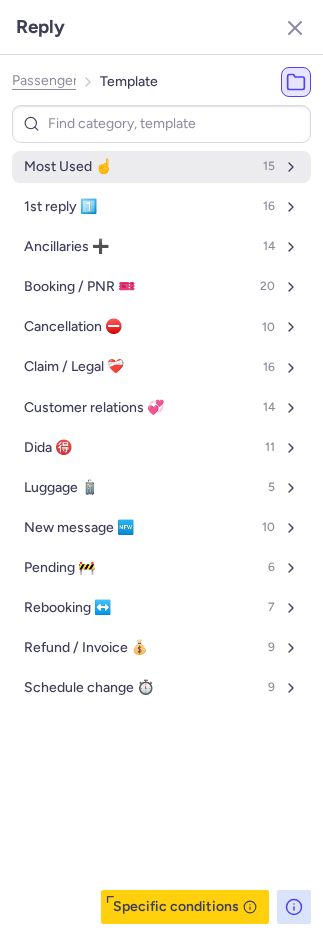 click on "Most Used ☝️ 15" at bounding box center [161, 167] 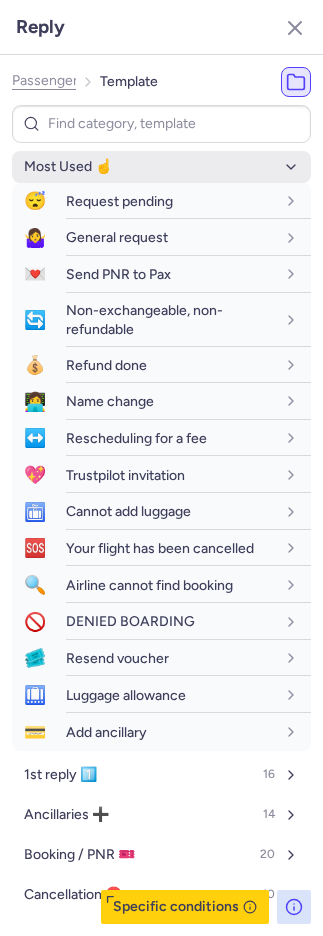 scroll, scrollTop: 242, scrollLeft: 0, axis: vertical 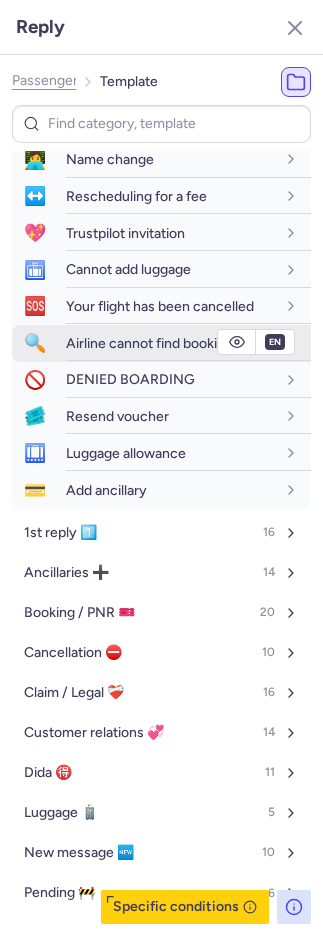 click on "Airline cannot find booking" at bounding box center [149, 343] 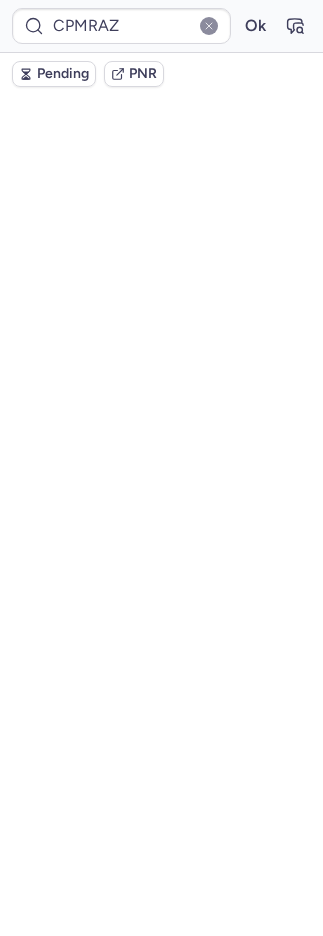 scroll, scrollTop: 82, scrollLeft: 0, axis: vertical 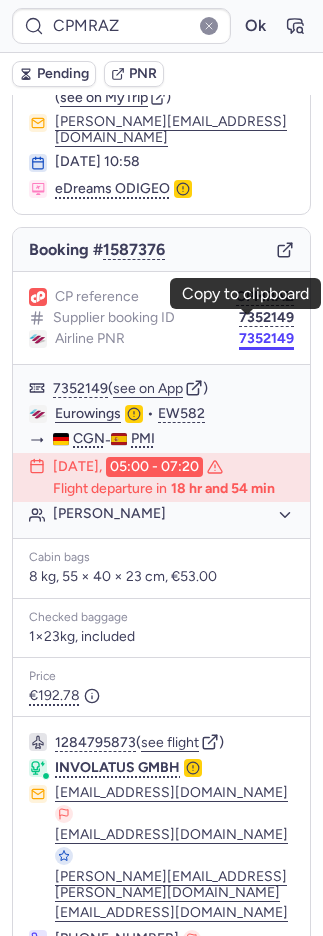 click on "7352149" at bounding box center (266, 339) 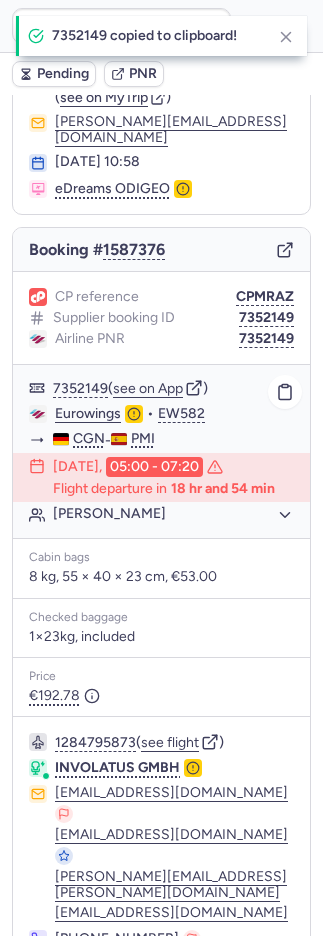 click on "Eurowings" 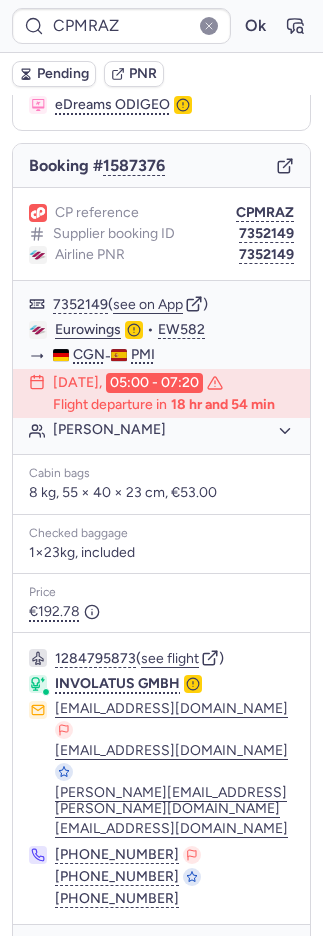 scroll, scrollTop: 168, scrollLeft: 0, axis: vertical 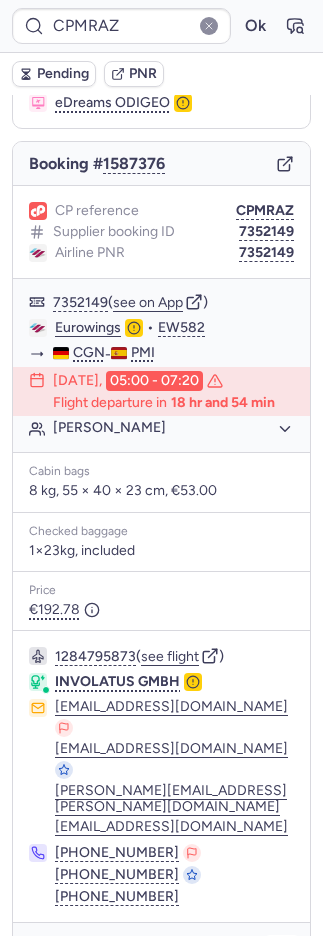 click 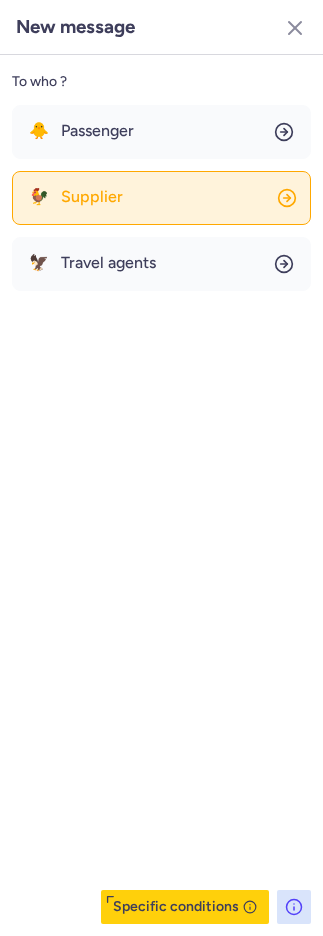 click on "🐓 Supplier" 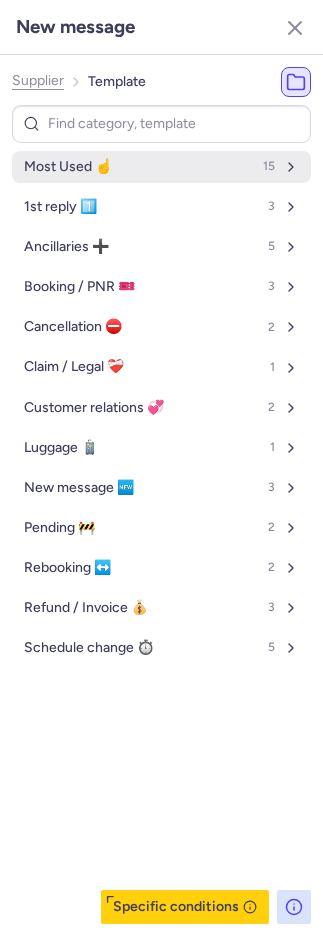 click on "Most Used ☝️ 15" at bounding box center [161, 167] 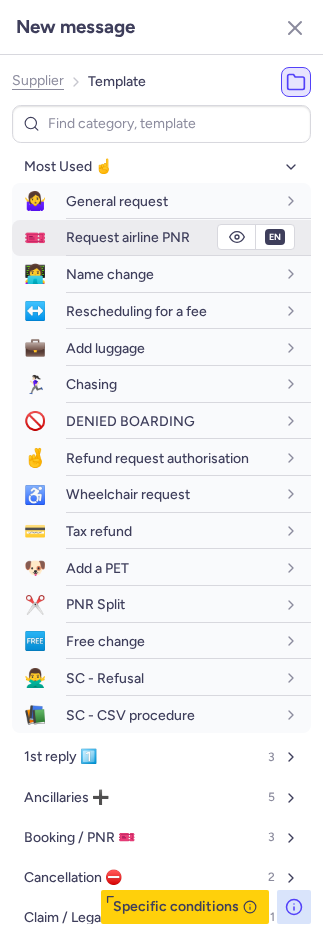 click on "Request airline PNR" at bounding box center [128, 237] 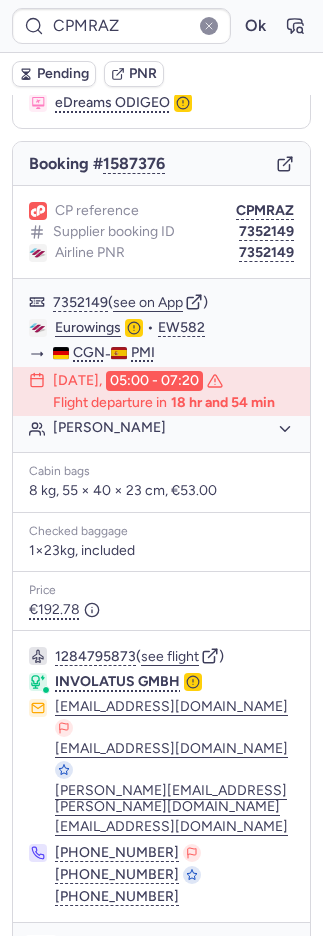 click 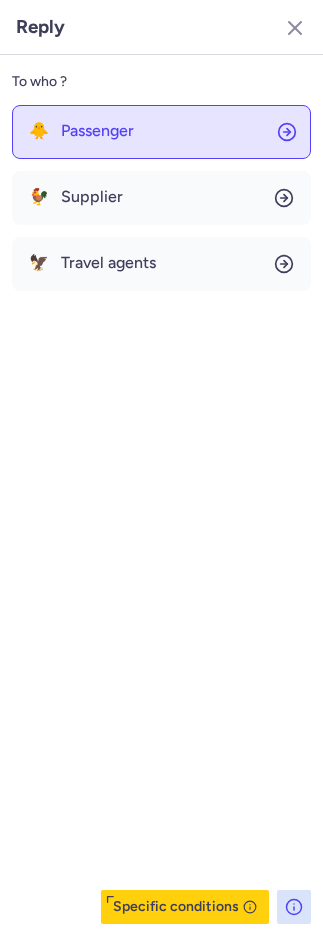 click on "🐥 Passenger" 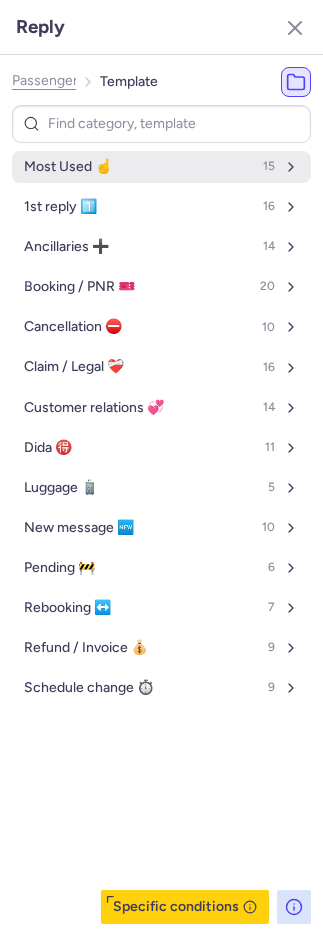 click on "Most Used ☝️" at bounding box center [68, 167] 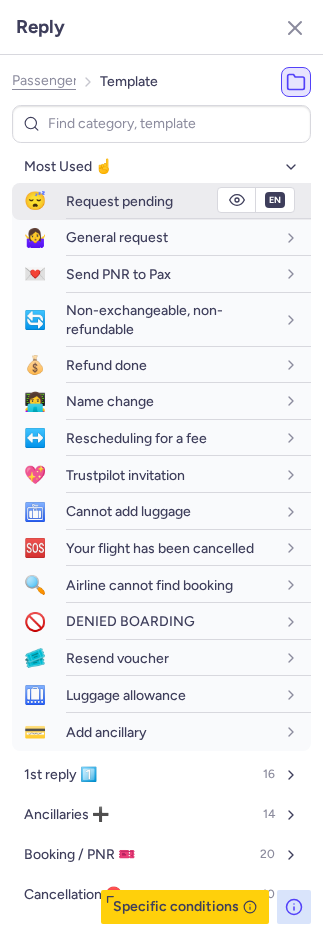 click on "Request pending" at bounding box center (119, 201) 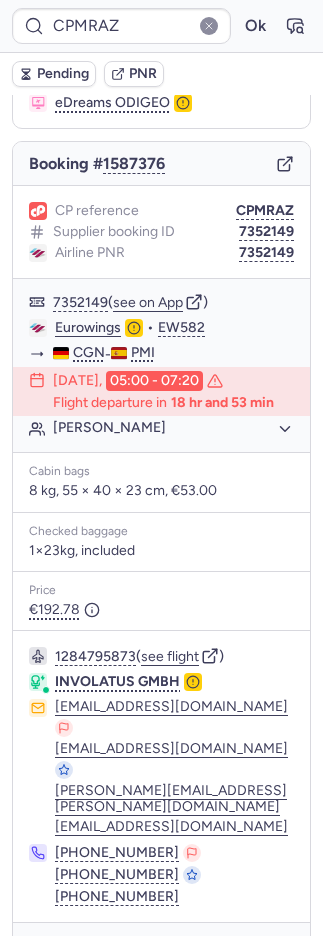 click on "Pending" at bounding box center [63, 74] 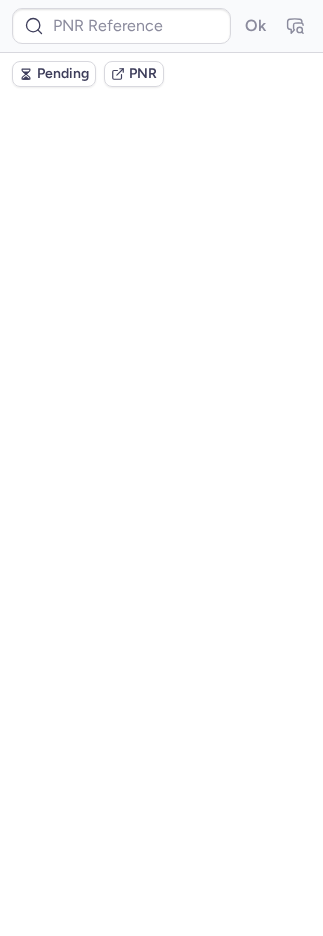 scroll, scrollTop: 0, scrollLeft: 0, axis: both 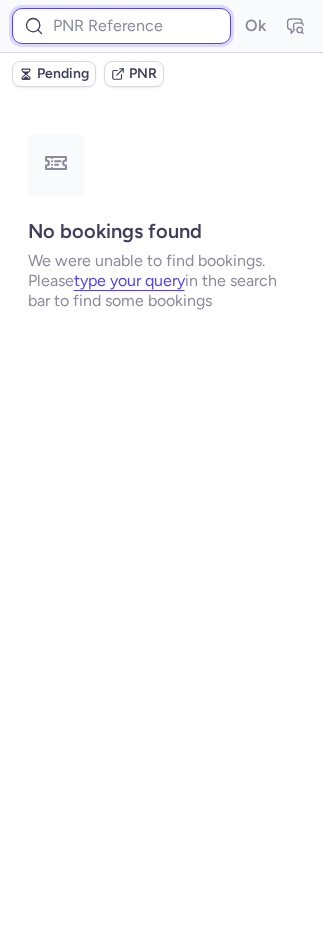 click at bounding box center [121, 26] 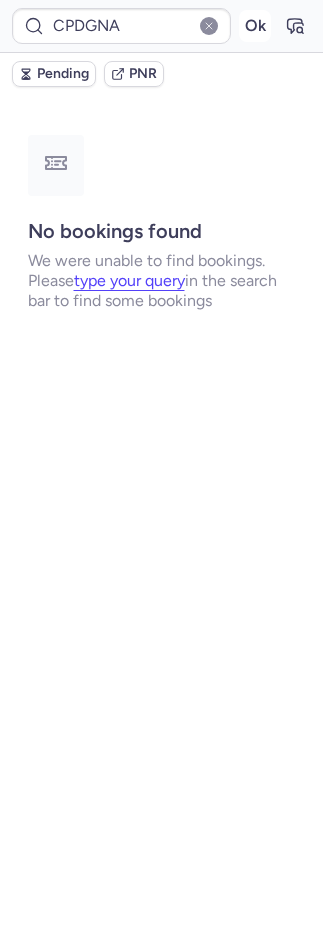 click on "Ok" at bounding box center [255, 26] 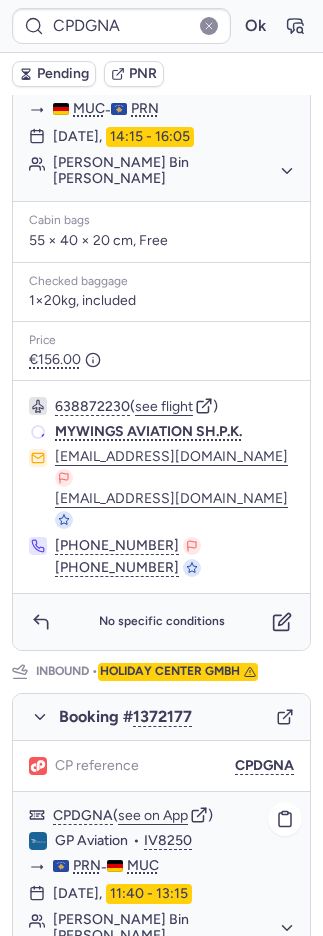 scroll, scrollTop: 890, scrollLeft: 0, axis: vertical 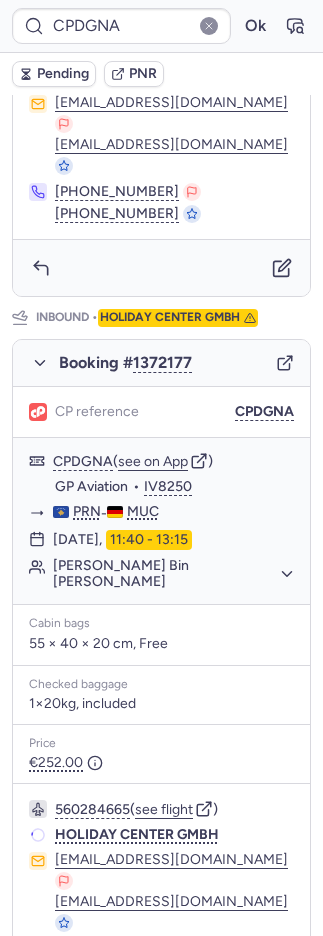 click 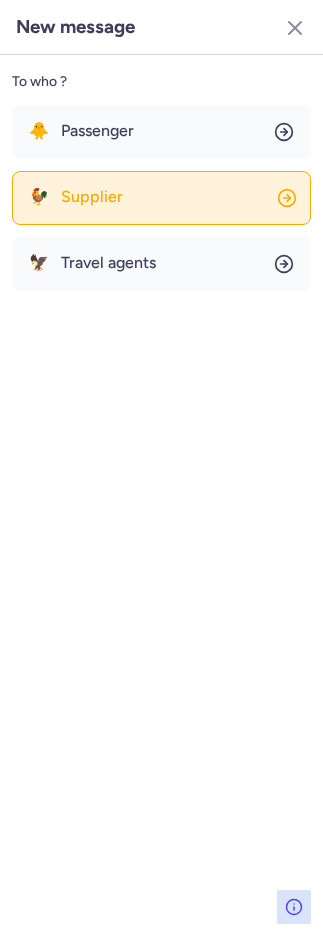 click on "🐓 Supplier" 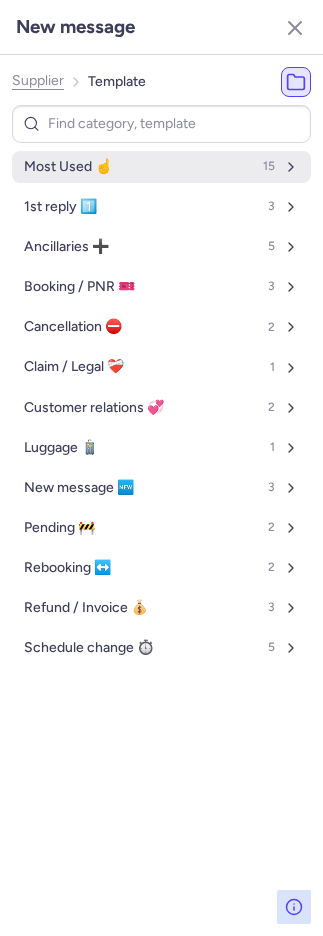 click on "Most Used ☝️ 15" at bounding box center (161, 167) 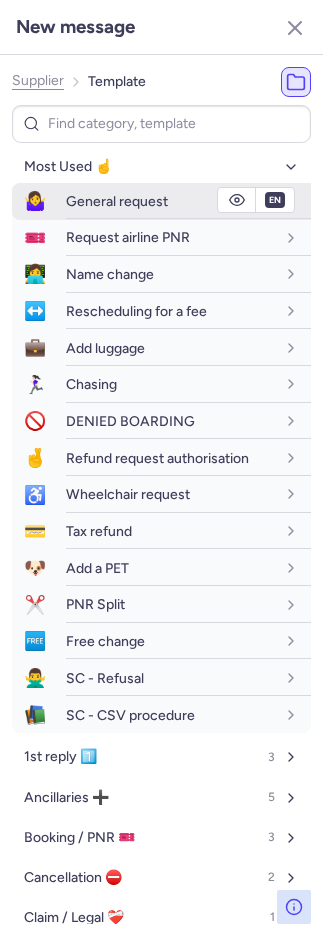 click on "General request" at bounding box center (188, 201) 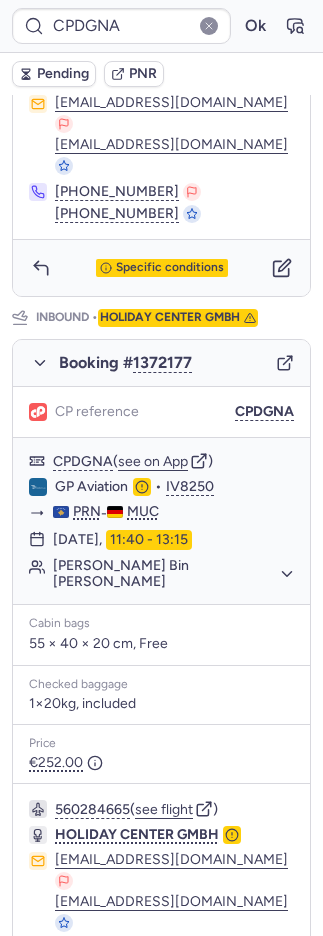 click 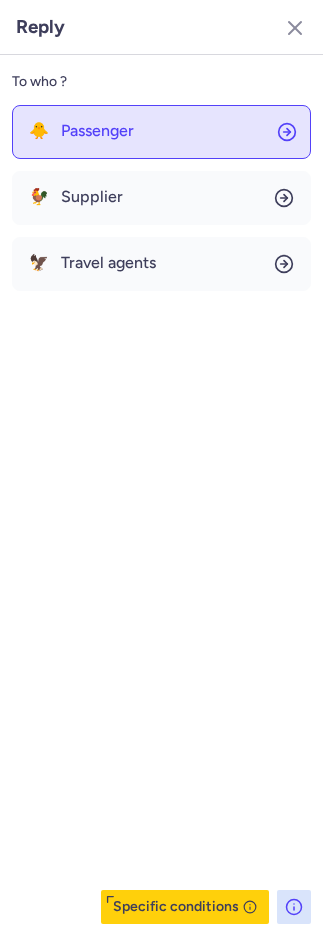 click on "🐥 Passenger" 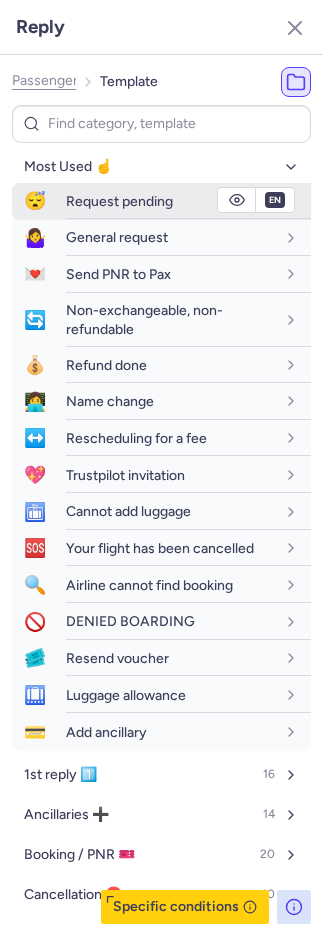 click on "Request pending" at bounding box center [188, 201] 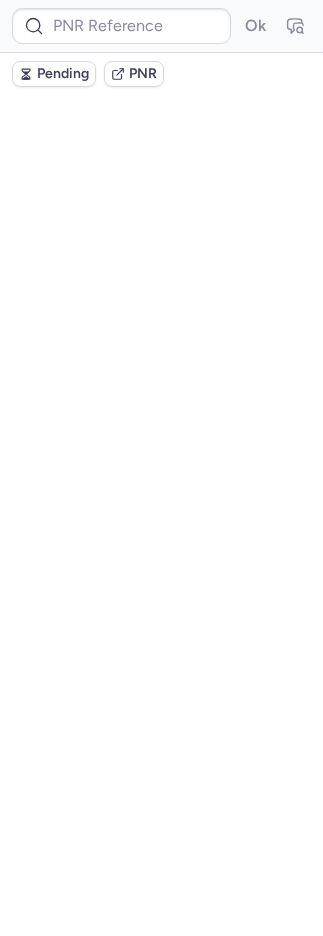 scroll, scrollTop: 0, scrollLeft: 0, axis: both 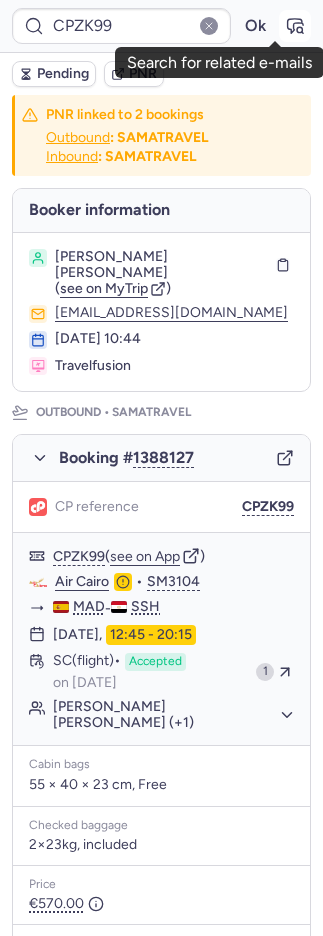 click 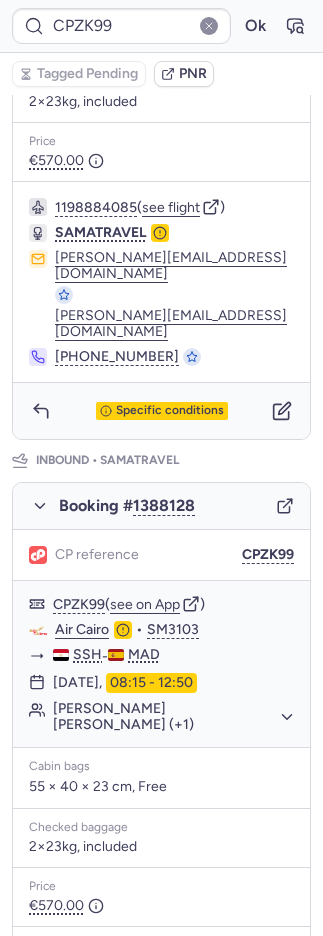 scroll, scrollTop: 726, scrollLeft: 0, axis: vertical 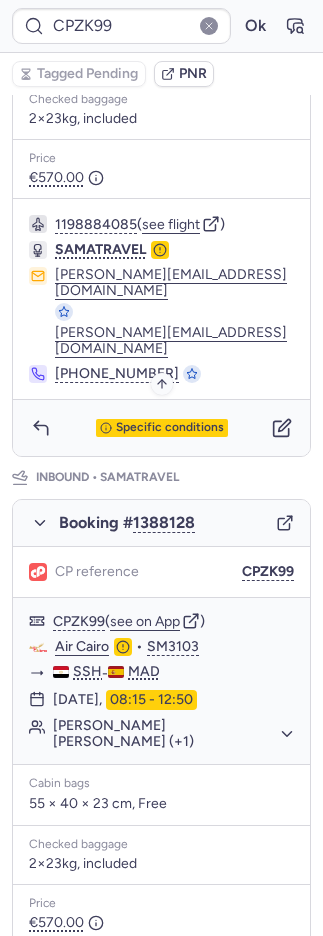 click on "Specific conditions" at bounding box center (170, 428) 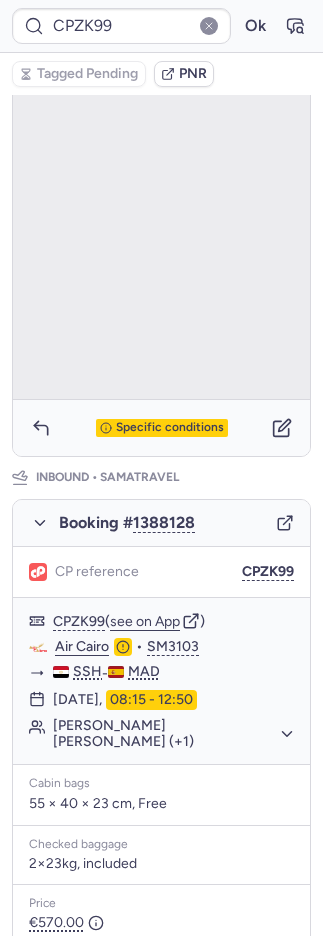 scroll, scrollTop: 112, scrollLeft: 0, axis: vertical 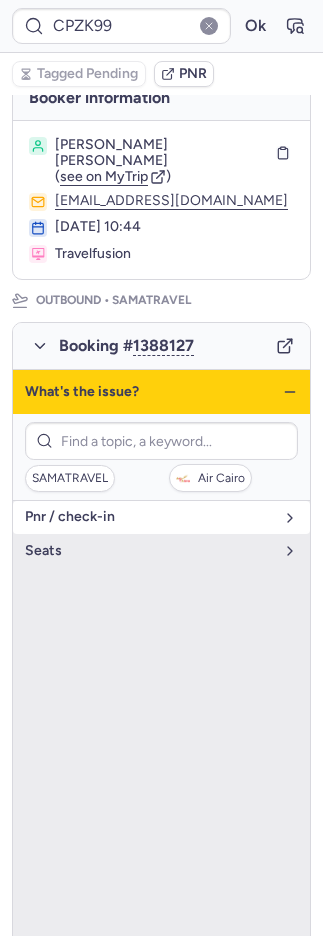 click on "pnr / check-in" at bounding box center [149, 517] 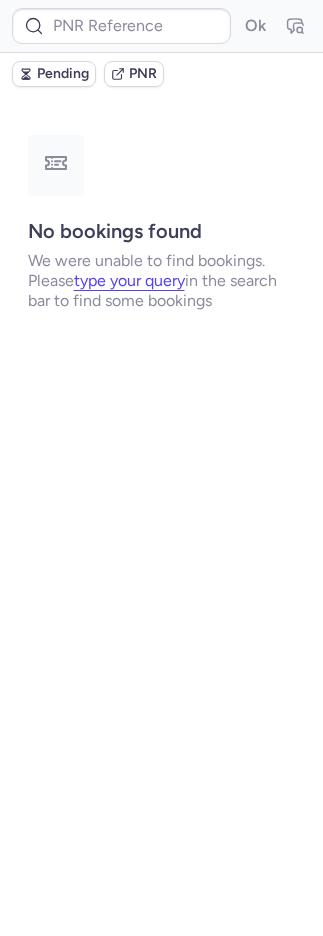 scroll, scrollTop: 0, scrollLeft: 0, axis: both 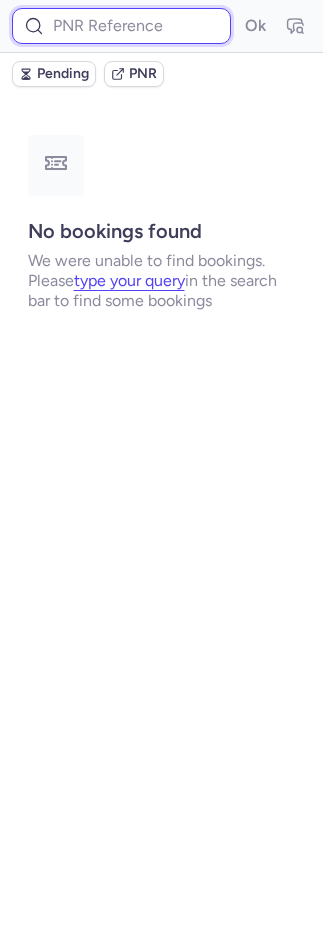 click at bounding box center (121, 26) 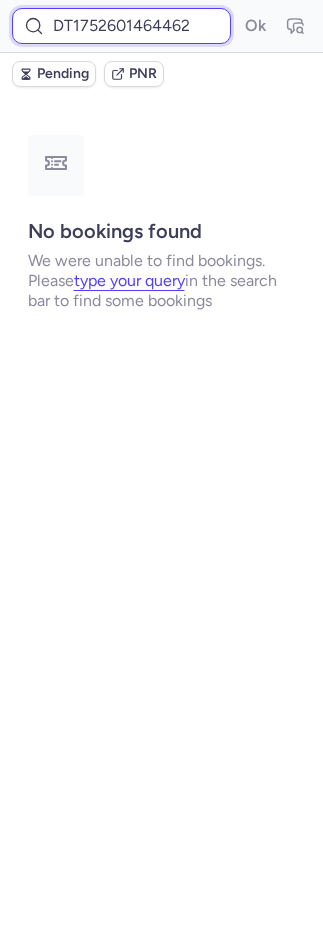 scroll, scrollTop: 0, scrollLeft: 26, axis: horizontal 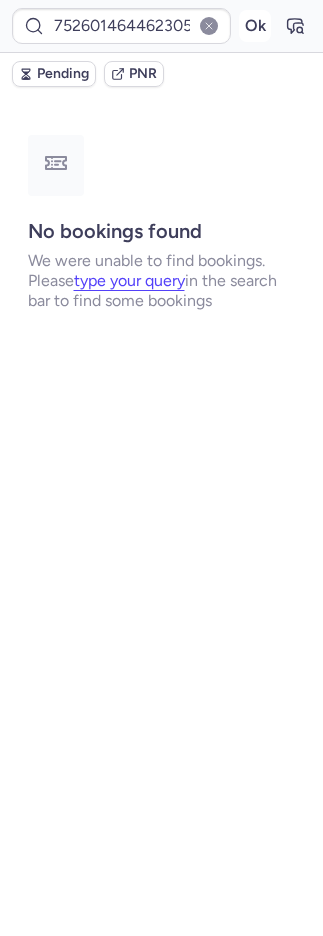 click on "Ok" at bounding box center [255, 26] 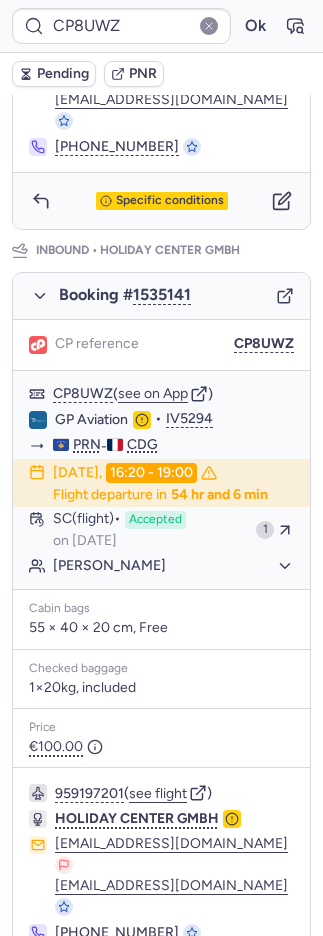 scroll, scrollTop: 908, scrollLeft: 0, axis: vertical 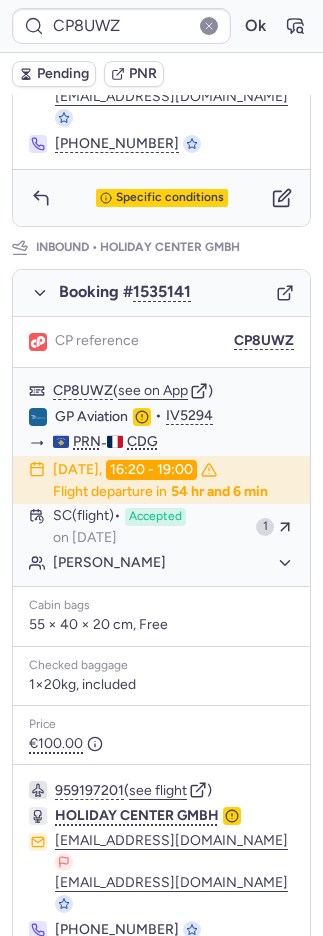 click 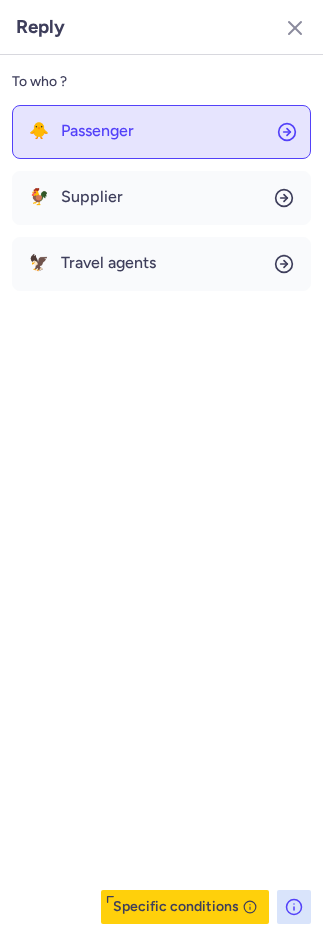 click on "🐥 Passenger" 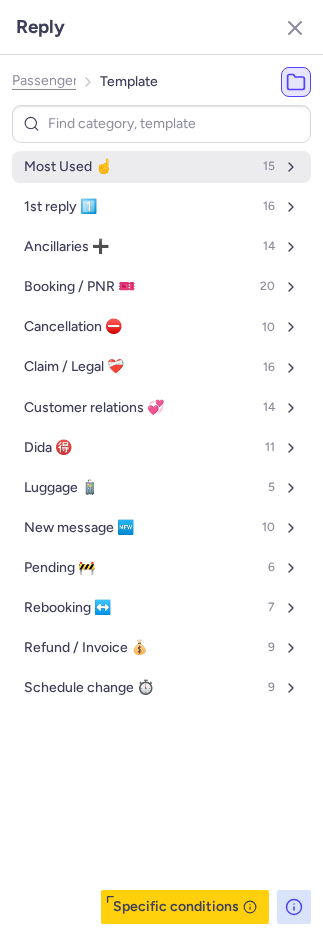 click on "Most Used ☝️ 15" at bounding box center (161, 167) 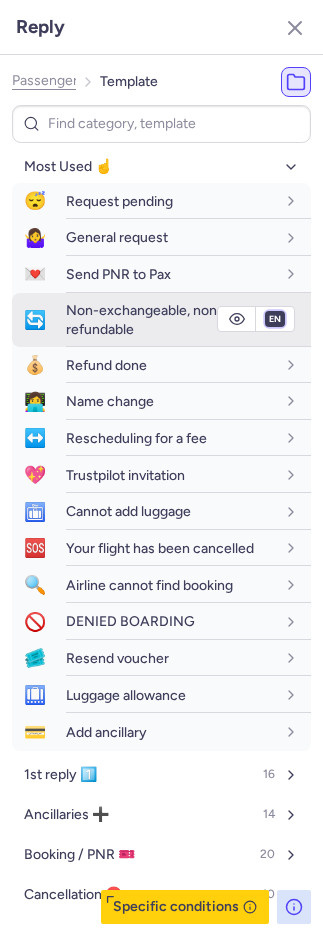 click on "fr en de nl pt es it ru" at bounding box center [275, 319] 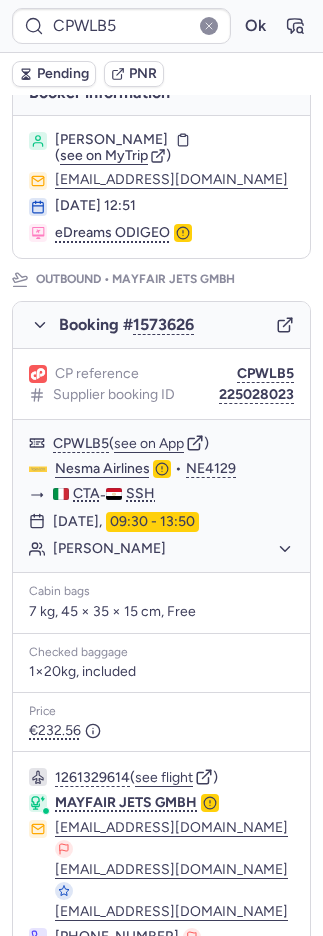 scroll, scrollTop: 926, scrollLeft: 0, axis: vertical 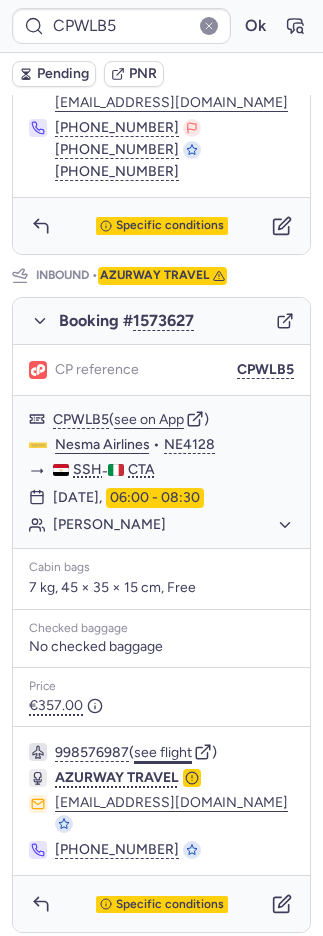 click on "see flight" 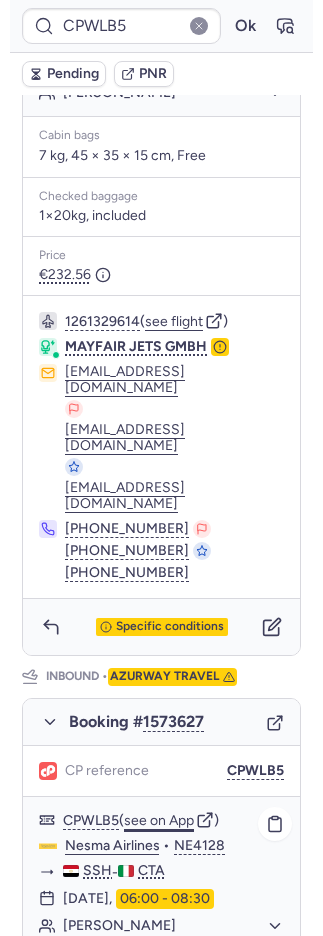 scroll, scrollTop: 76, scrollLeft: 0, axis: vertical 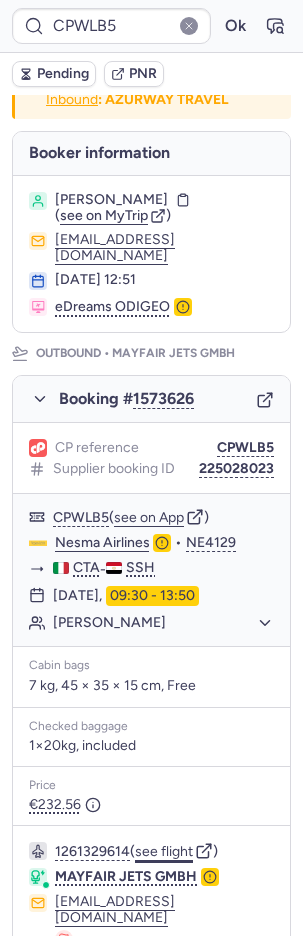 click on "see flight" 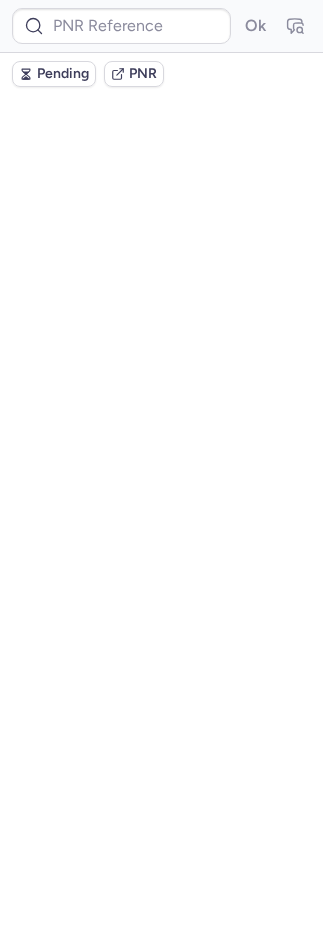 scroll, scrollTop: 0, scrollLeft: 0, axis: both 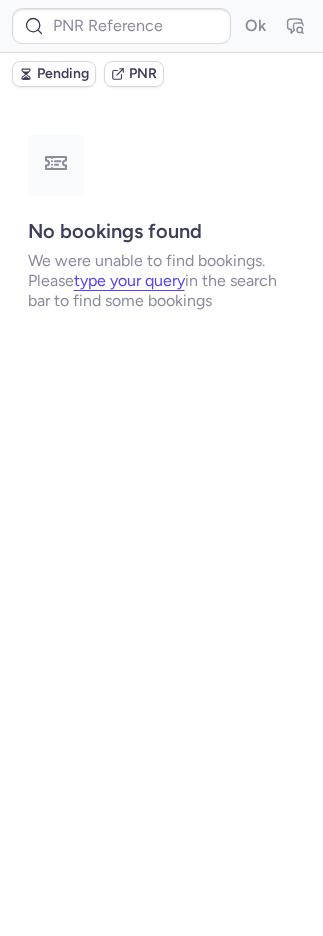 click on "Pending" at bounding box center [63, 74] 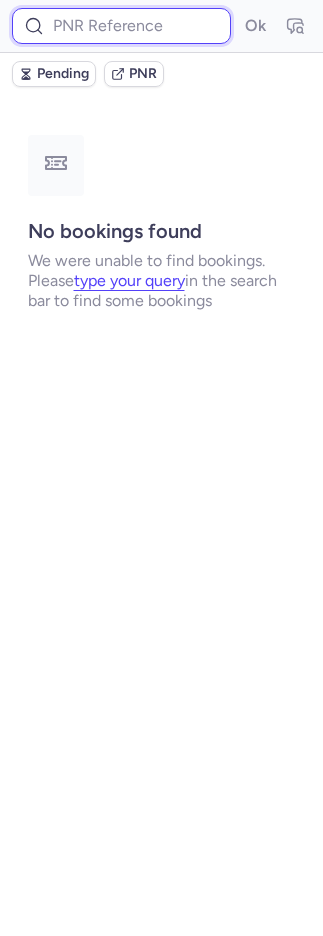 drag, startPoint x: 108, startPoint y: 18, endPoint x: 162, endPoint y: 27, distance: 54.74486 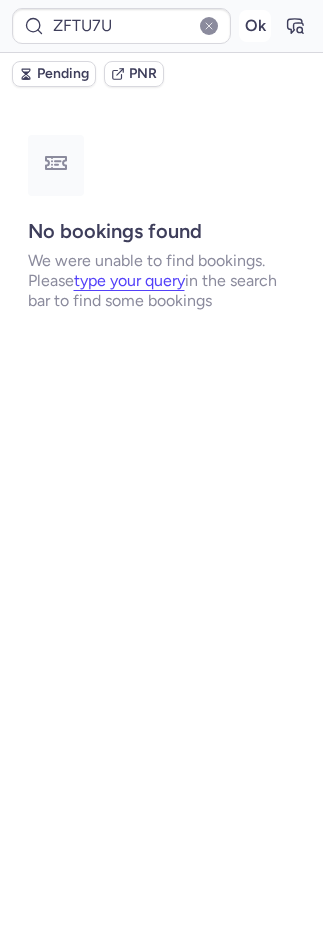 click on "Ok" at bounding box center (255, 26) 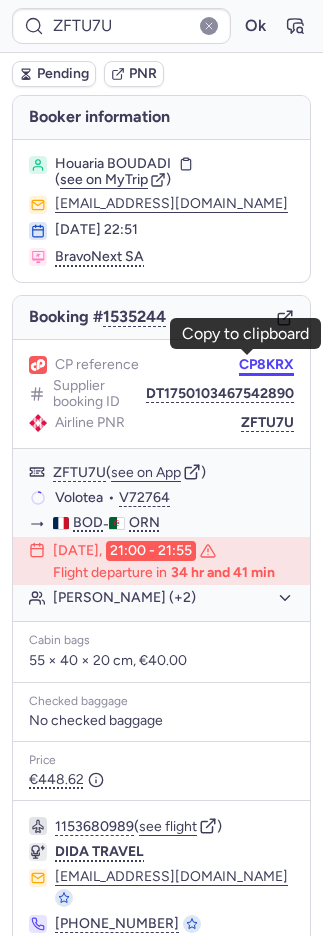 click on "CP8KRX" at bounding box center [266, 365] 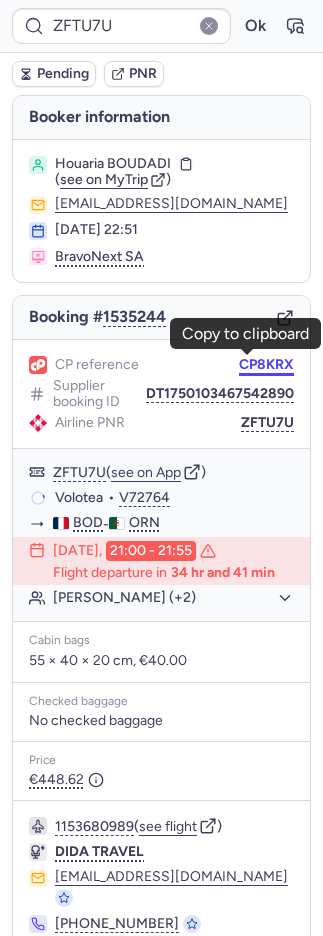 click on "CP8KRX" at bounding box center [266, 365] 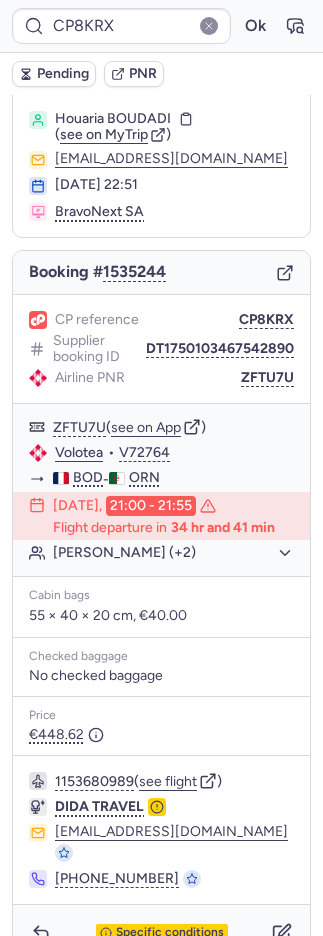 scroll, scrollTop: 78, scrollLeft: 0, axis: vertical 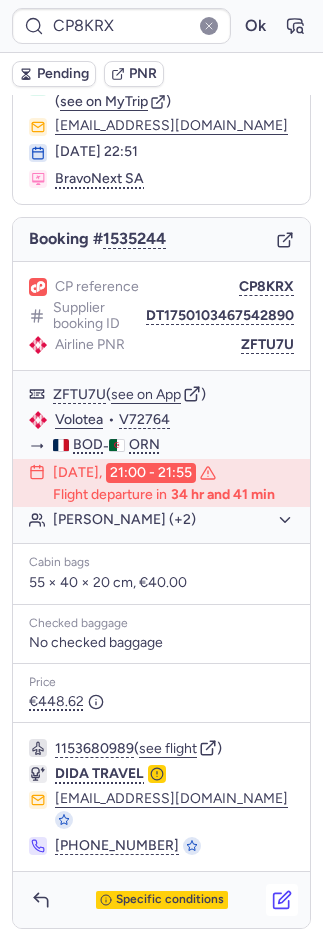 click 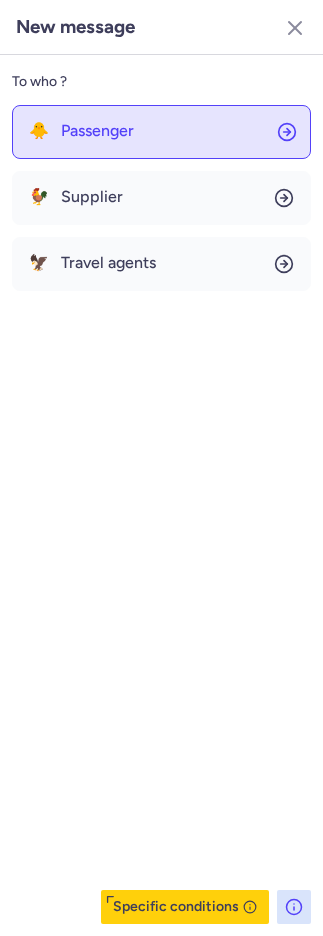 click on "🐥 Passenger" 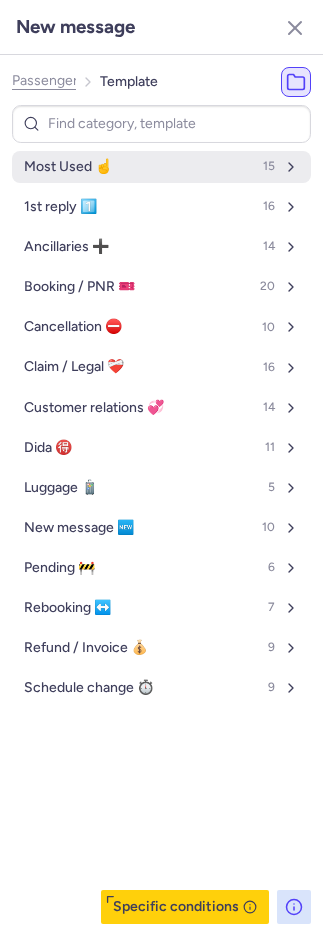 click on "Most Used ☝️" at bounding box center [68, 167] 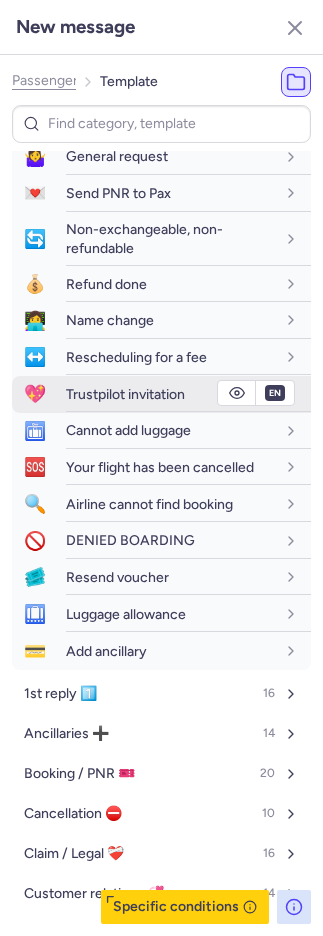 scroll, scrollTop: 221, scrollLeft: 0, axis: vertical 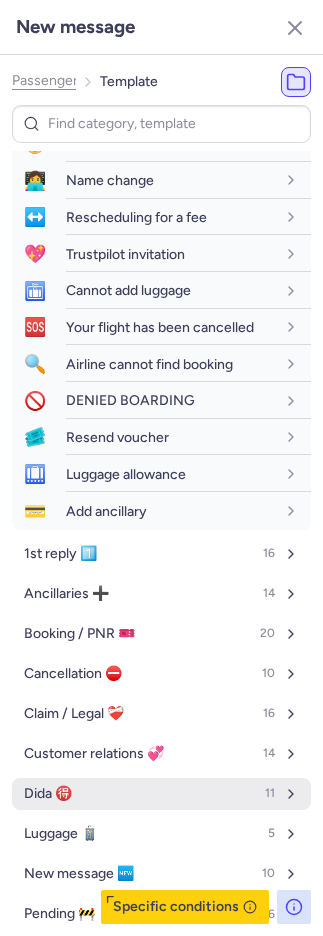 click on "Dida 🉐 11" at bounding box center (161, 794) 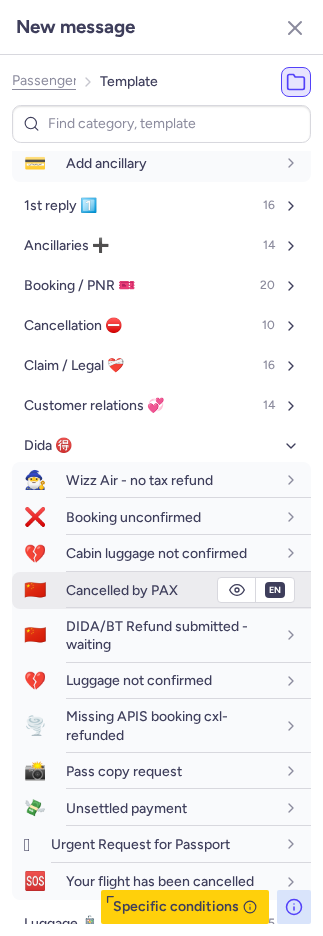 scroll, scrollTop: 718, scrollLeft: 0, axis: vertical 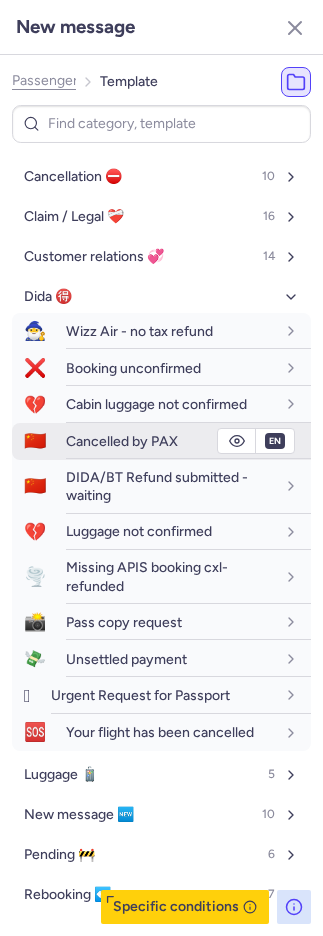 click on "Cancelled by PAX" at bounding box center [188, 441] 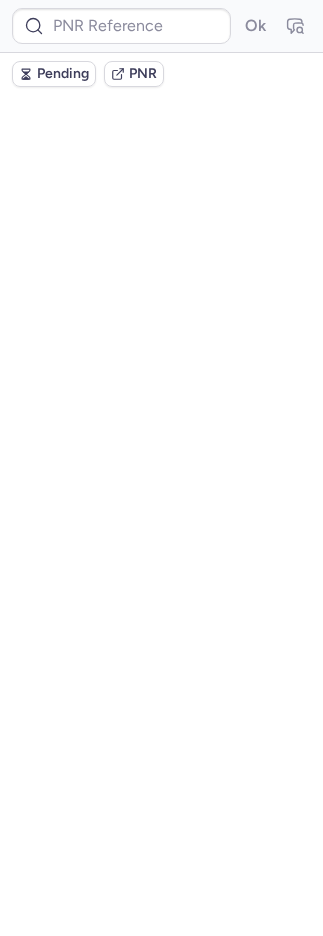 scroll, scrollTop: 0, scrollLeft: 0, axis: both 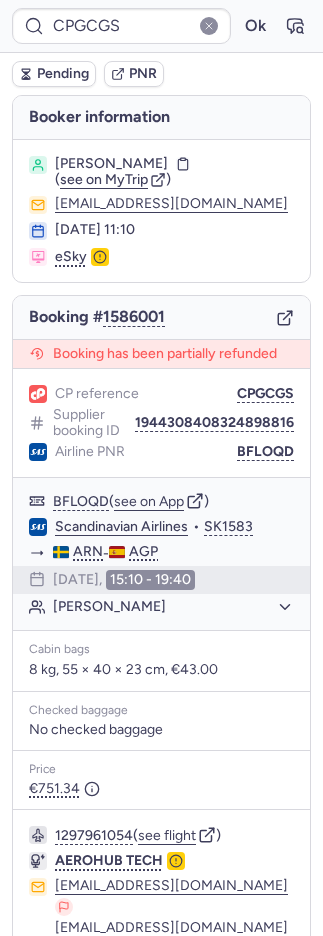 click on "PNR" at bounding box center (143, 74) 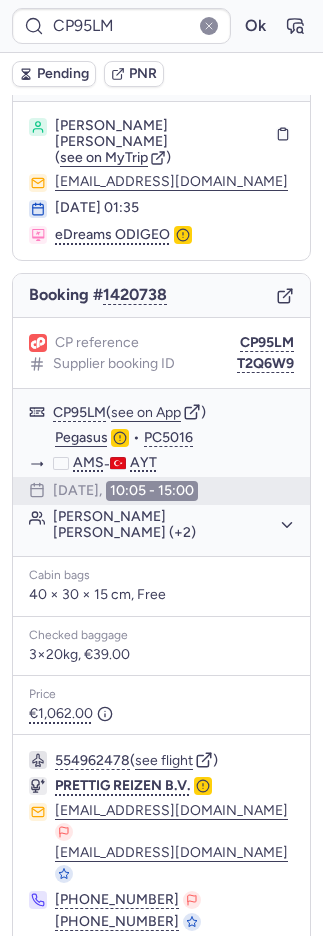 scroll, scrollTop: 58, scrollLeft: 0, axis: vertical 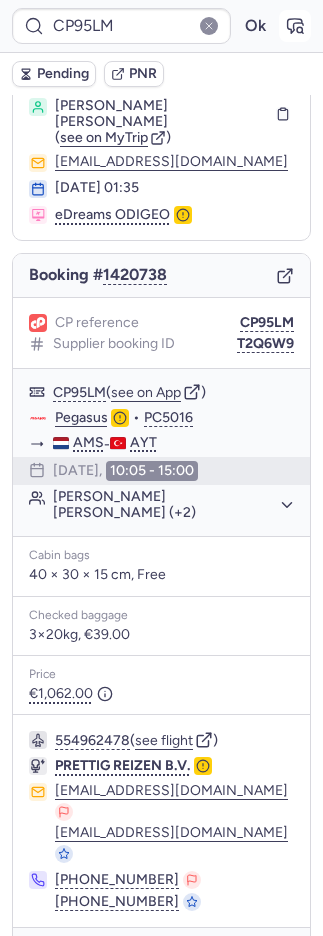 click 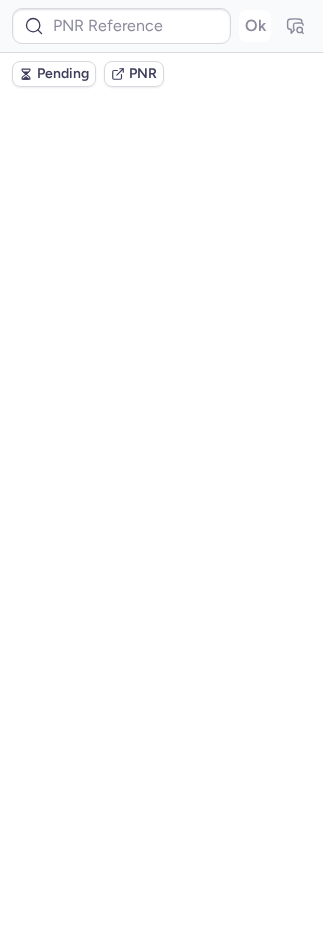 scroll, scrollTop: 0, scrollLeft: 0, axis: both 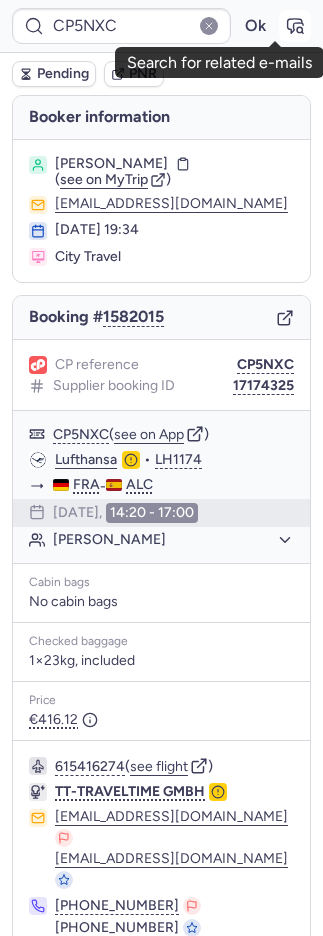 click 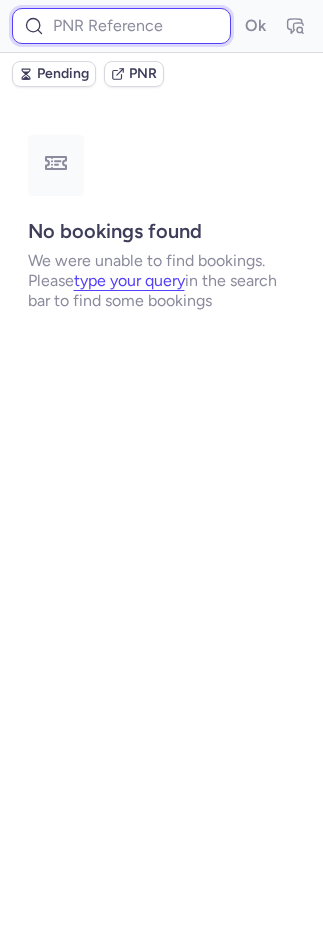 drag, startPoint x: 124, startPoint y: 29, endPoint x: 156, endPoint y: 29, distance: 32 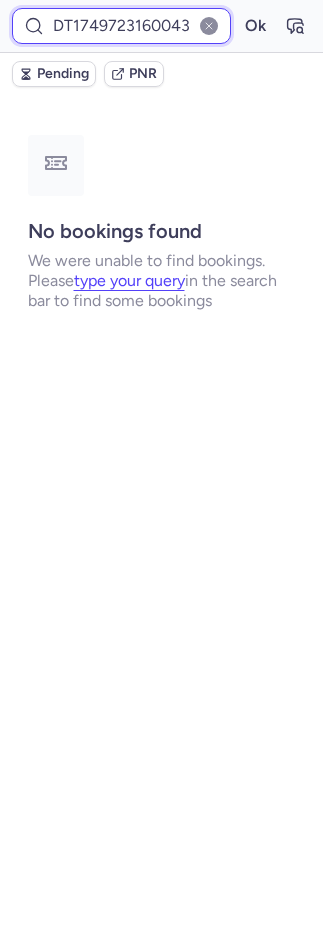 scroll, scrollTop: 0, scrollLeft: 26, axis: horizontal 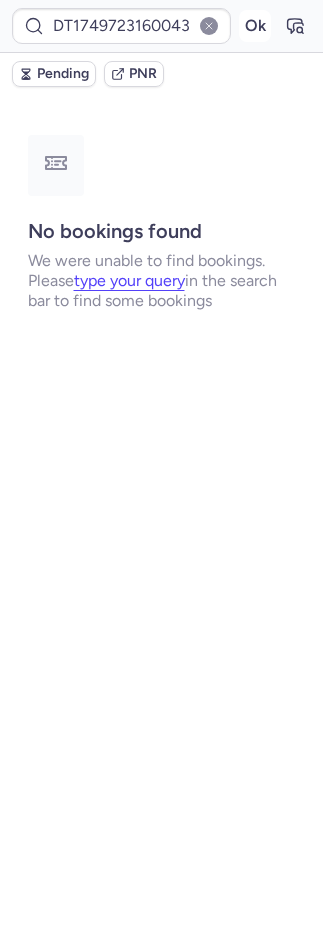 click on "Ok" at bounding box center (255, 26) 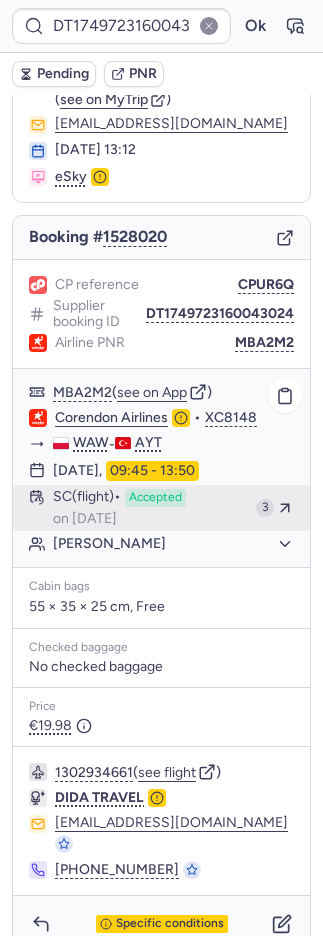 scroll, scrollTop: 84, scrollLeft: 0, axis: vertical 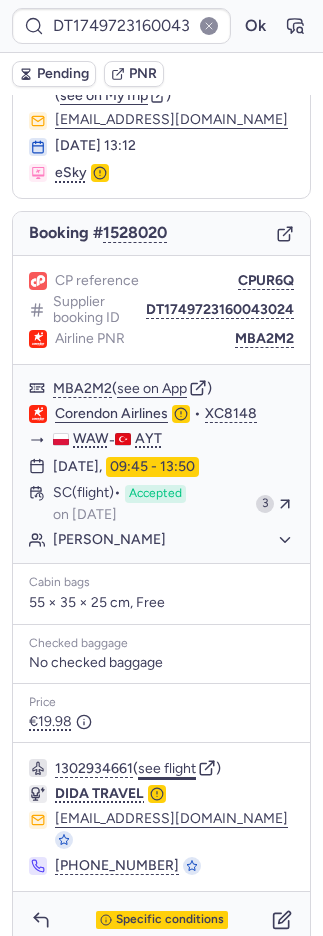 click on "see flight" 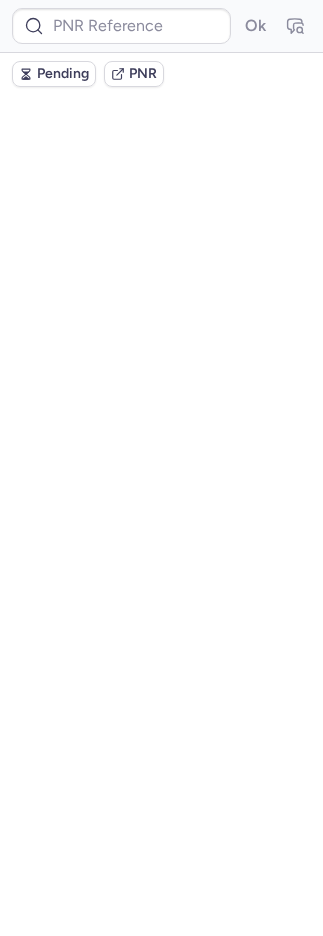 scroll, scrollTop: 0, scrollLeft: 0, axis: both 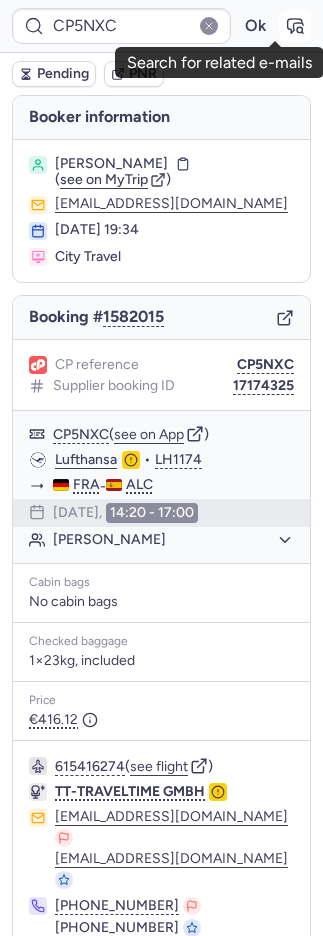 click 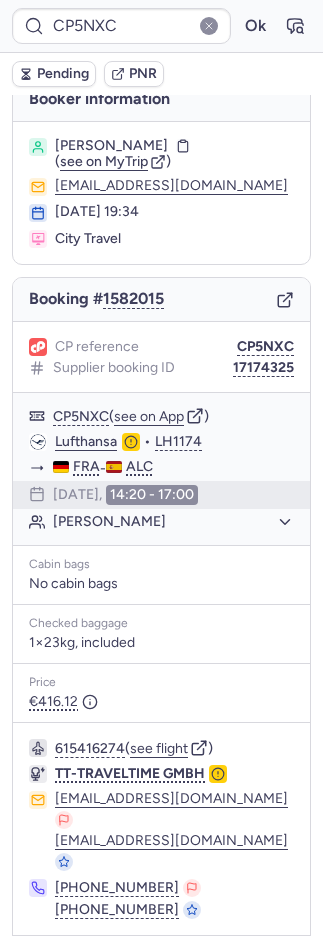 scroll, scrollTop: 42, scrollLeft: 0, axis: vertical 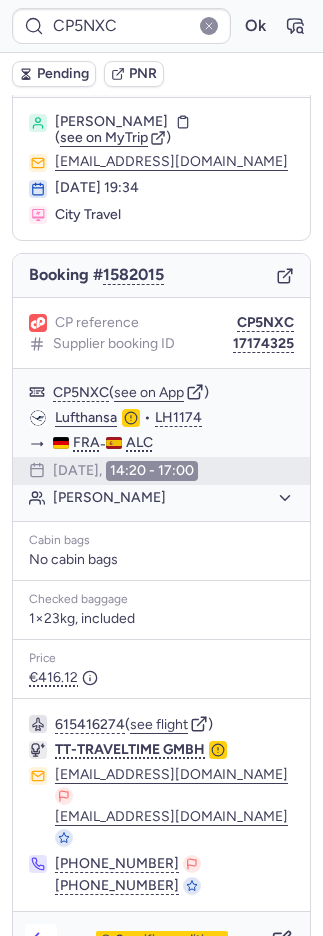 click 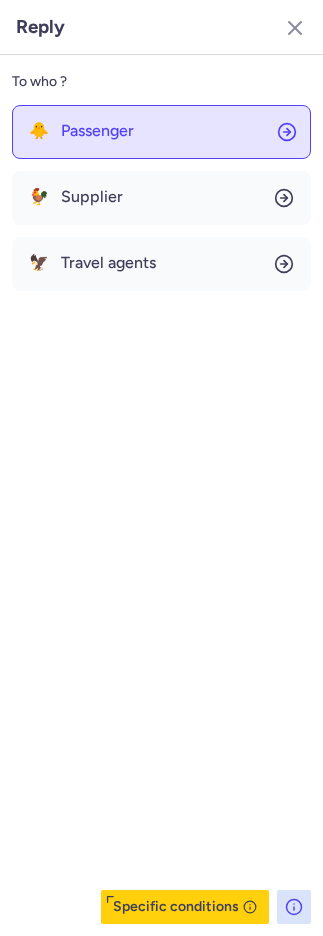 click on "Passenger" at bounding box center (97, 131) 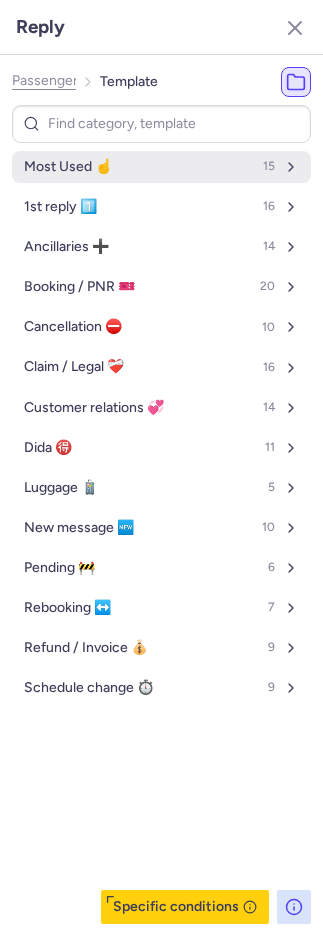 click on "Most Used ☝️ 15 1st reply 1️⃣ 16 Ancillaries ➕ 14 Booking / PNR 🎫 20 Cancellation ⛔️ 10 Claim / Legal ❤️‍🩹 16 Customer relations 💞 14 Dida 🉐 11 Luggage 🧳 5 New message 🆕 10 Pending 🚧 6 Rebooking ↔️ 7 Refund / Invoice 💰 9 Schedule change ⏱️ 9" at bounding box center (161, 514) 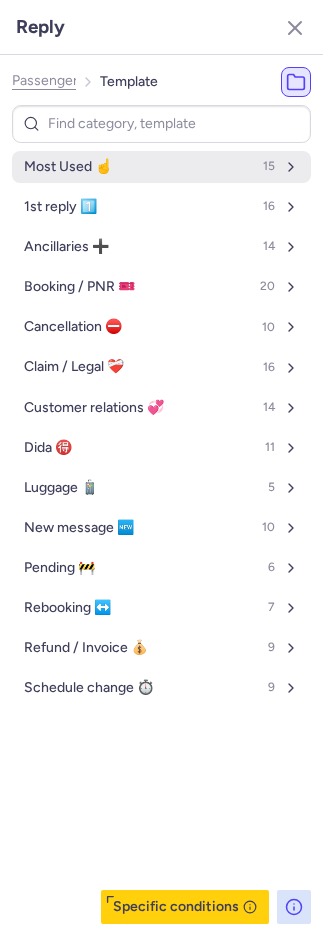 click on "Most Used ☝️ 15" at bounding box center [161, 167] 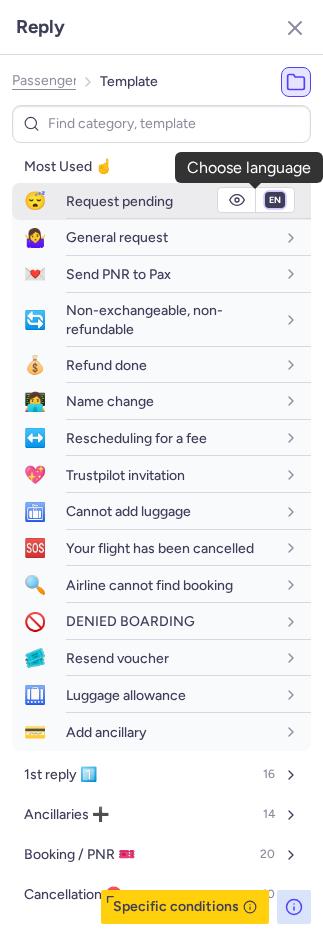 click on "fr en de nl pt es it ru" at bounding box center (275, 200) 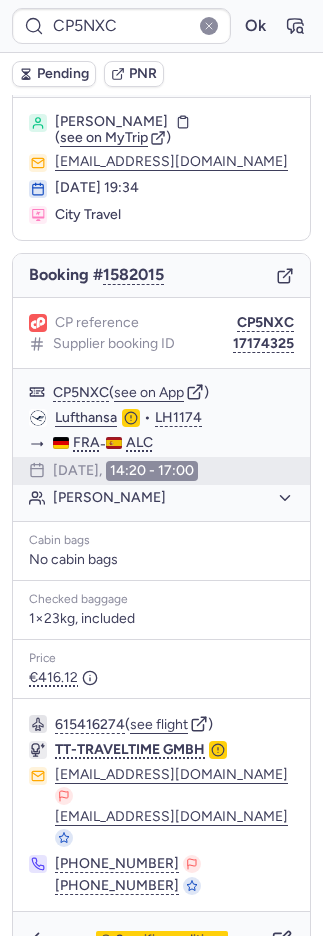 click on "Pending" at bounding box center [63, 74] 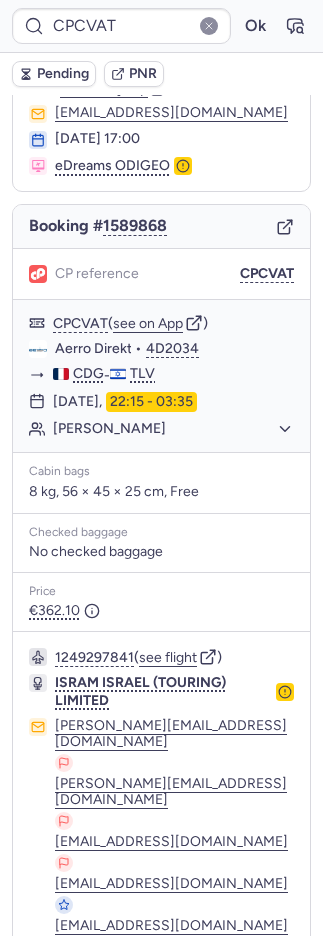 scroll, scrollTop: 0, scrollLeft: 0, axis: both 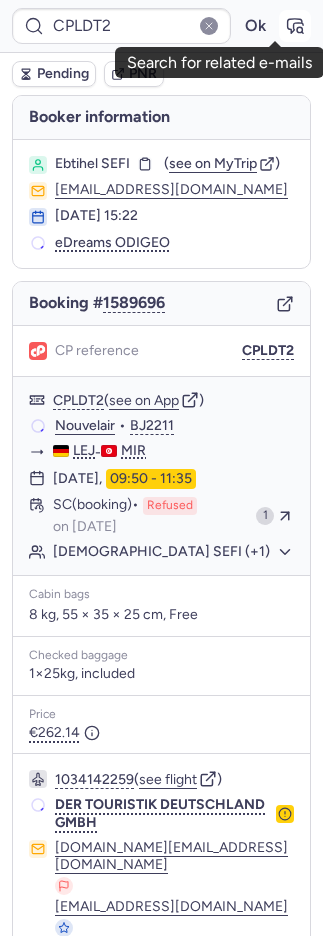 click at bounding box center [295, 26] 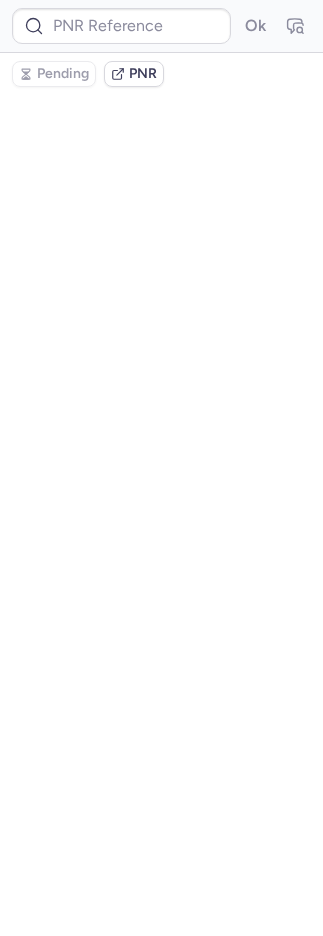 scroll, scrollTop: 0, scrollLeft: 0, axis: both 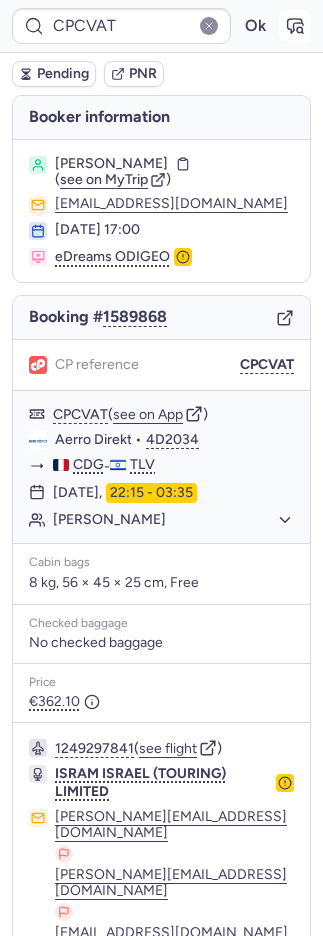 click at bounding box center (295, 26) 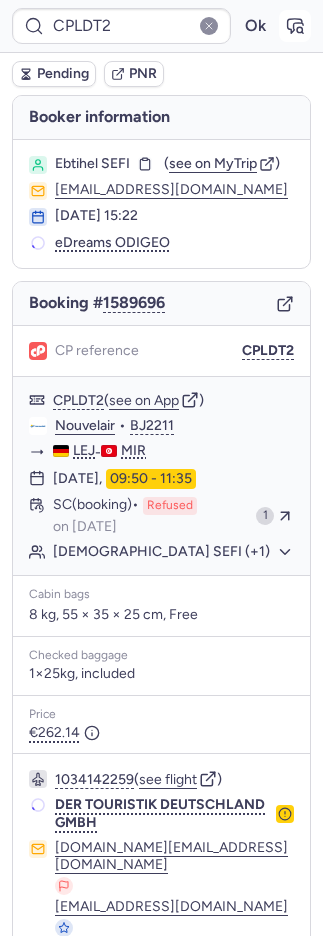 click 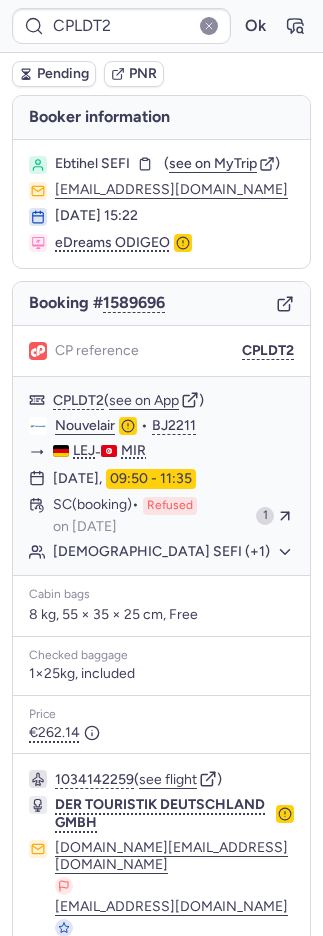 scroll, scrollTop: 50, scrollLeft: 0, axis: vertical 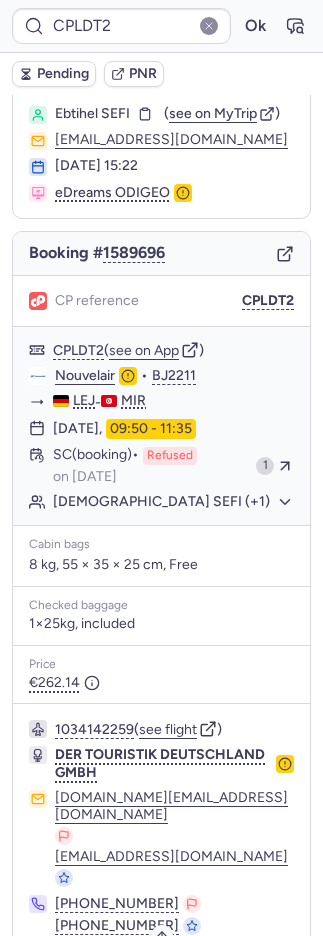 click on "Specific conditions" at bounding box center (170, 980) 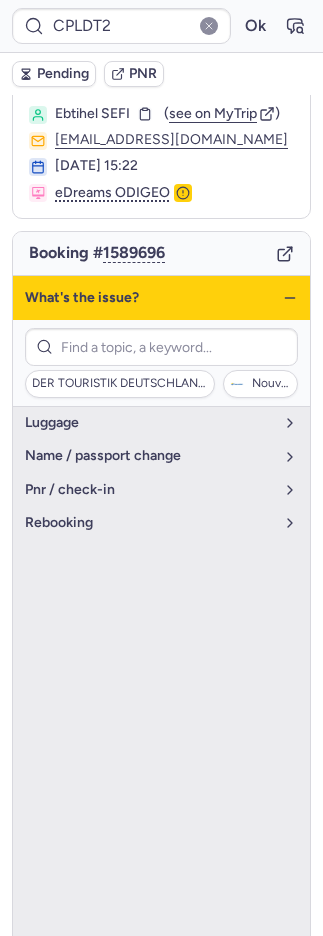 scroll, scrollTop: 87, scrollLeft: 0, axis: vertical 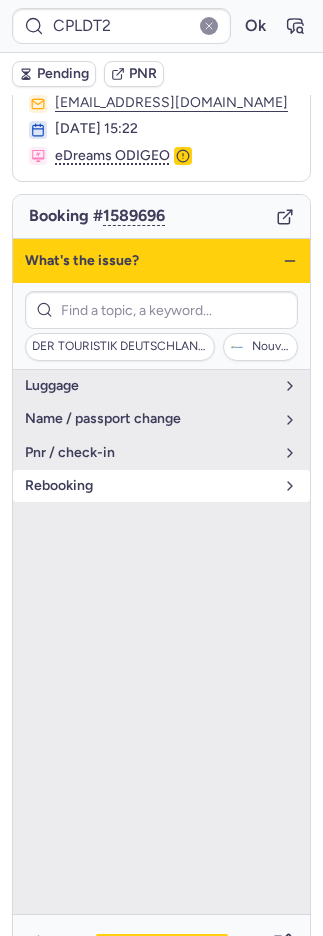 click on "rebooking" at bounding box center (161, 486) 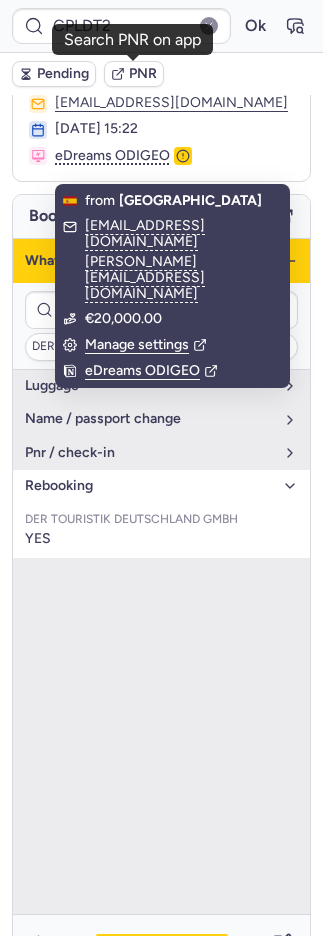 click on "PNR" at bounding box center (143, 74) 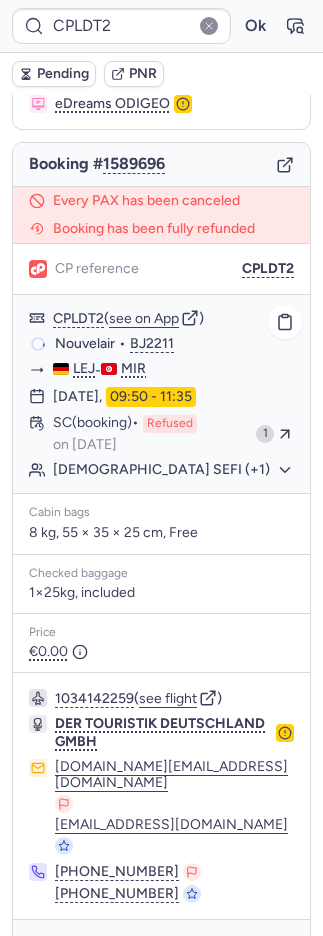 scroll, scrollTop: 144, scrollLeft: 0, axis: vertical 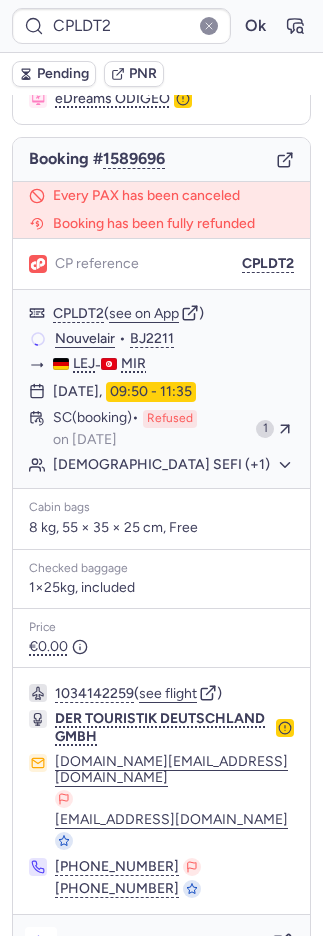 click 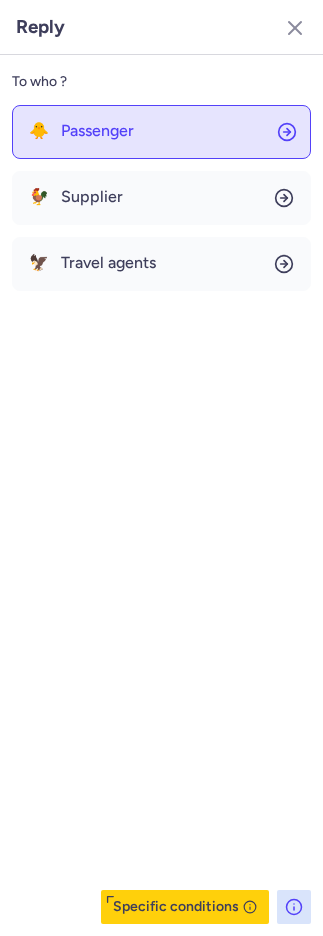 click on "🐥 Passenger" 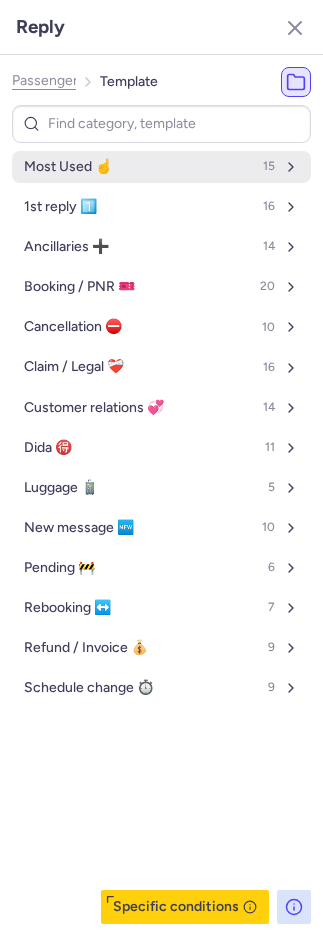 click on "Most Used ☝️ 15" at bounding box center [161, 167] 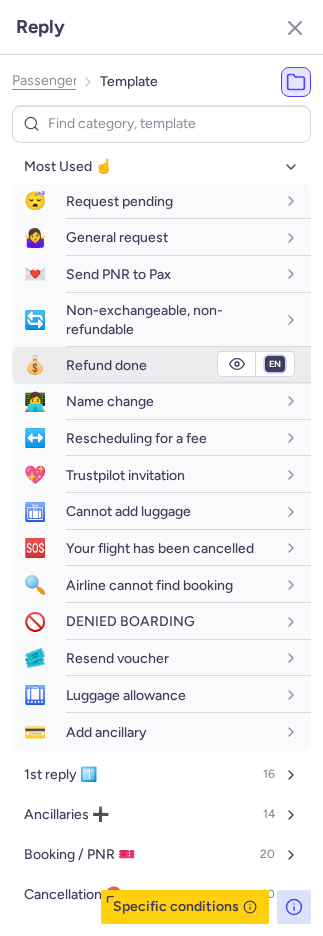 click on "fr en de nl pt es it ru" at bounding box center (275, 364) 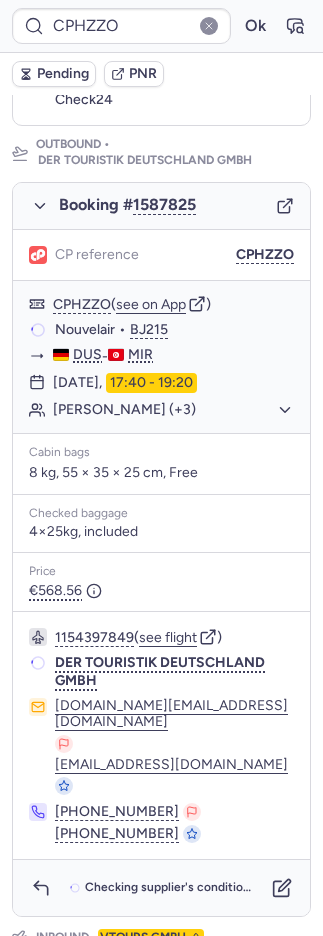 scroll, scrollTop: 256, scrollLeft: 0, axis: vertical 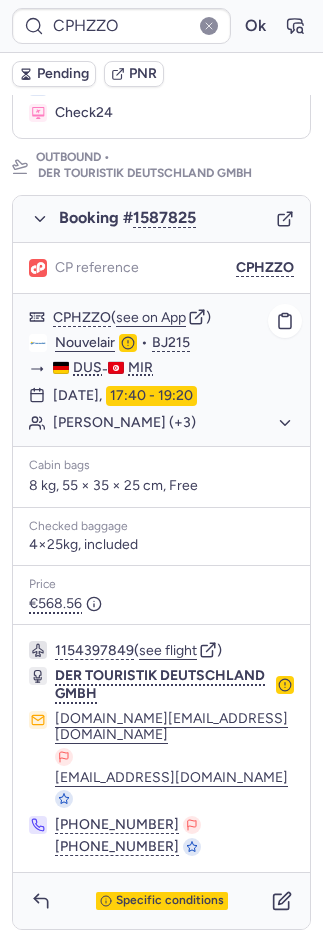 click on "[PERSON_NAME] (+3)" 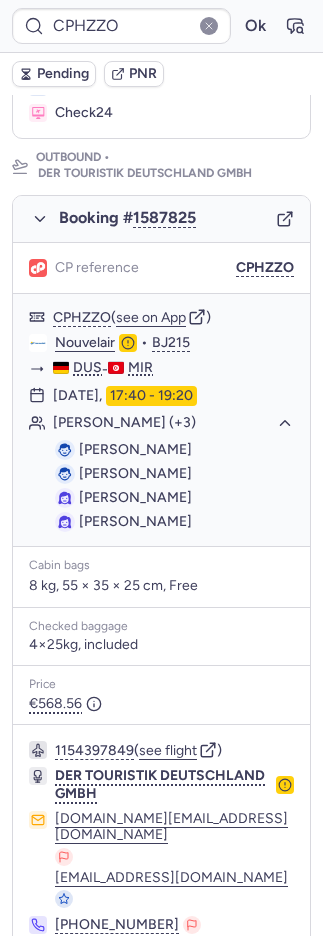 click 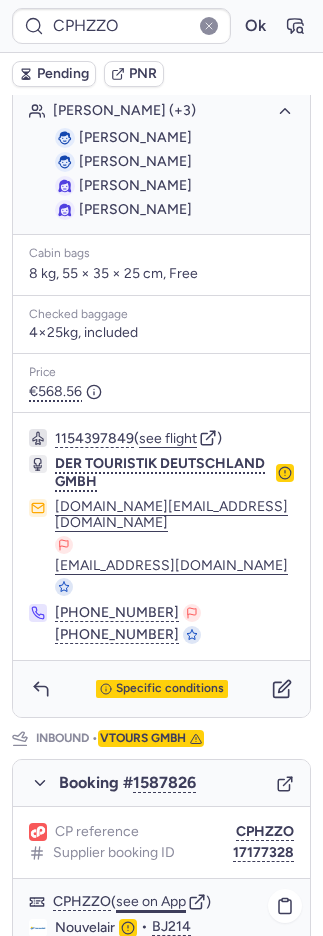 scroll, scrollTop: 975, scrollLeft: 0, axis: vertical 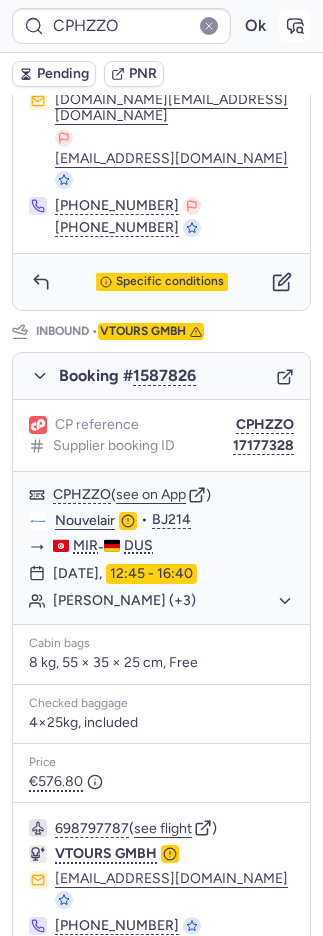 click 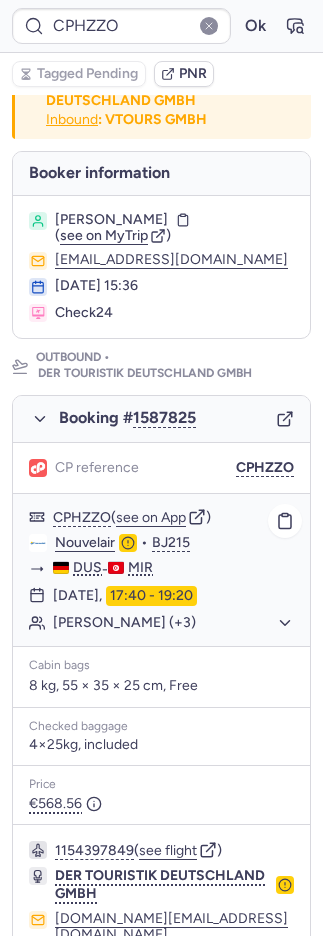 scroll, scrollTop: 348, scrollLeft: 0, axis: vertical 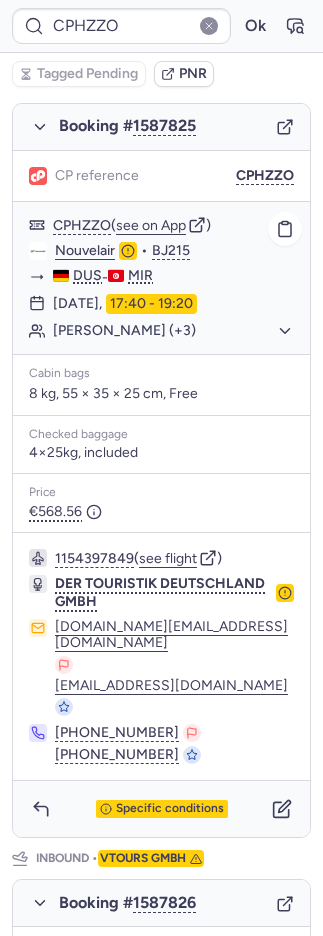 click on "[PERSON_NAME] (+3)" 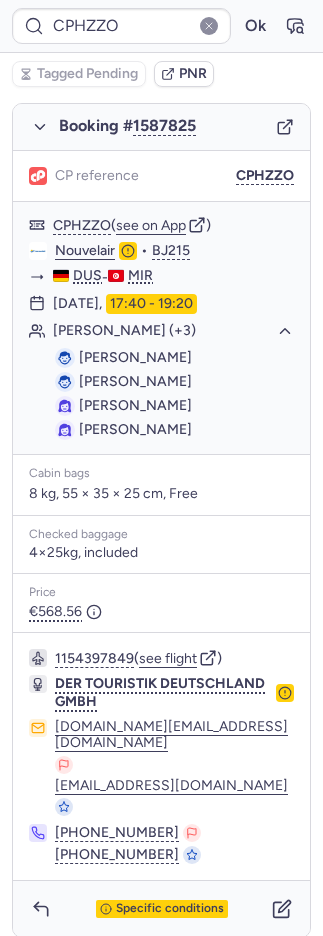 click on "PNR" at bounding box center [193, 74] 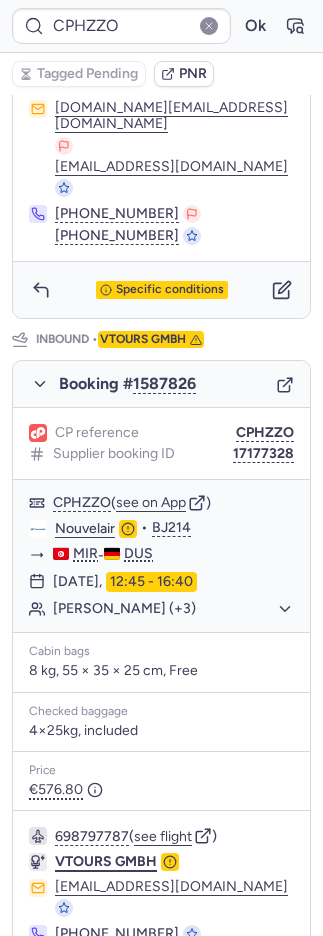 scroll, scrollTop: 975, scrollLeft: 0, axis: vertical 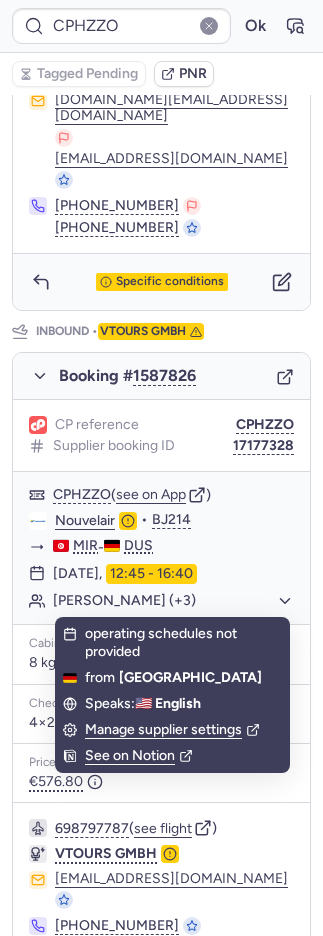 click 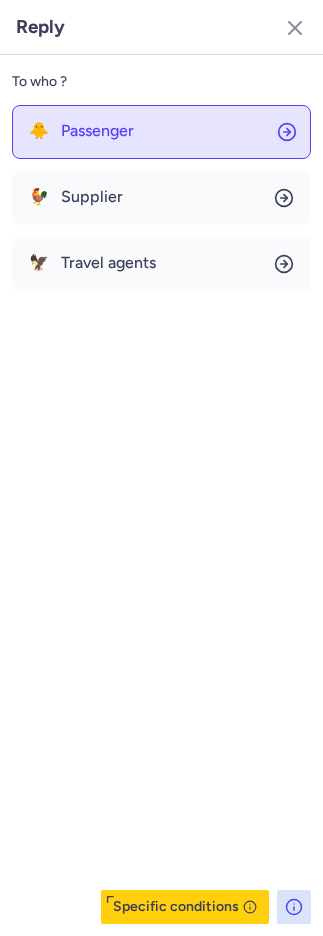 click on "Passenger" at bounding box center (97, 131) 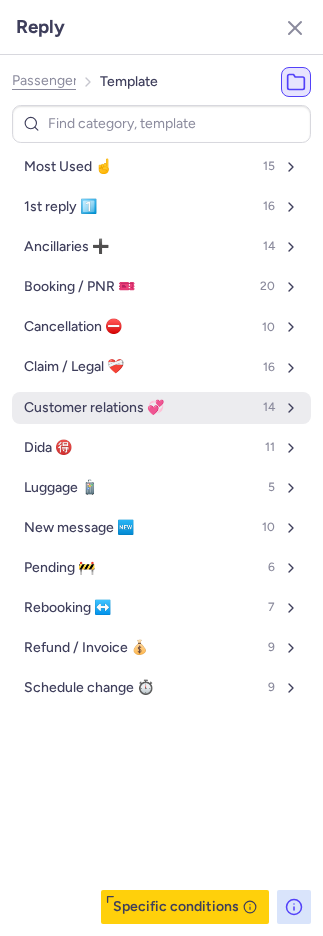 click on "Customer relations 💞" at bounding box center [94, 408] 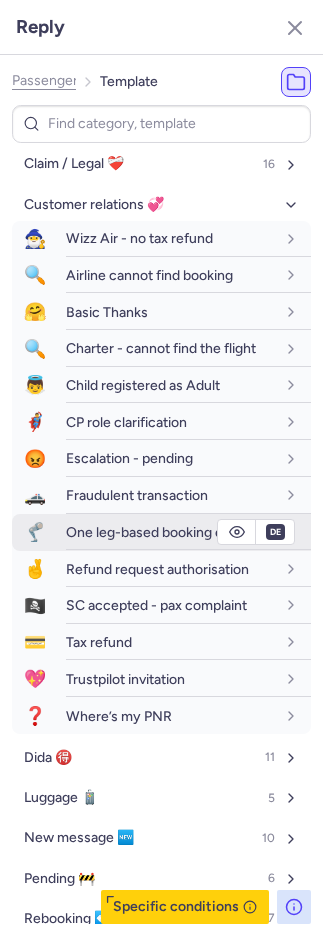 scroll, scrollTop: 334, scrollLeft: 0, axis: vertical 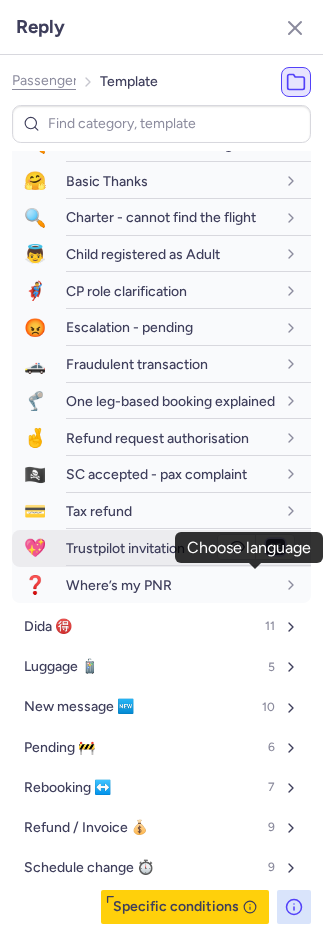 click on "fr en de nl pt es it ru" at bounding box center [275, 547] 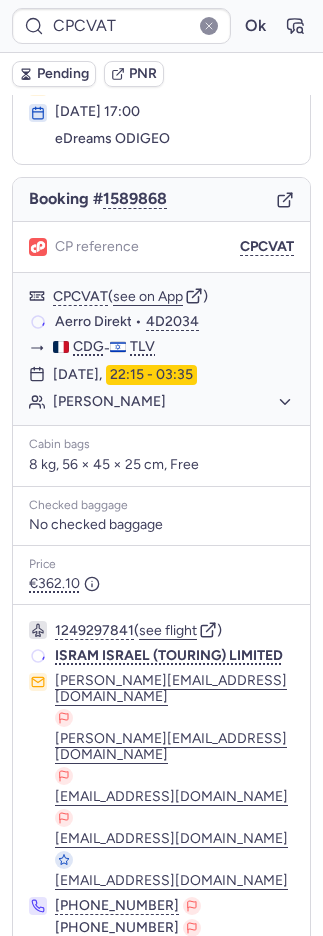 scroll, scrollTop: 112, scrollLeft: 0, axis: vertical 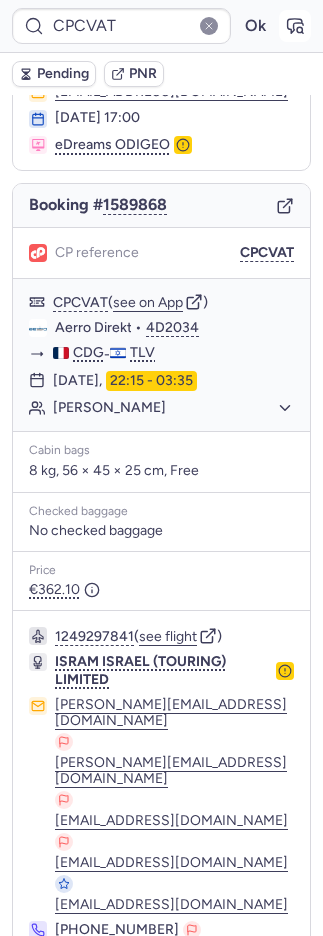 click 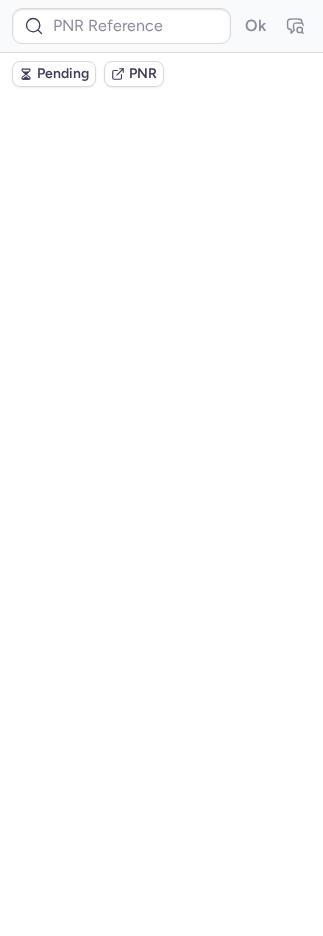 scroll, scrollTop: 0, scrollLeft: 0, axis: both 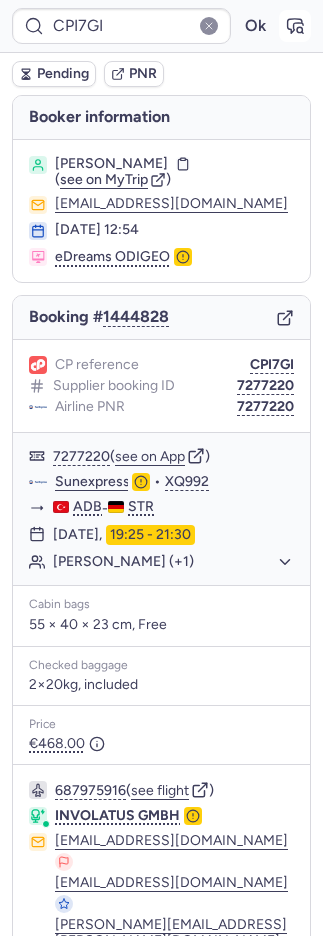 click at bounding box center [295, 26] 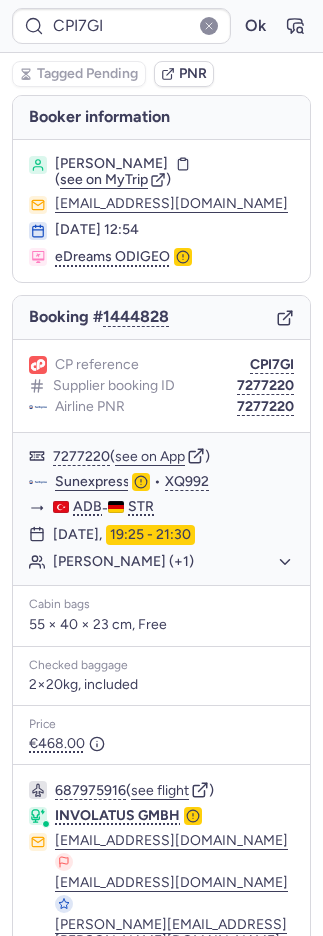 click on "PNR" at bounding box center (193, 74) 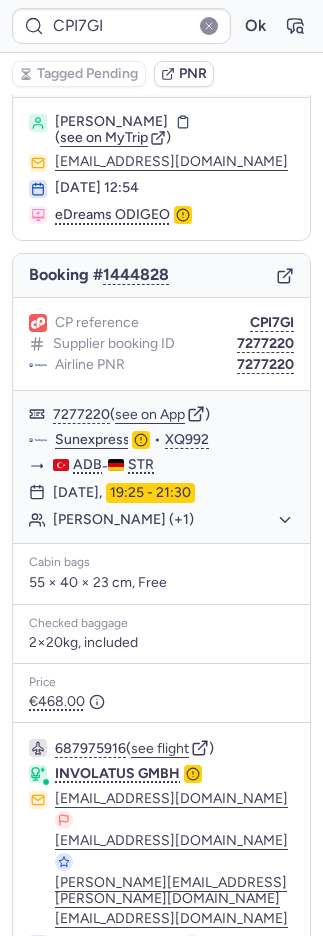click 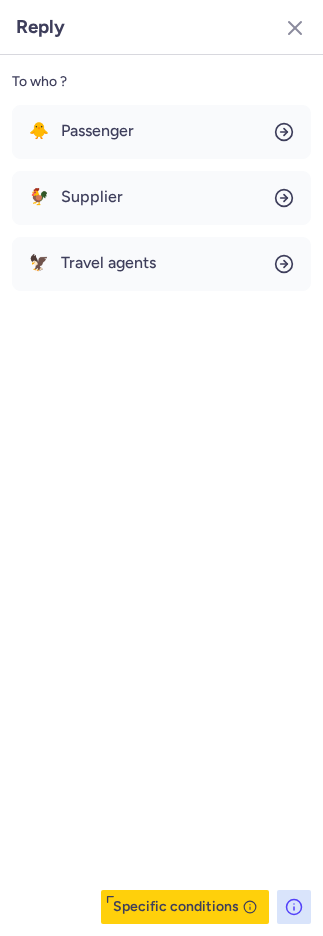 scroll, scrollTop: 128, scrollLeft: 0, axis: vertical 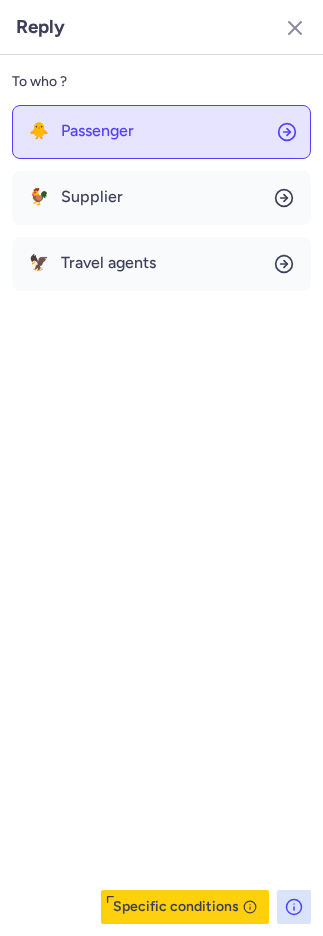drag, startPoint x: 130, startPoint y: 125, endPoint x: 134, endPoint y: 135, distance: 10.770329 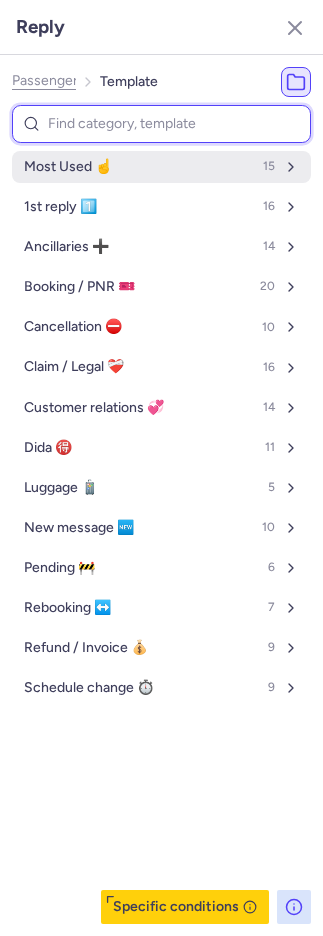 click on "Most Used ☝️ 15" at bounding box center [161, 167] 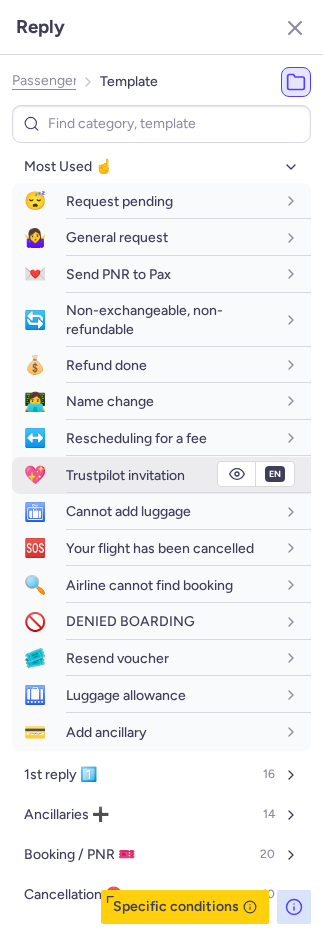click on "Trustpilot invitation" at bounding box center (125, 475) 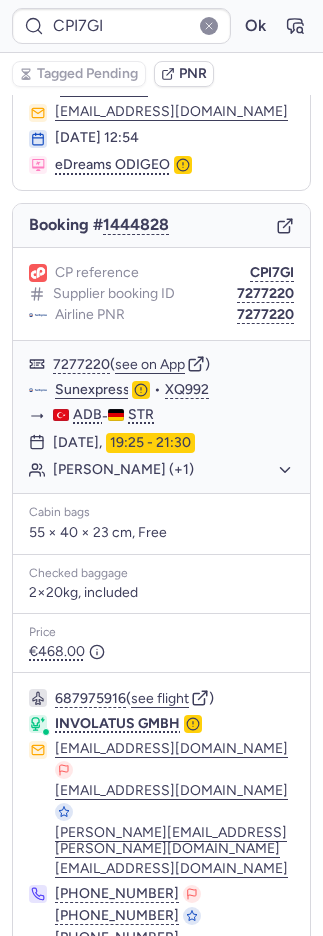 scroll, scrollTop: 0, scrollLeft: 0, axis: both 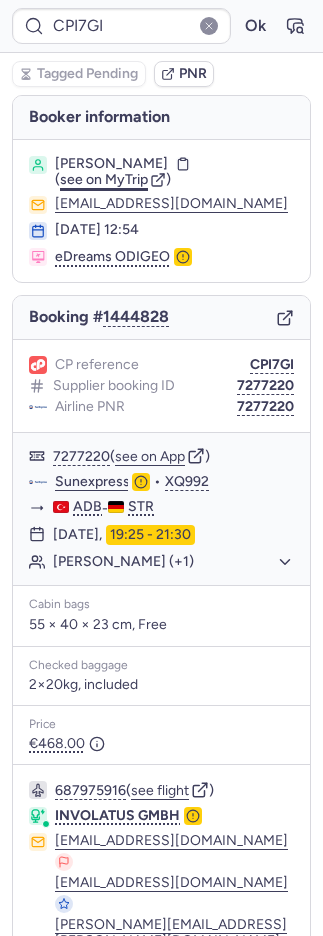 click on "see on MyTrip" at bounding box center (104, 179) 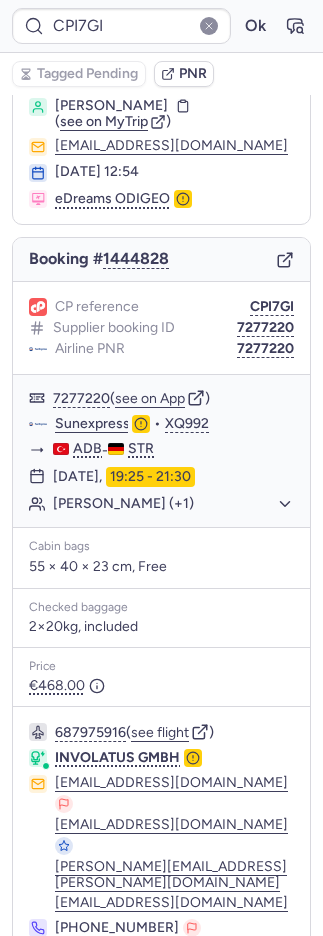 scroll, scrollTop: 0, scrollLeft: 0, axis: both 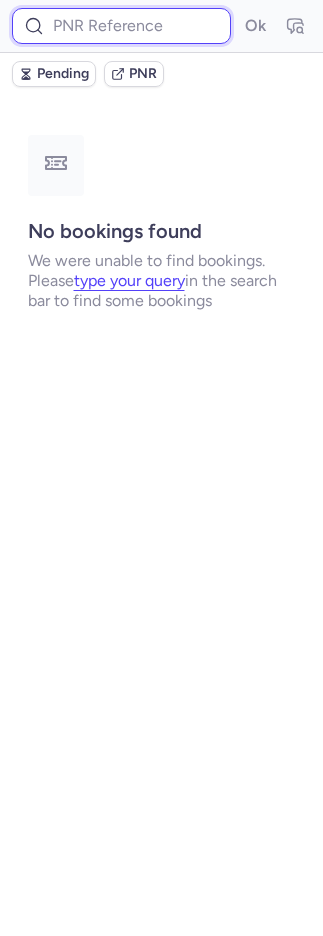 click at bounding box center [121, 26] 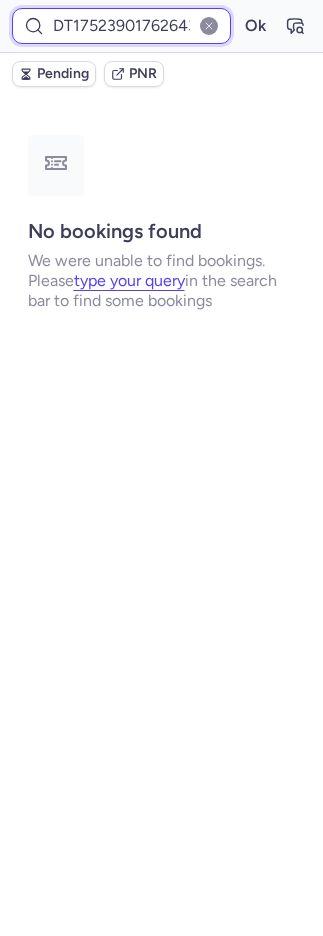 scroll, scrollTop: 0, scrollLeft: 22, axis: horizontal 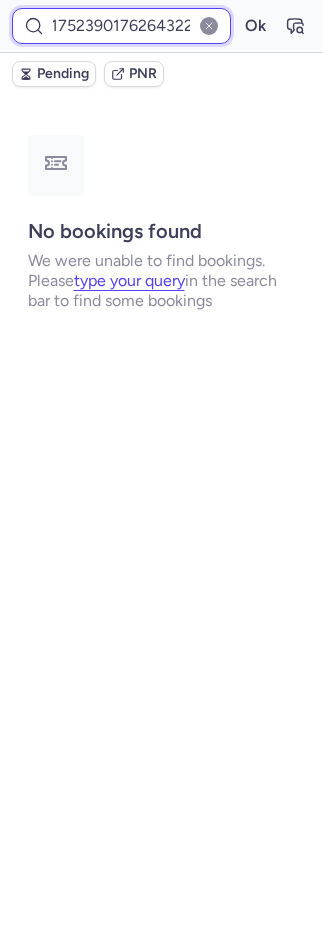 click on "Ok" at bounding box center [255, 26] 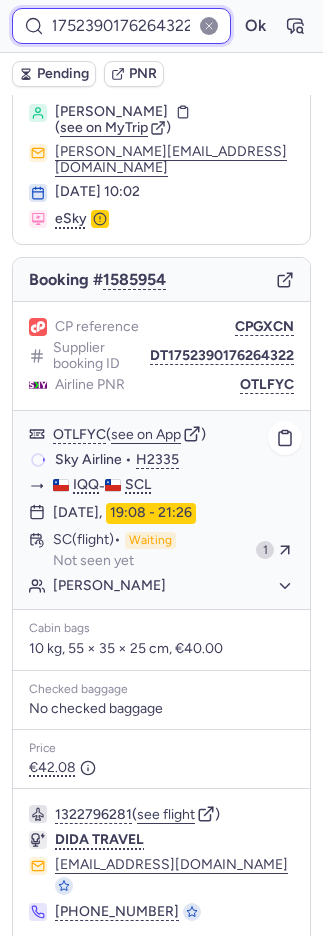 scroll, scrollTop: 84, scrollLeft: 0, axis: vertical 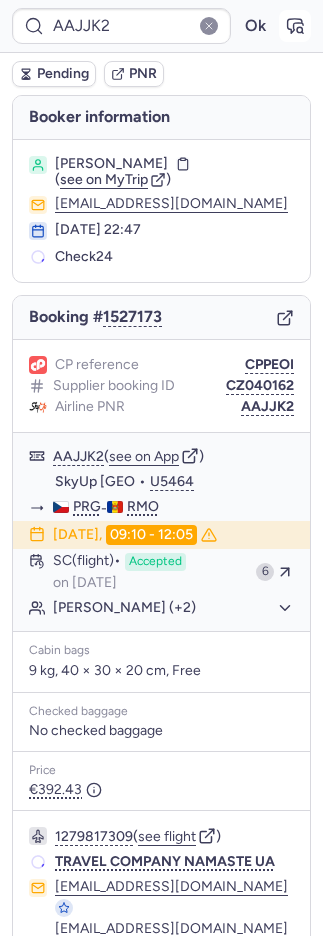 click 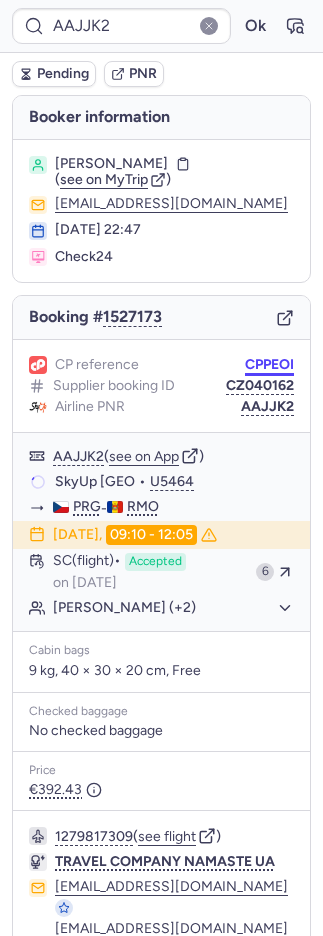 click on "CPPEOI" at bounding box center (269, 365) 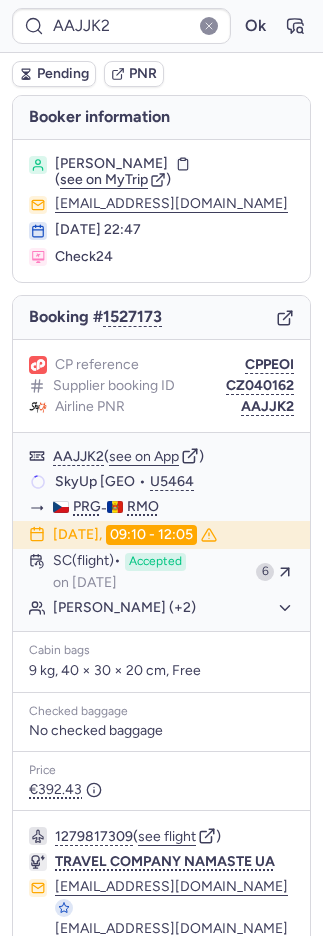 drag, startPoint x: 239, startPoint y: 356, endPoint x: 54, endPoint y: 319, distance: 188.66373 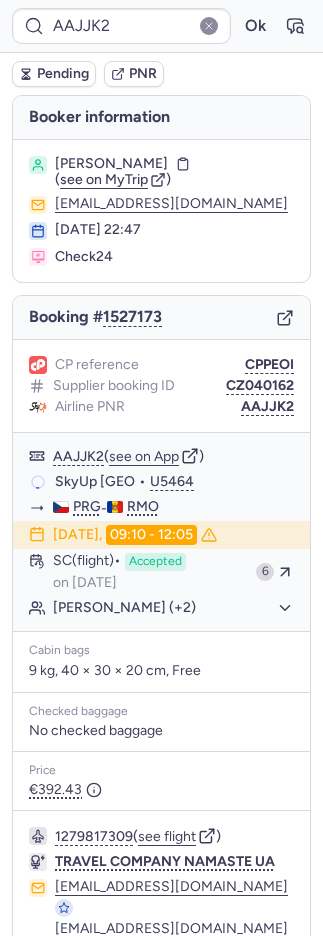 click on "CPPEOI" at bounding box center [269, 365] 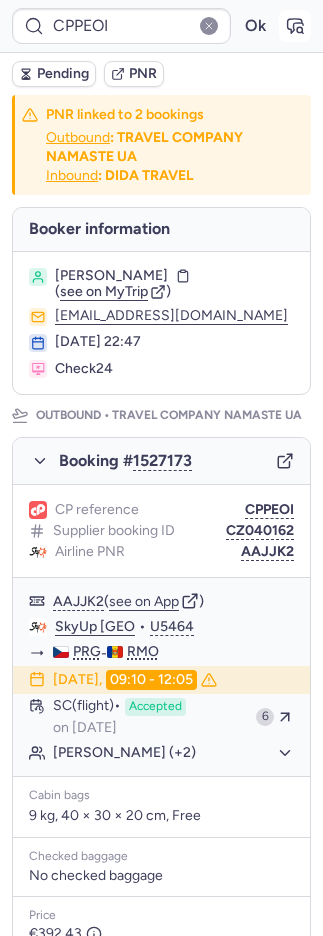drag, startPoint x: 298, startPoint y: 22, endPoint x: 288, endPoint y: 23, distance: 10.049875 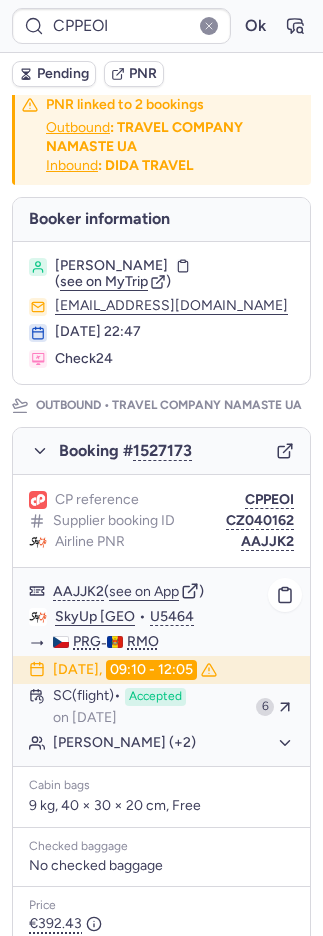 scroll, scrollTop: 30, scrollLeft: 0, axis: vertical 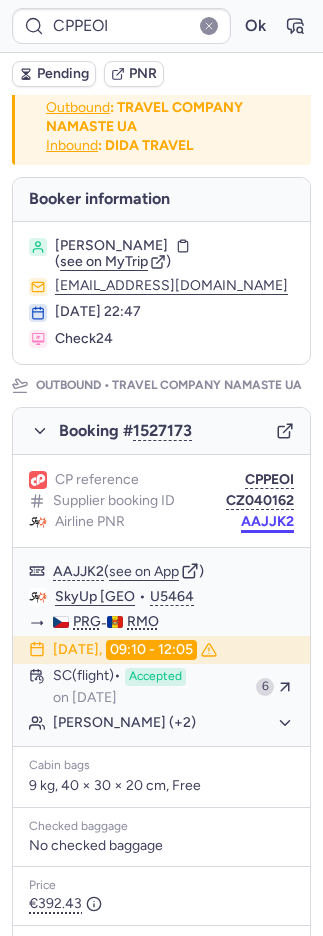 click on "AAJJK2" at bounding box center [267, 522] 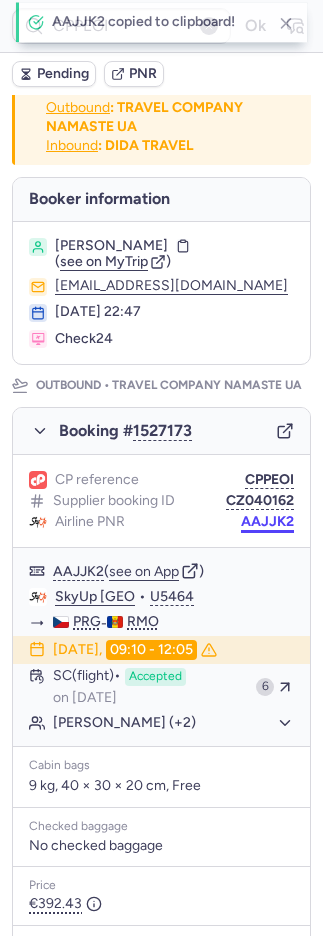 click on "AAJJK2" at bounding box center [267, 522] 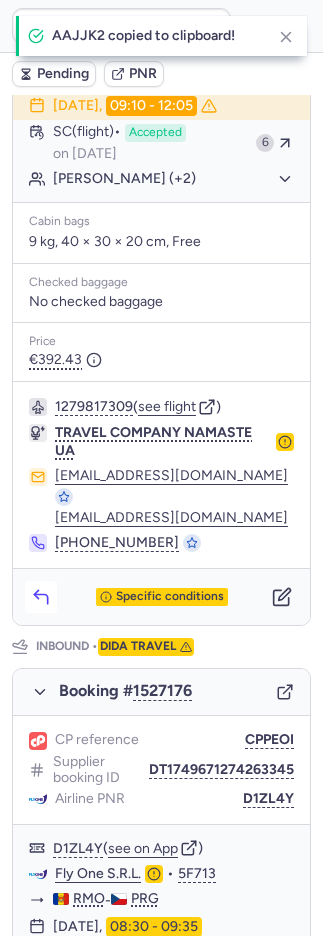 scroll, scrollTop: 576, scrollLeft: 0, axis: vertical 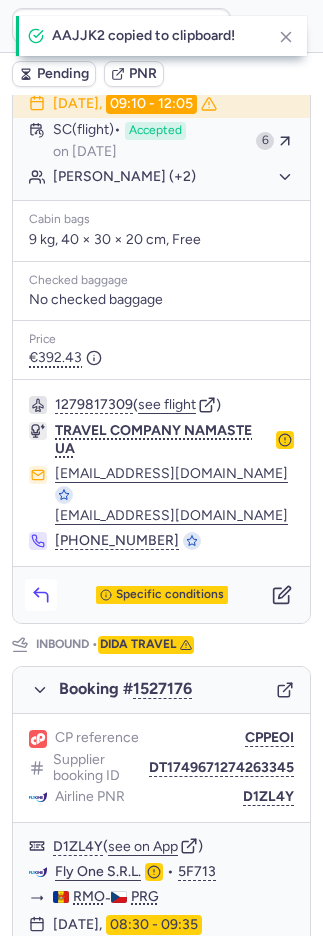 click 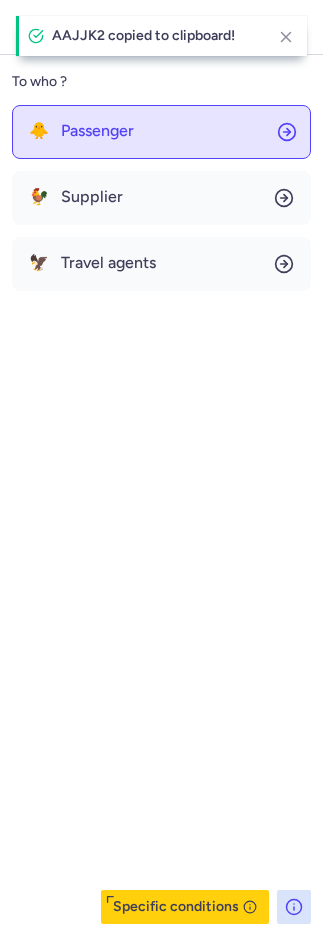 click on "🐥 Passenger" 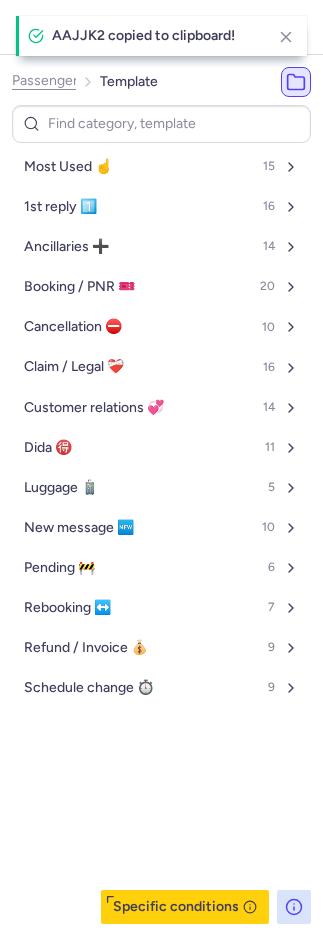 click on "Most Used ☝️ 15" at bounding box center (161, 167) 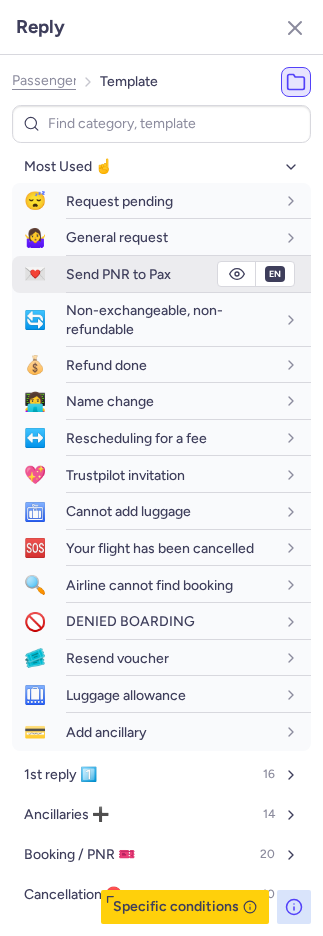 click on "Send PNR to Pax" at bounding box center [118, 274] 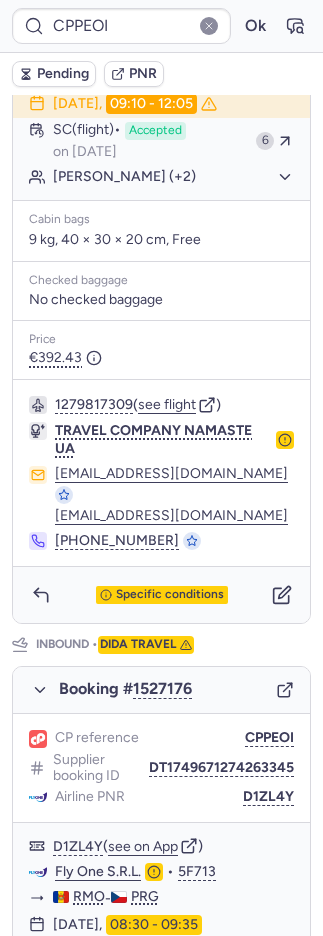 scroll, scrollTop: 383, scrollLeft: 0, axis: vertical 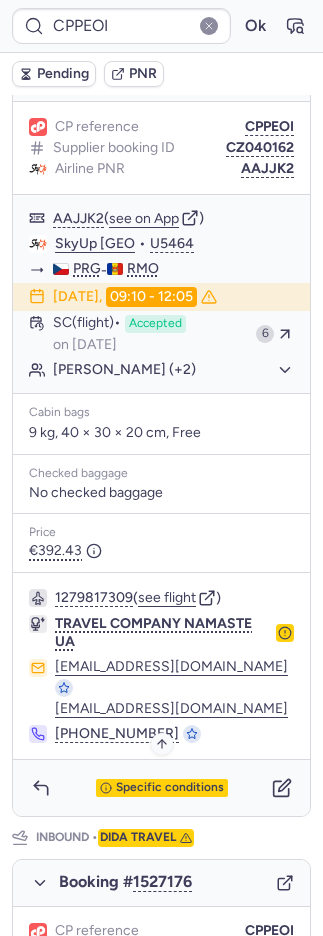 click on "Specific conditions" at bounding box center (162, 788) 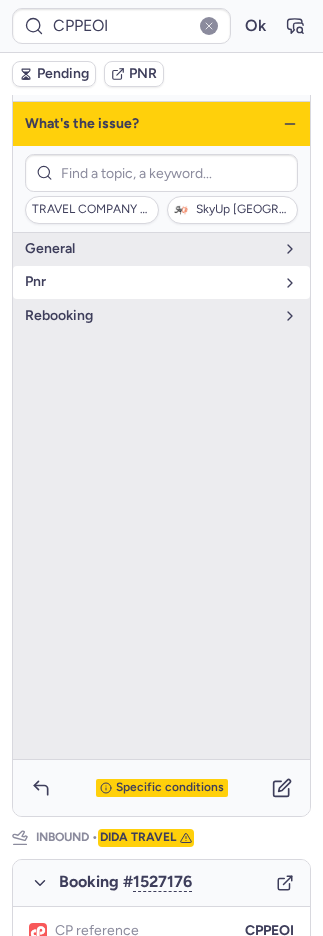 click on "pnr" at bounding box center [149, 282] 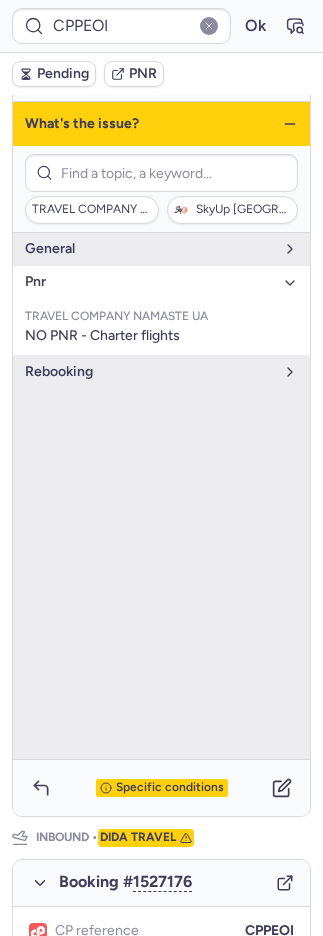 click on "pnr" at bounding box center (149, 282) 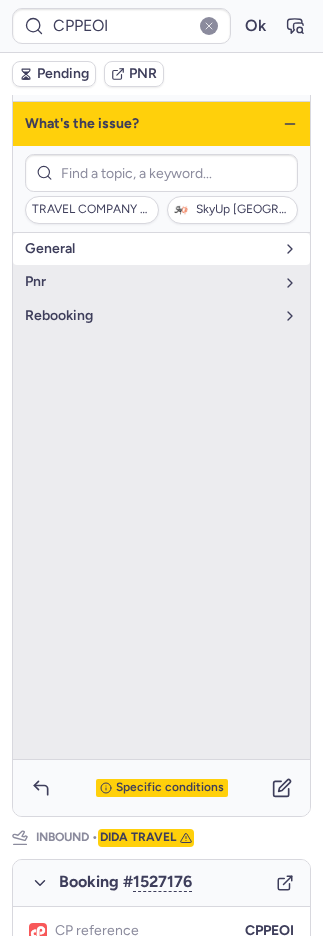 click on "general" at bounding box center (149, 249) 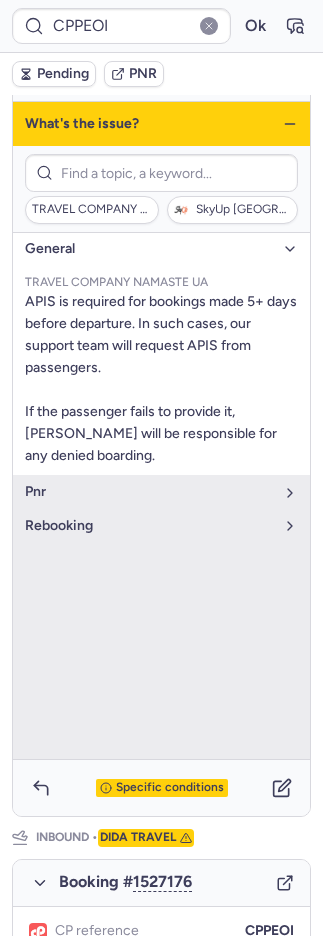click on "general" at bounding box center [149, 249] 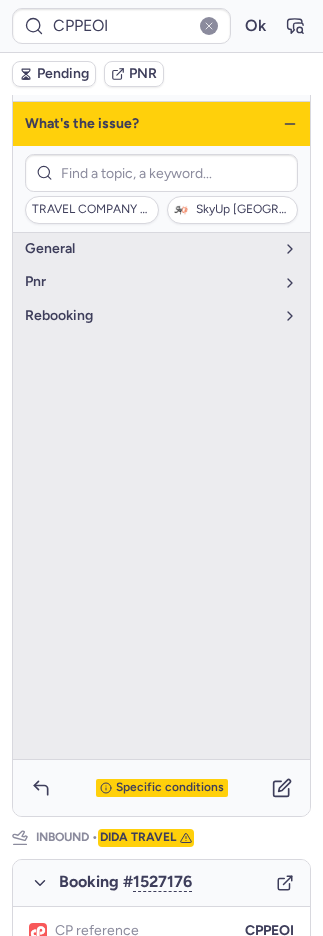 click on "Specific conditions" at bounding box center [161, 788] 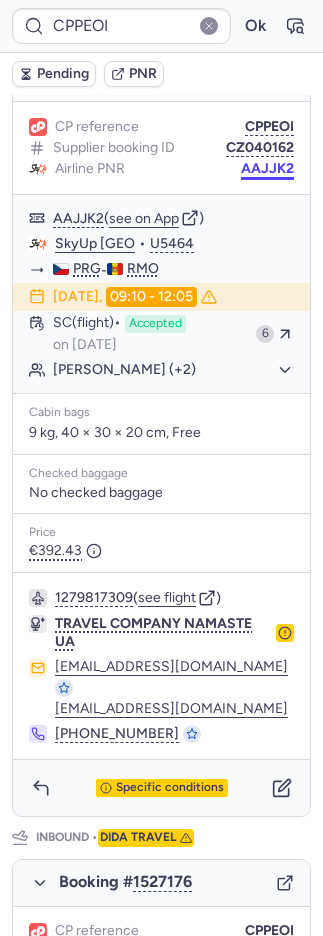 click on "AAJJK2" at bounding box center [267, 169] 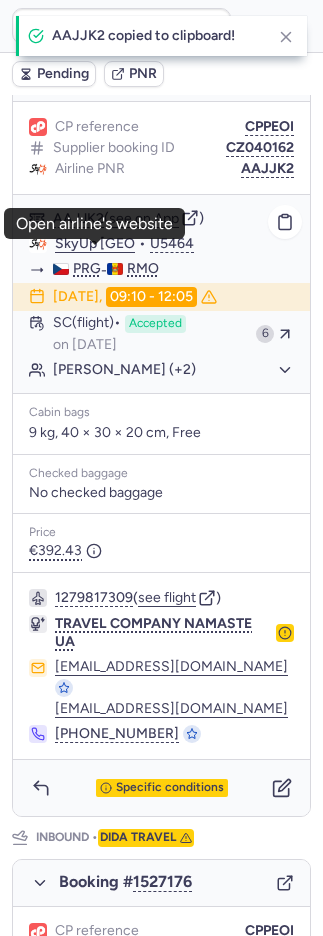click on "SkyUp [GEOGRAPHIC_DATA]" 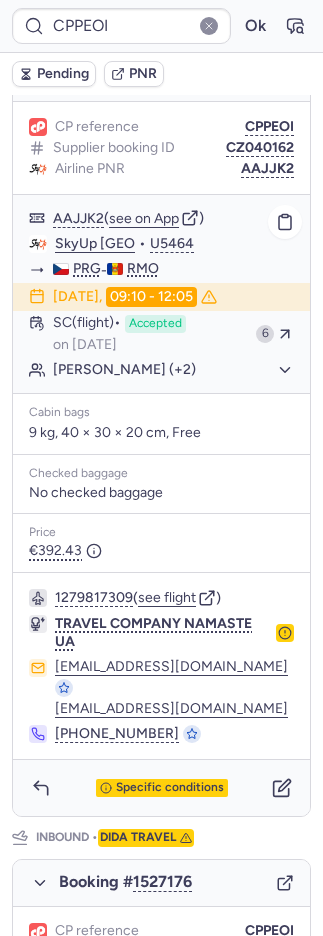 click on "SkyUp [GEOGRAPHIC_DATA]  •  U5464" 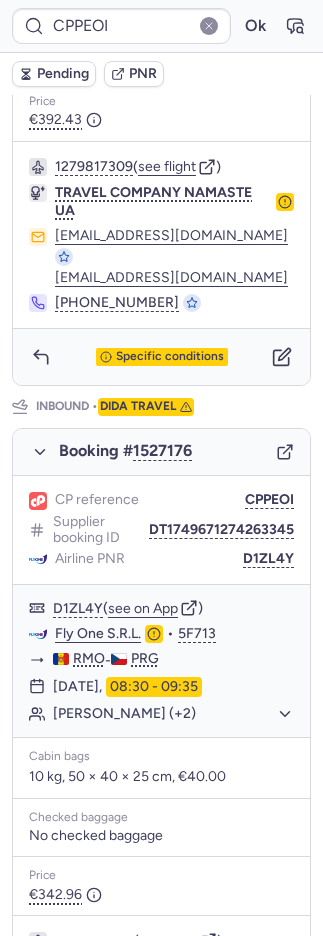 scroll, scrollTop: 814, scrollLeft: 0, axis: vertical 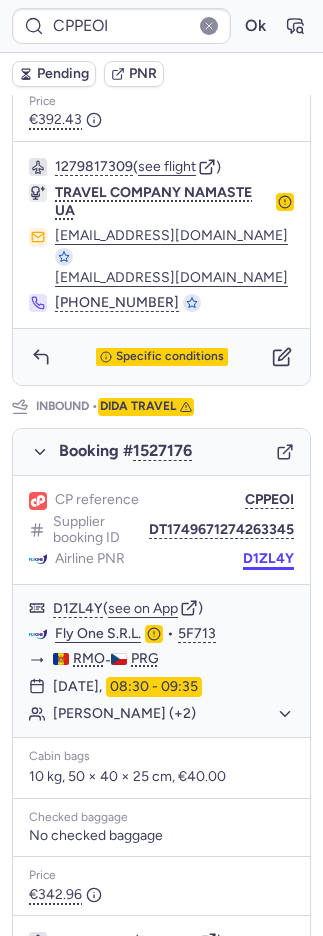click on "D1ZL4Y" at bounding box center [268, 559] 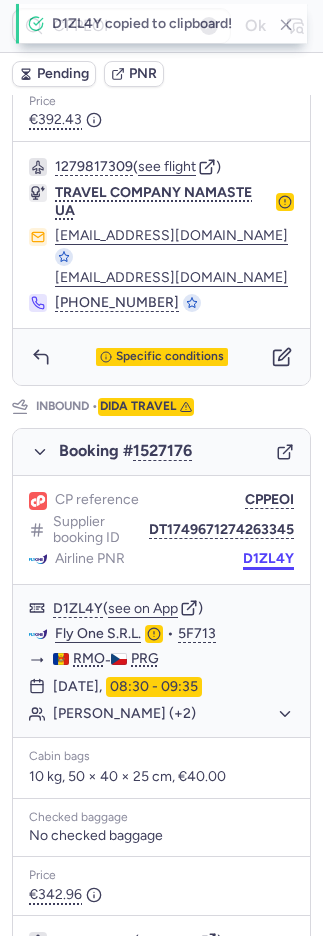 click on "D1ZL4Y" at bounding box center [268, 559] 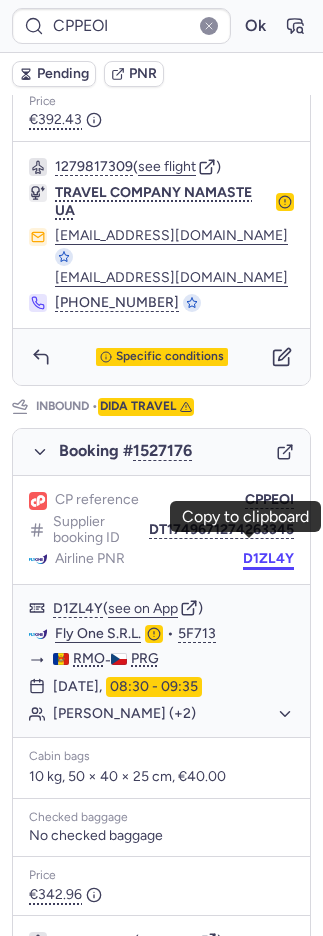click on "D1ZL4Y" at bounding box center (268, 559) 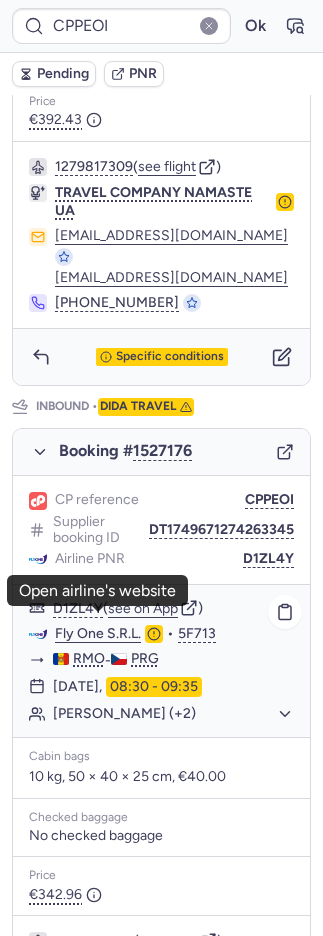 click on "Fly One S.R.L." 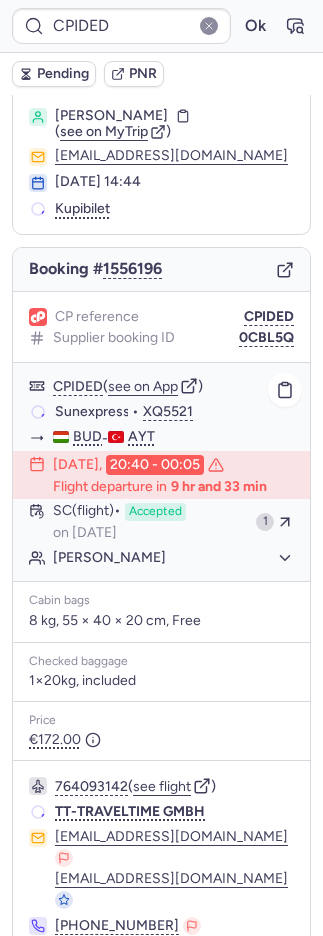 scroll, scrollTop: 110, scrollLeft: 0, axis: vertical 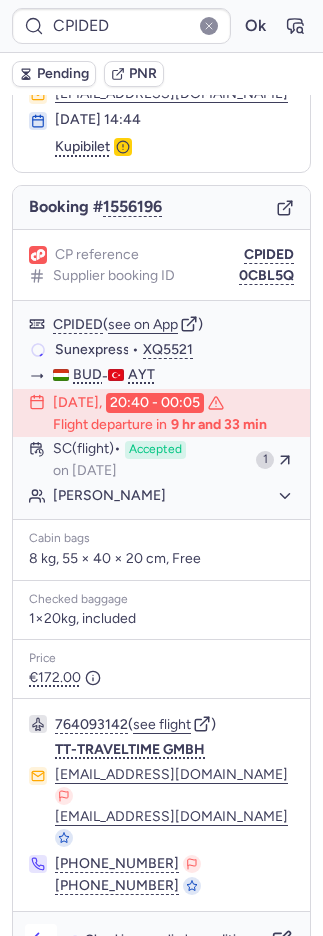 click 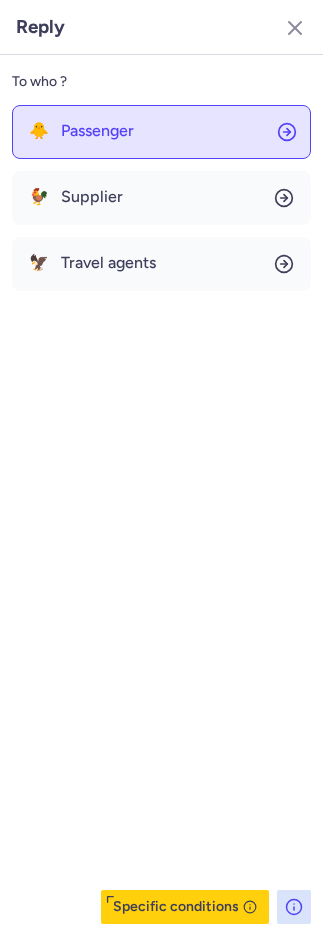 click on "🐥 Passenger" 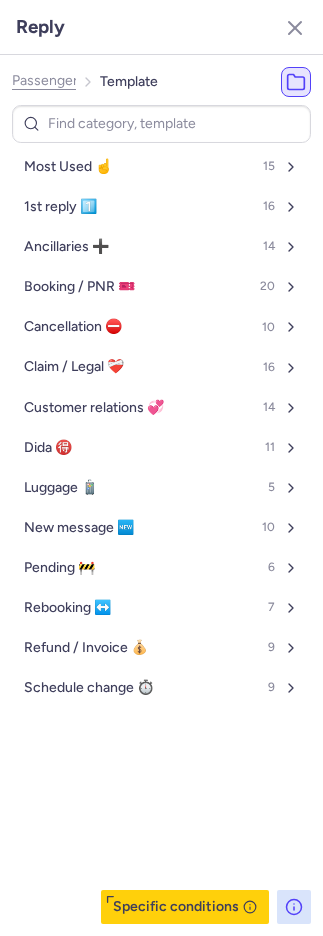click on "Most Used ☝️ 15" at bounding box center [161, 167] 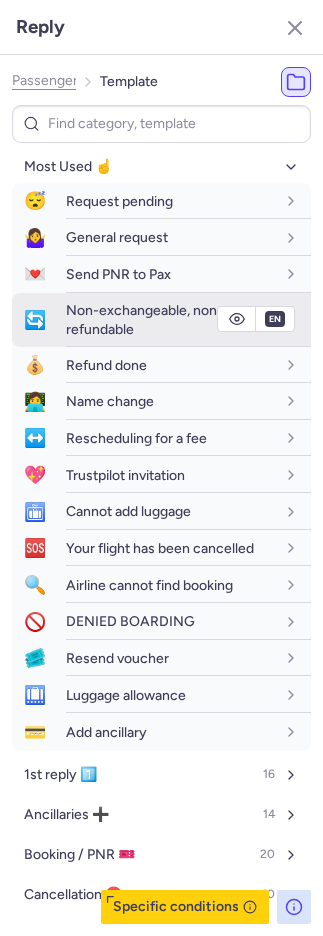 click on "Non-exchangeable, non-refundable" at bounding box center [144, 319] 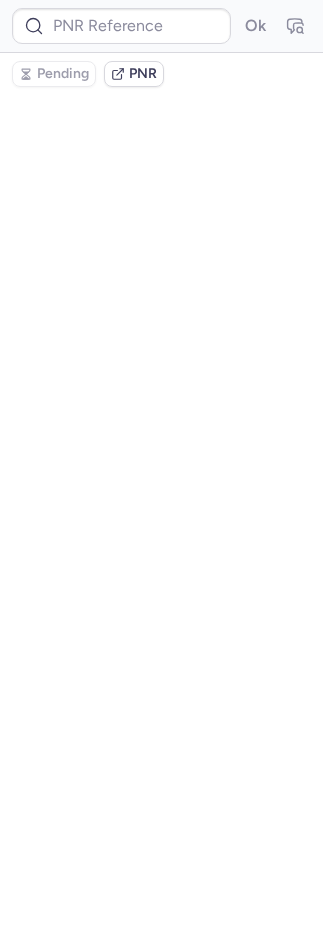 scroll, scrollTop: 0, scrollLeft: 0, axis: both 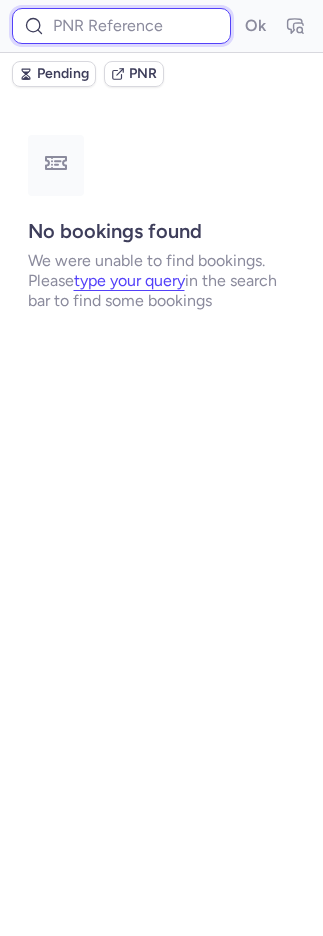 click at bounding box center (121, 26) 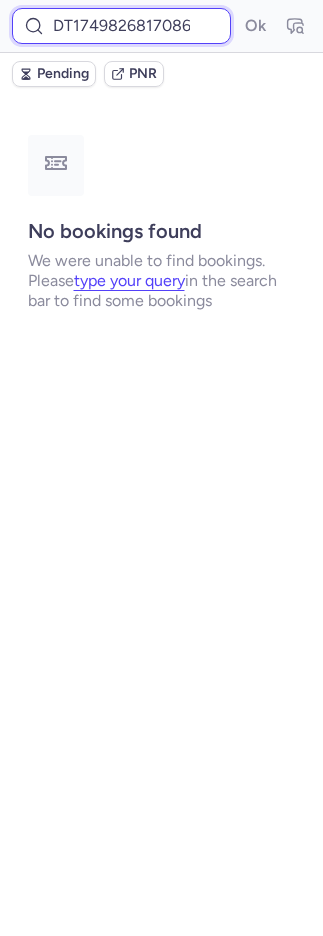 scroll, scrollTop: 0, scrollLeft: 23, axis: horizontal 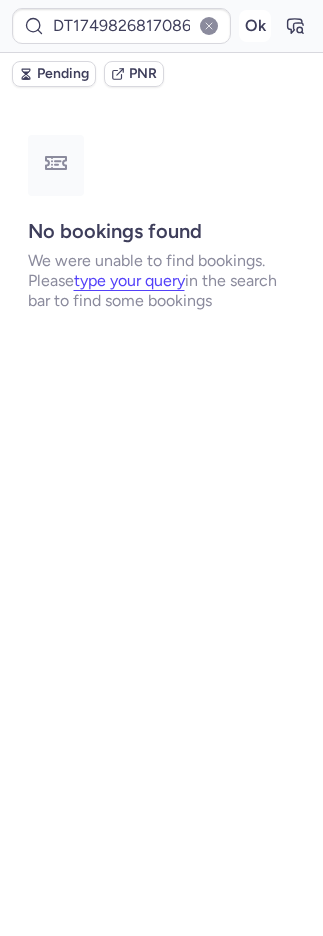 click on "Ok" at bounding box center [255, 26] 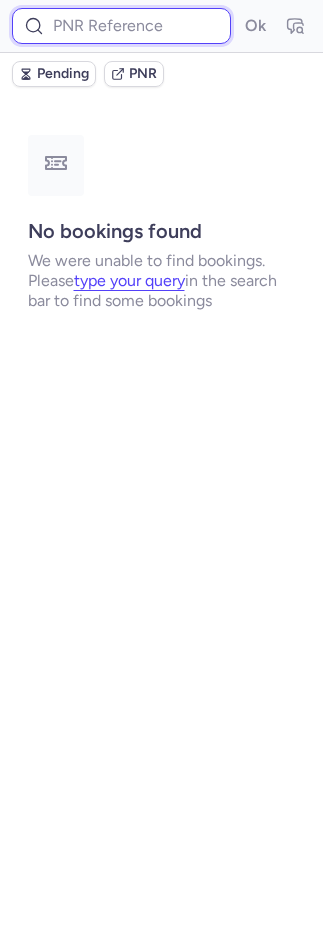 click at bounding box center (121, 26) 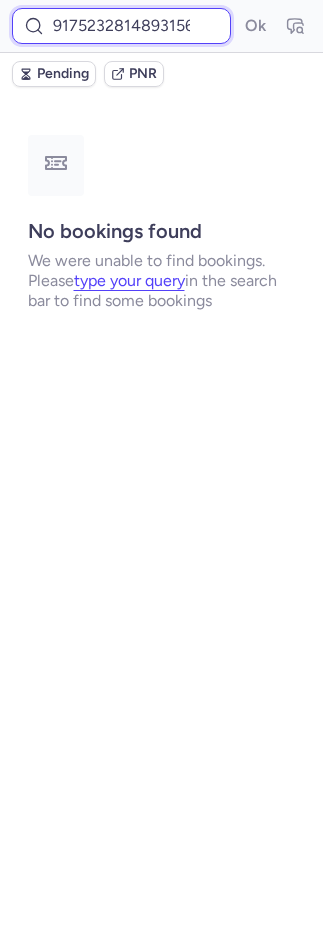 scroll, scrollTop: 0, scrollLeft: 18, axis: horizontal 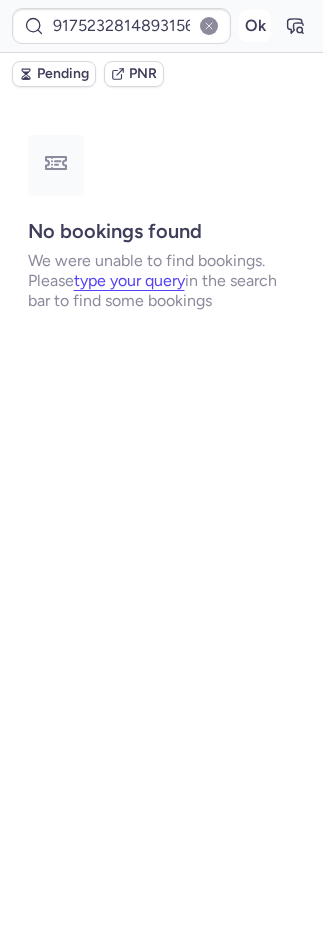 click on "Ok" at bounding box center (255, 26) 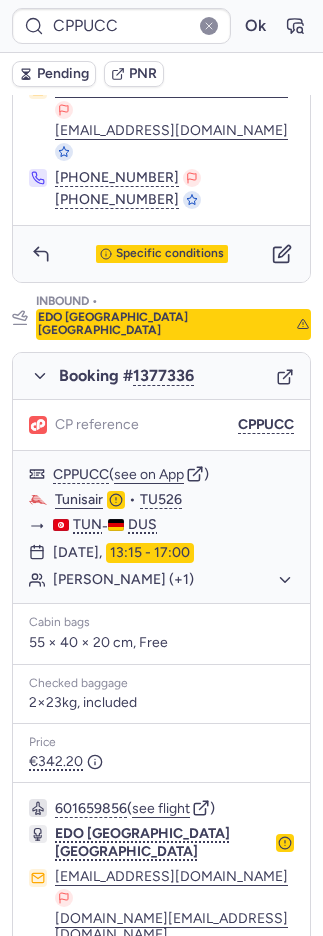 scroll, scrollTop: 904, scrollLeft: 0, axis: vertical 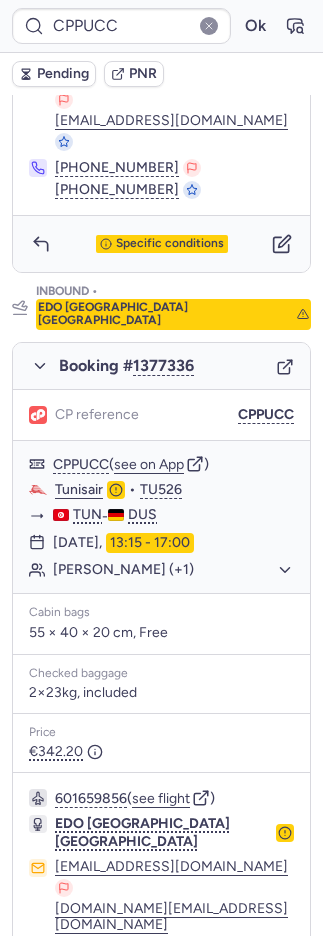 click 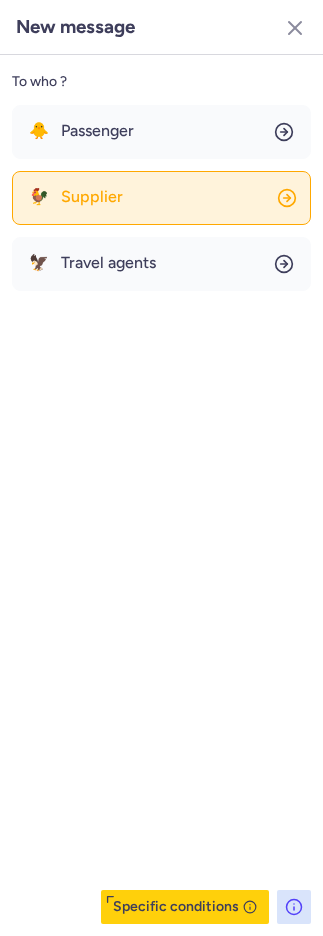 click on "🐓 Supplier" 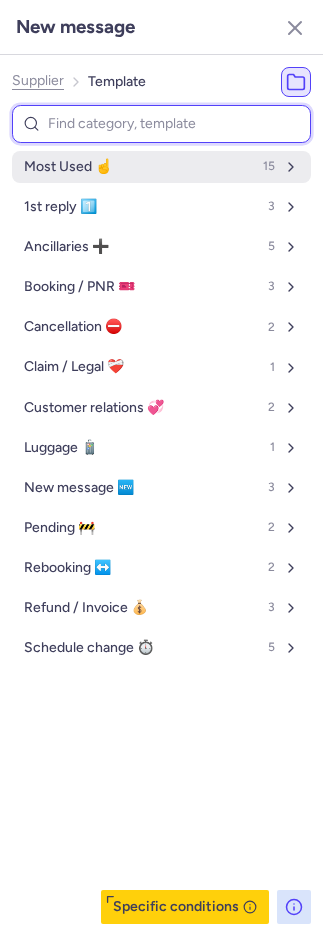 click on "Most Used ☝️ 15" at bounding box center [161, 167] 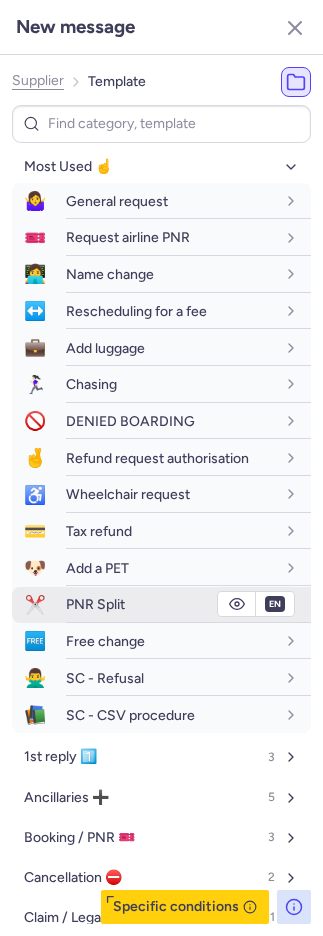 click on "PNR Split" at bounding box center (170, 604) 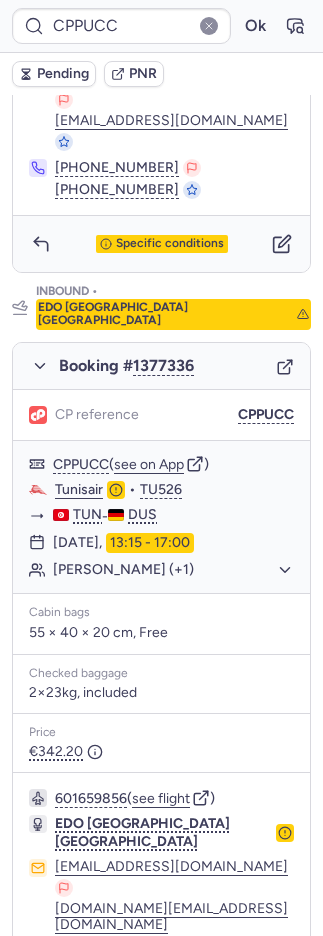click 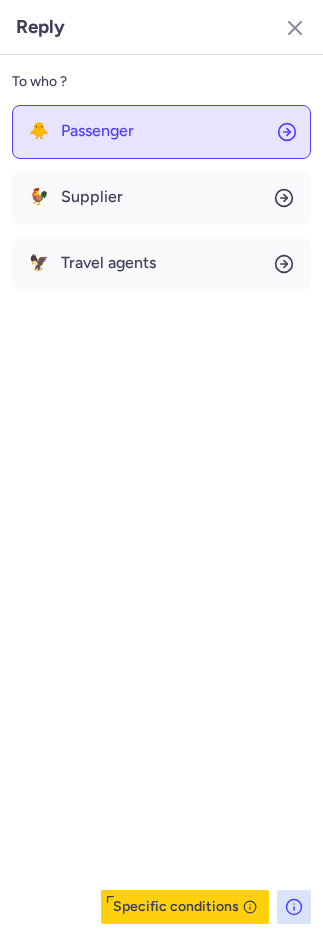 click on "🐥 Passenger" at bounding box center [81, 131] 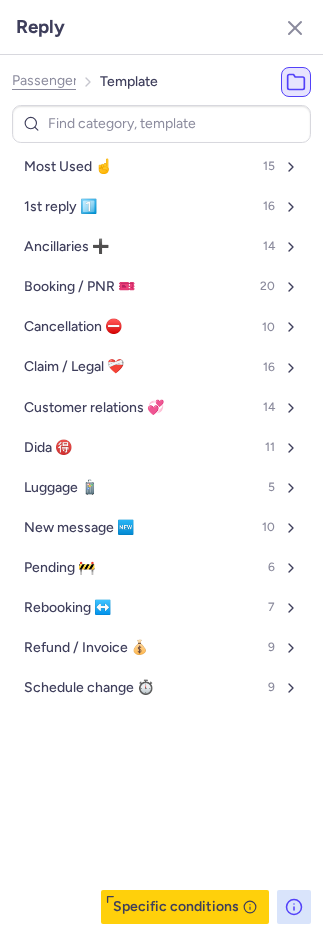 click on "Most Used ☝️ 15 1st reply 1️⃣ 16 Ancillaries ➕ 14 Booking / PNR 🎫 20 Cancellation ⛔️ 10 Claim / Legal ❤️‍🩹 16 Customer relations 💞 14 Dida 🉐 11 Luggage 🧳 5 New message 🆕 10 Pending 🚧 6 Rebooking ↔️ 7 Refund / Invoice 💰 9 Schedule change ⏱️ 9" at bounding box center (161, 514) 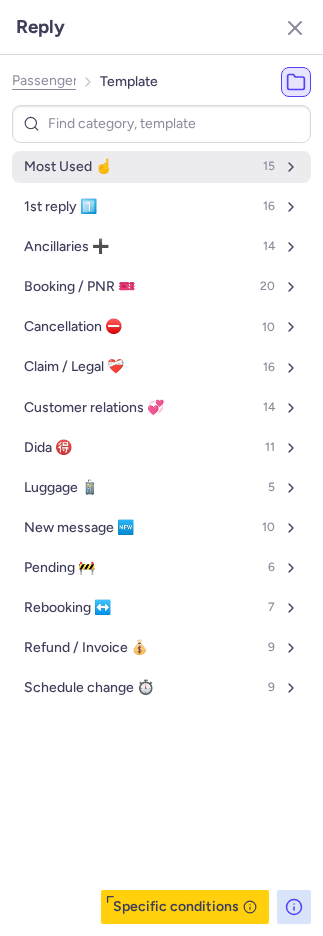 click on "Most Used ☝️" at bounding box center [68, 167] 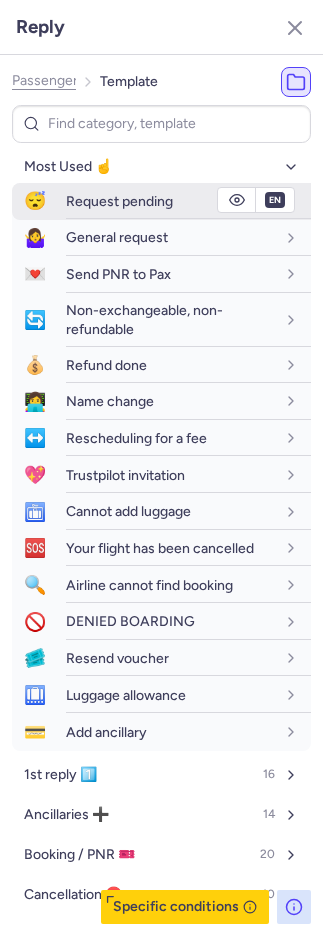click on "Request pending" at bounding box center [119, 201] 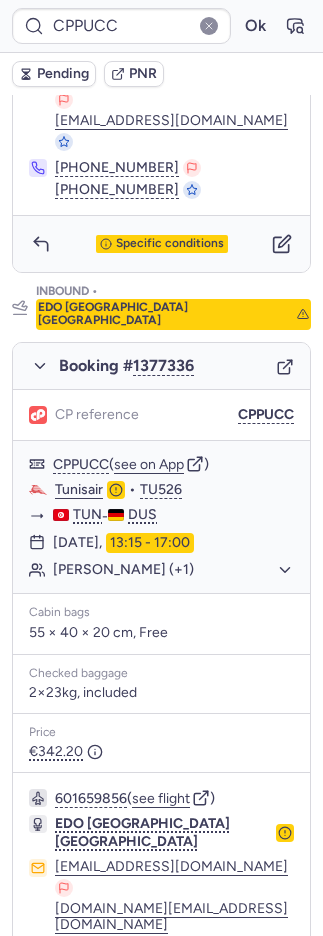 click on "Pending PNR" at bounding box center (161, 74) 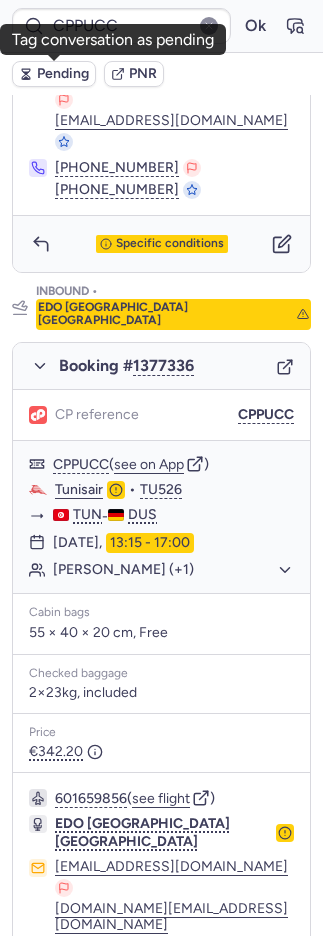 click on "Pending" at bounding box center (63, 74) 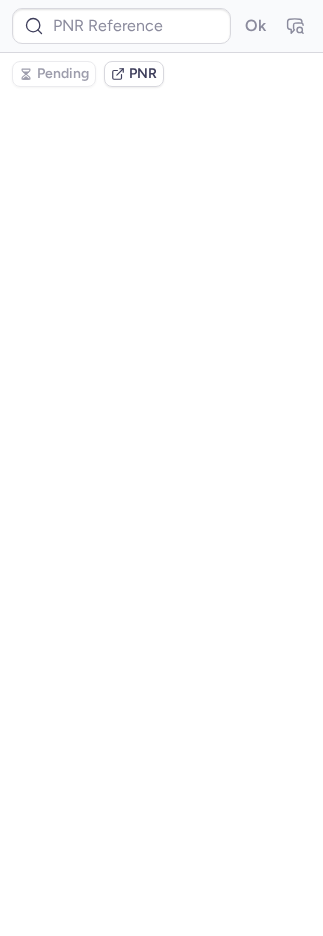 scroll, scrollTop: 0, scrollLeft: 0, axis: both 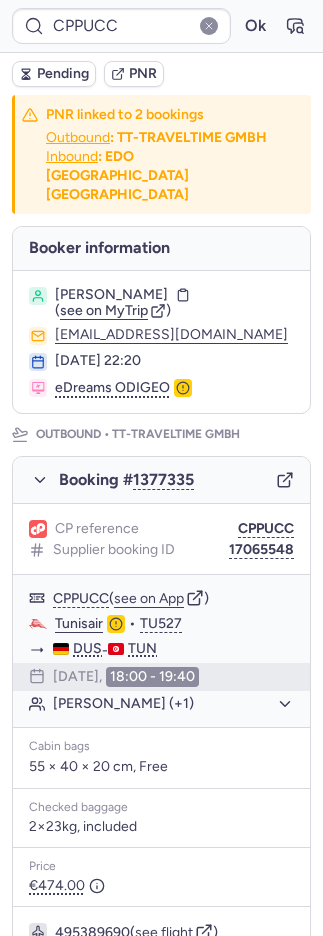 click on "Pending" at bounding box center (63, 74) 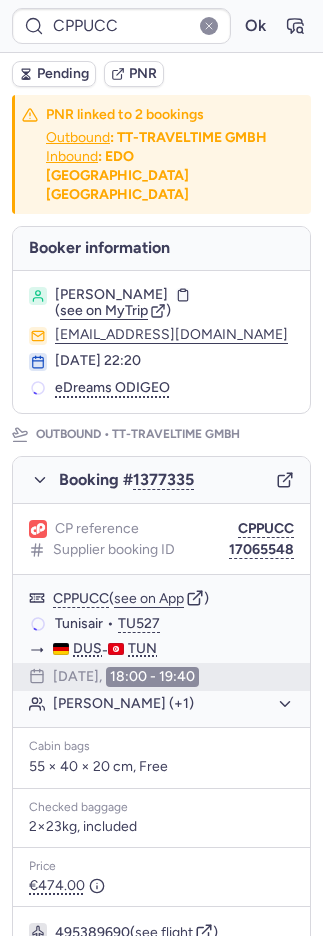 click on "Pending" at bounding box center (63, 74) 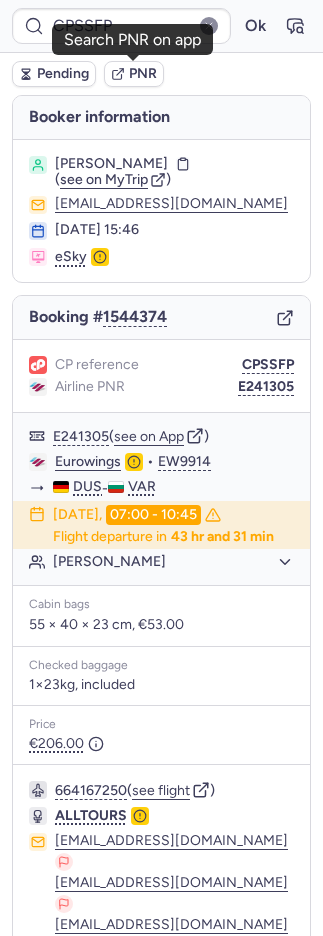 click on "PNR" at bounding box center (143, 74) 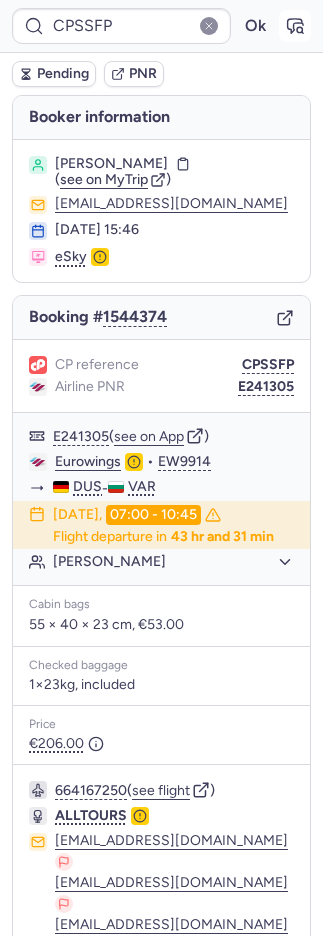 click 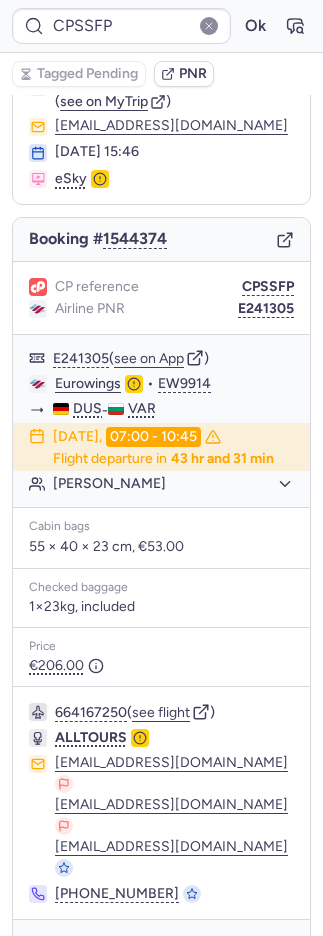 scroll, scrollTop: 86, scrollLeft: 0, axis: vertical 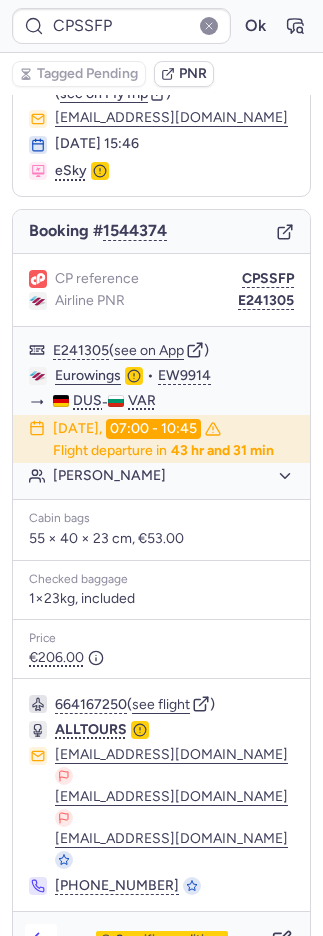 click 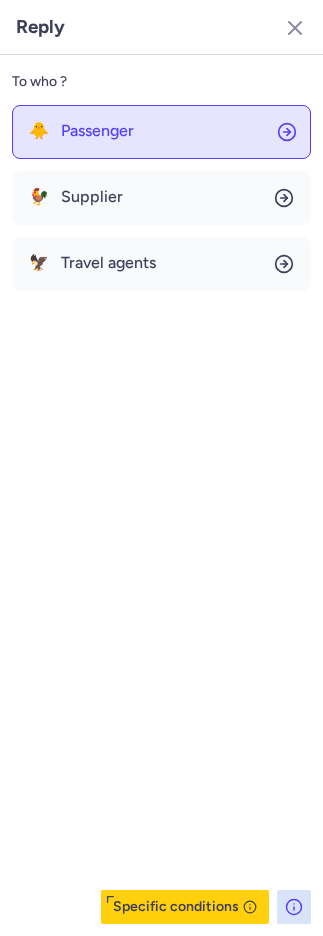 click on "🐥 Passenger" 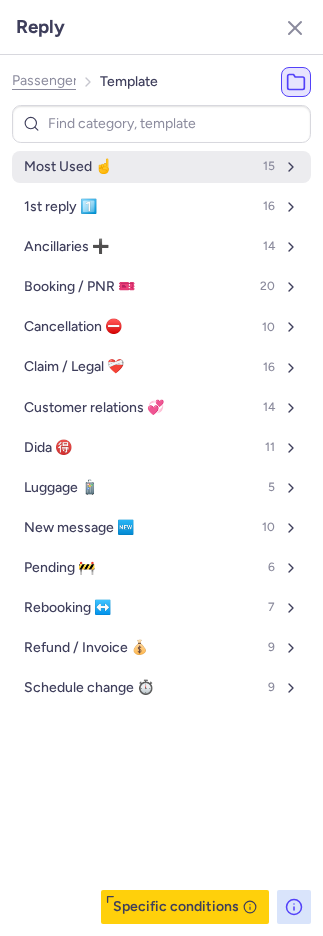 click on "Most Used ☝️" at bounding box center [68, 167] 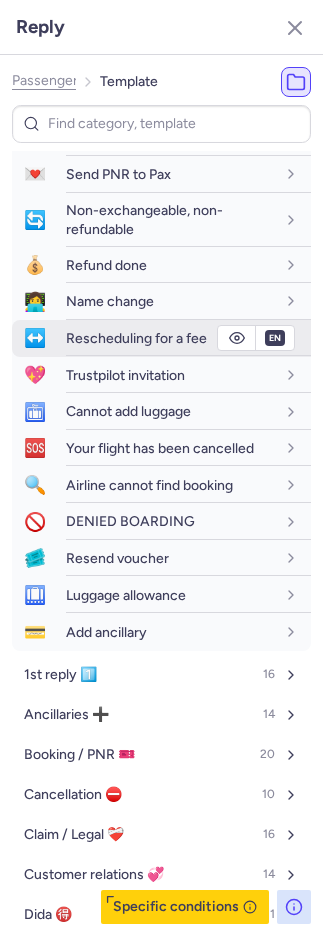 scroll, scrollTop: 200, scrollLeft: 0, axis: vertical 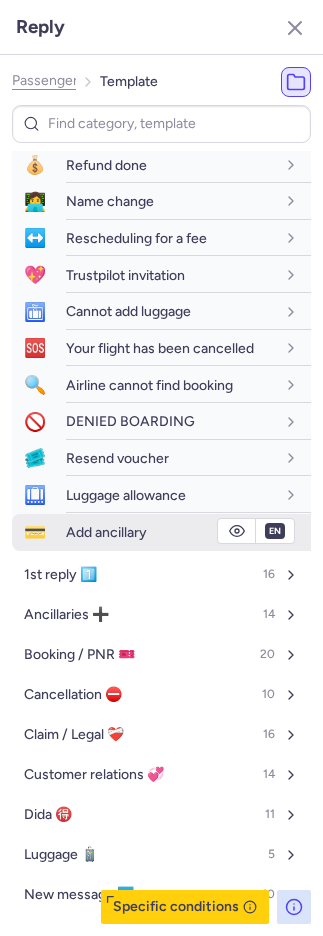 click on "Add ancillary" at bounding box center [106, 532] 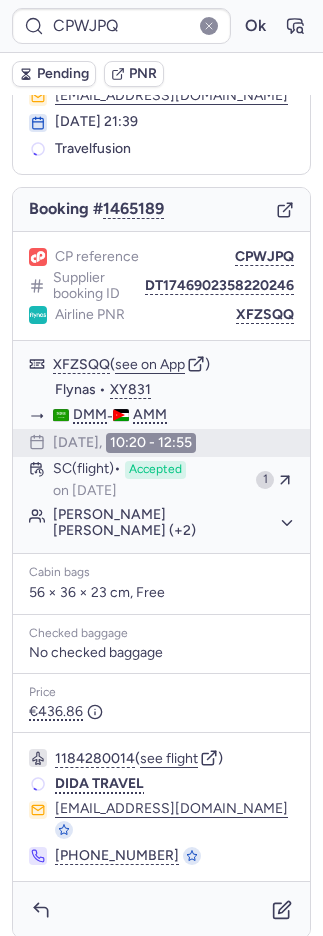 scroll, scrollTop: 84, scrollLeft: 0, axis: vertical 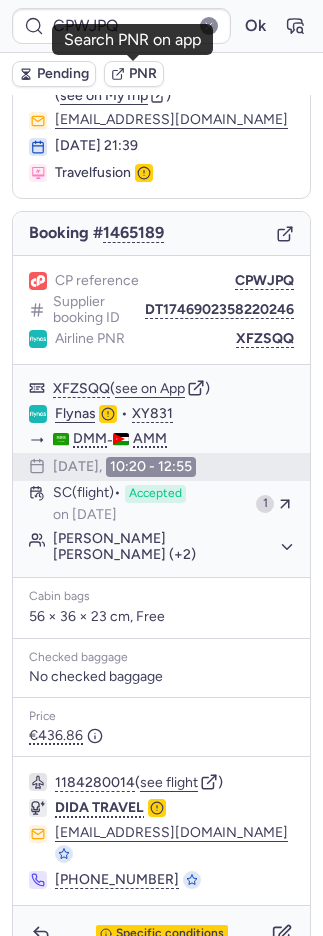 click on "PNR" at bounding box center (143, 74) 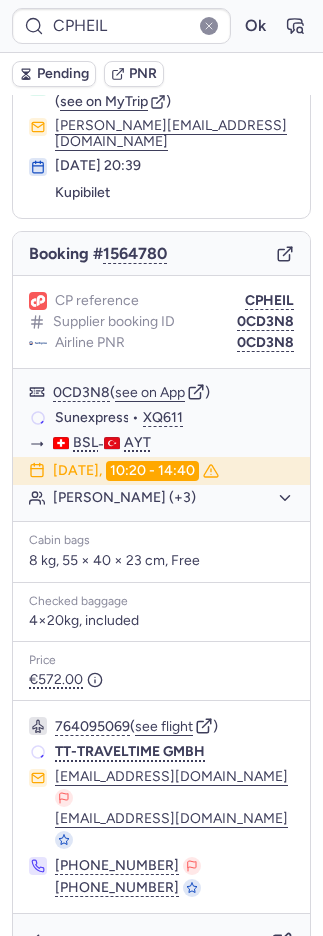 scroll, scrollTop: 66, scrollLeft: 0, axis: vertical 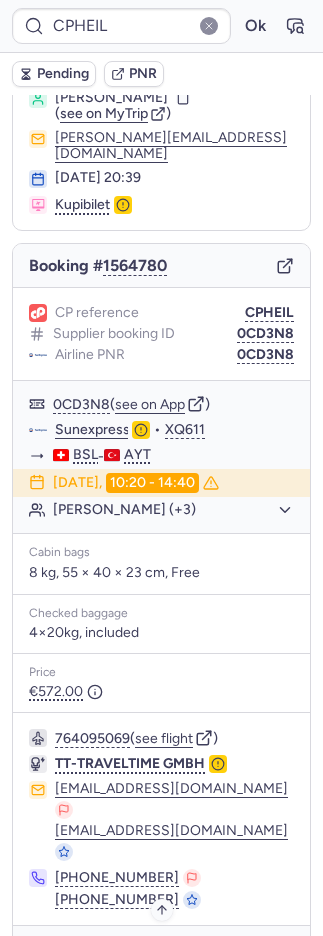 click on "Specific conditions" at bounding box center (170, 954) 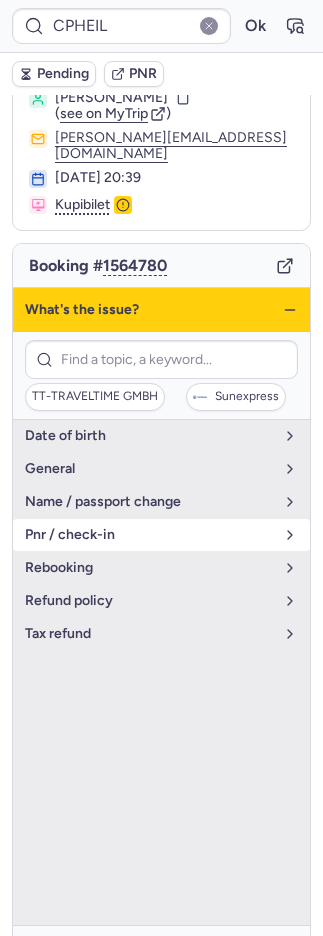 click on "pnr / check-in" at bounding box center (149, 535) 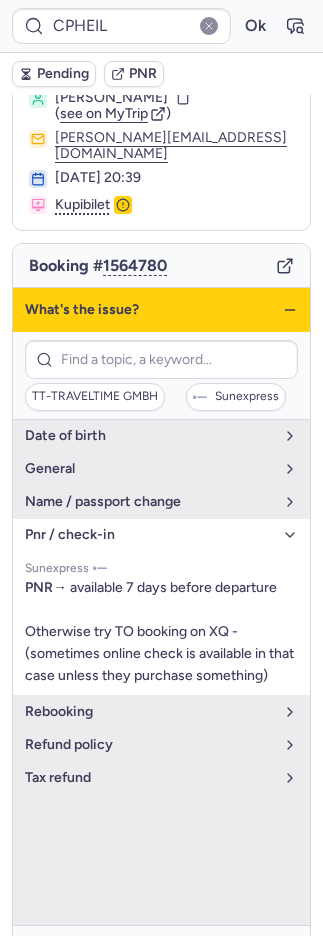 click on "pnr / check-in" at bounding box center [149, 535] 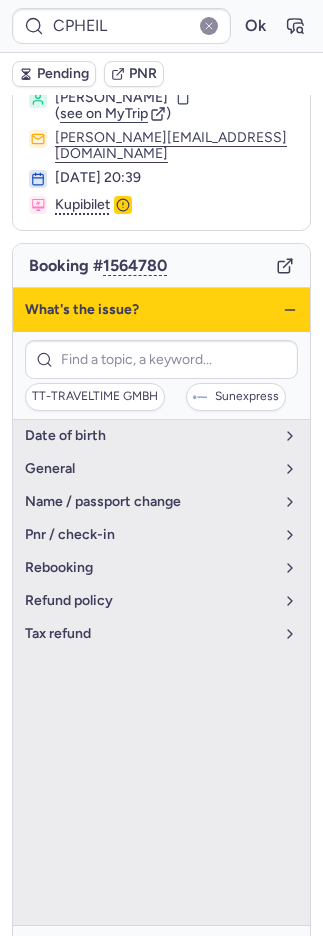 click on "Specific conditions" at bounding box center (170, 954) 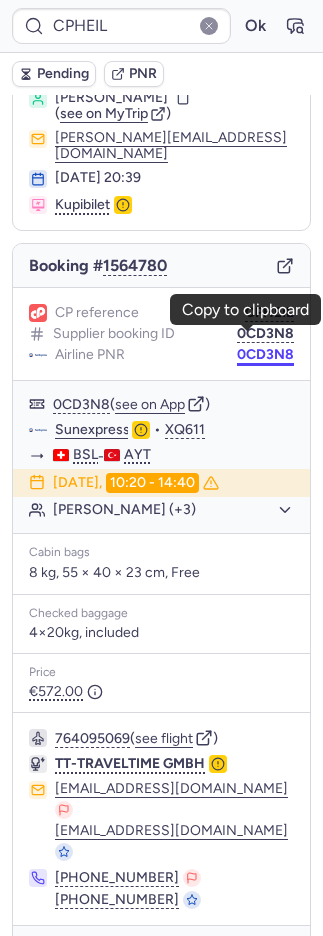 click on "0CD3N8" at bounding box center (265, 355) 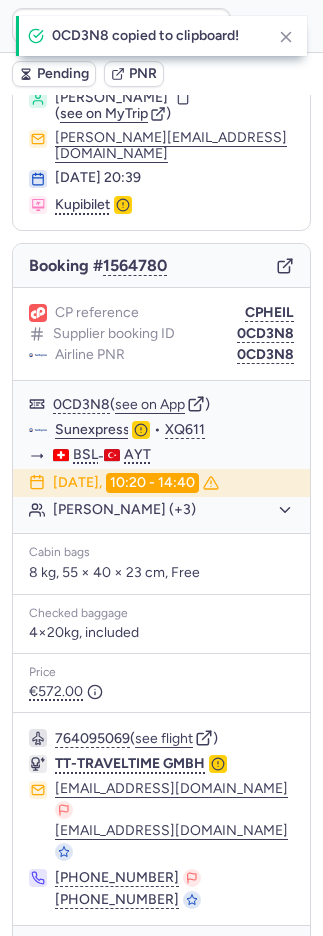 click 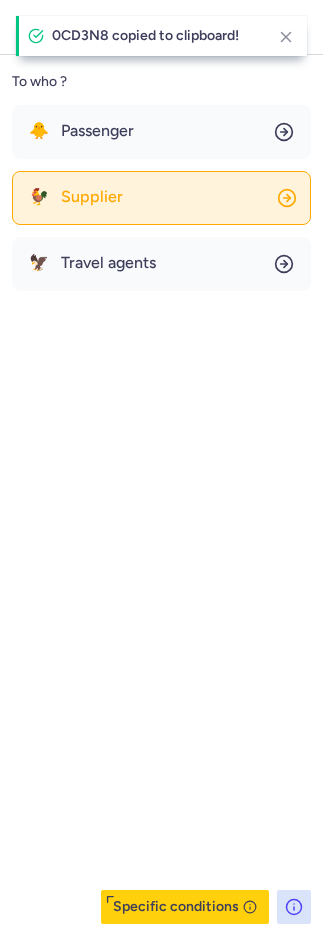 click on "🐓 Supplier" 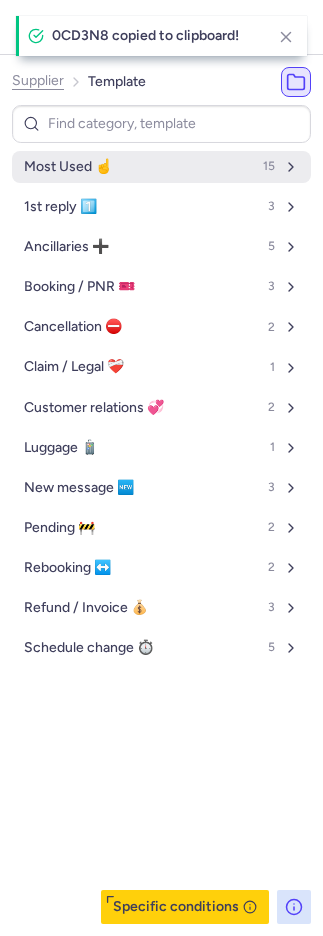 click on "Most Used ☝️ 15" at bounding box center [161, 167] 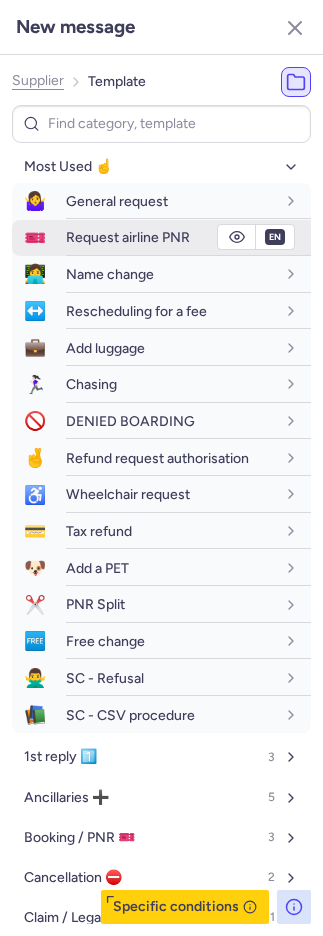 click on "Request airline PNR" at bounding box center (170, 237) 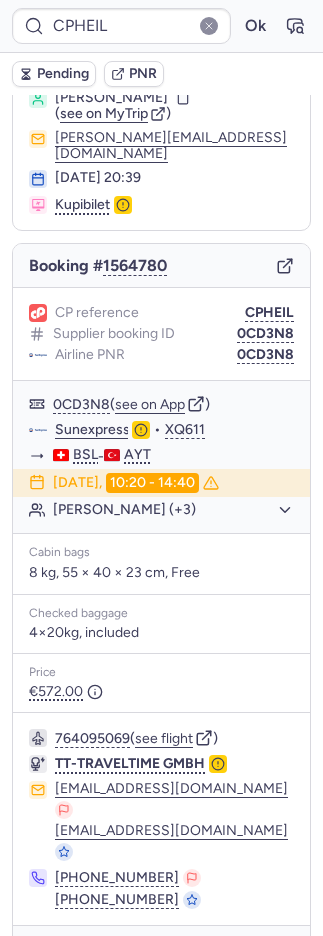 click 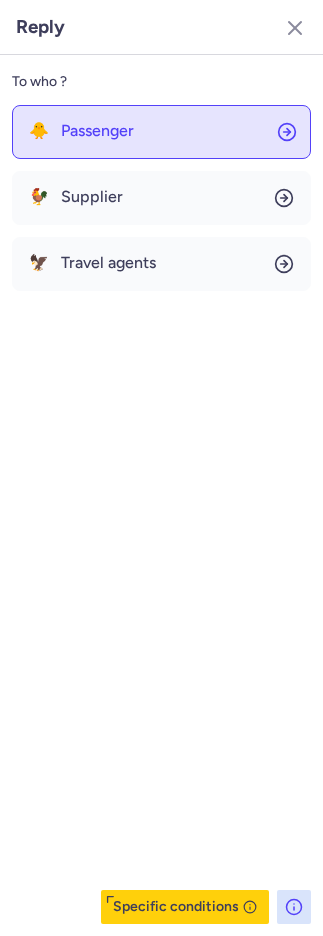 click on "🐥 Passenger" 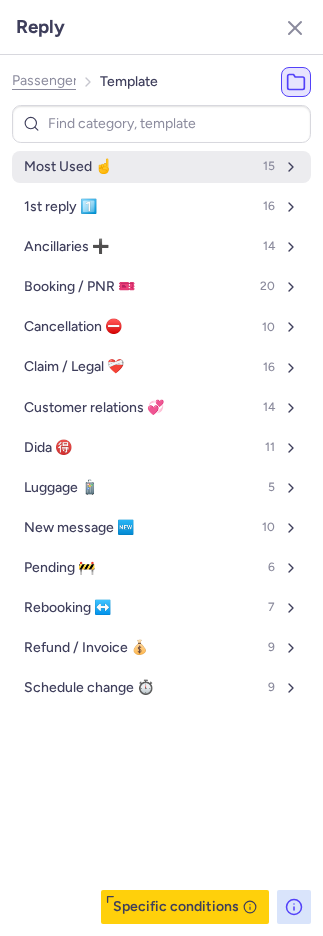 click on "Most Used ☝️ 15" at bounding box center [161, 167] 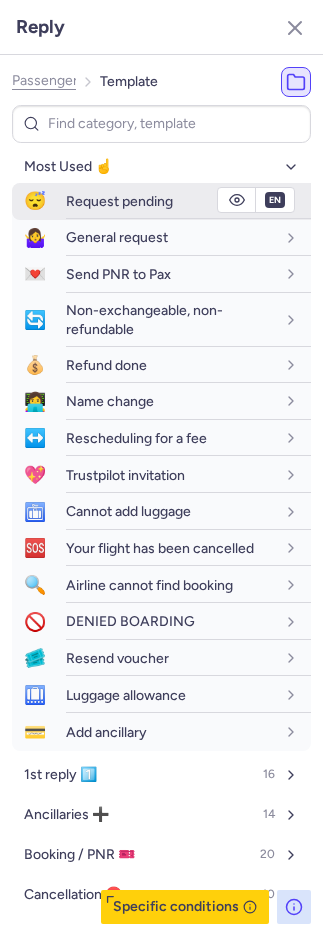 click on "Request pending" at bounding box center (119, 201) 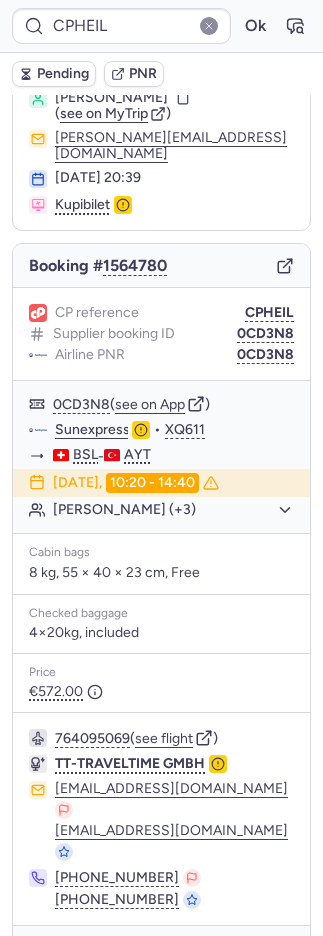 click on "Pending" at bounding box center [63, 74] 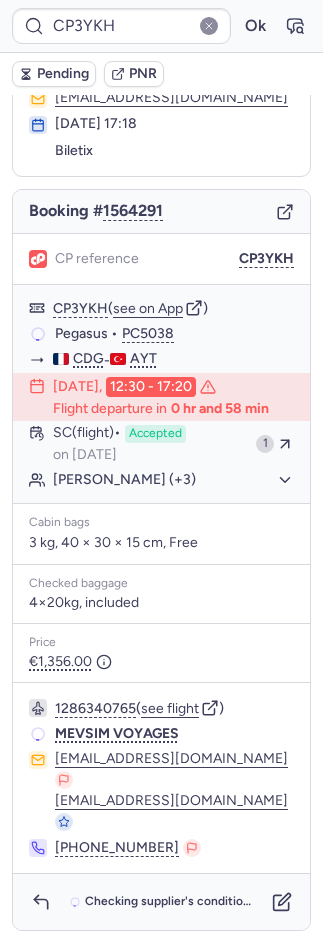 scroll, scrollTop: 68, scrollLeft: 0, axis: vertical 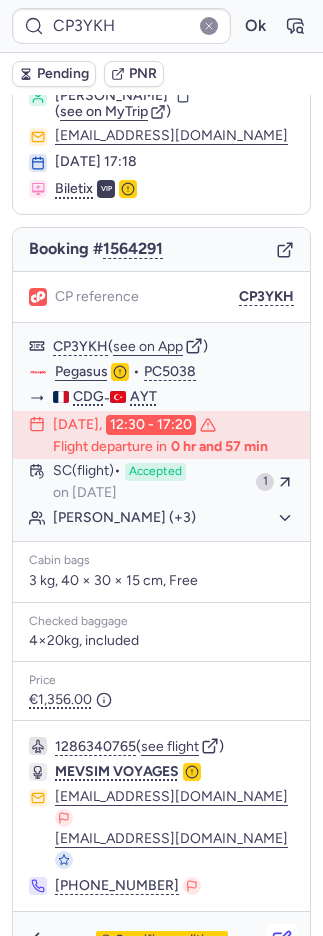 click 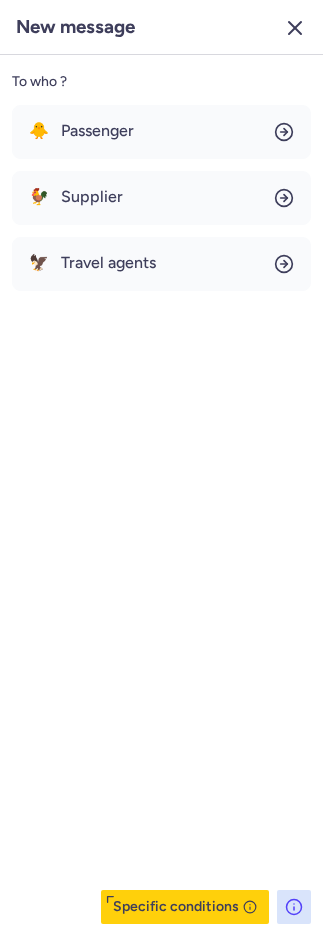 click 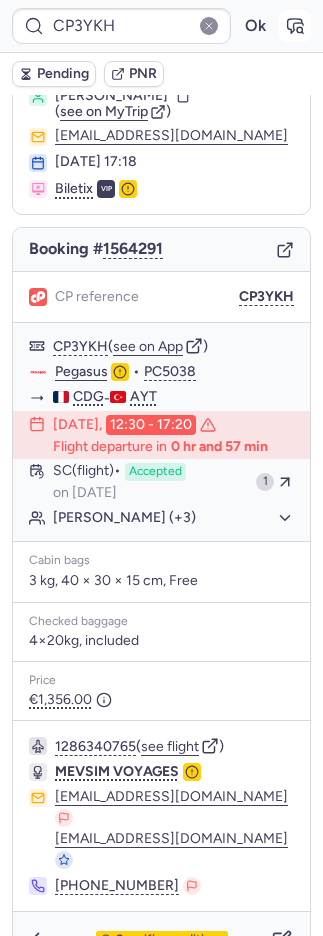 click at bounding box center [295, 26] 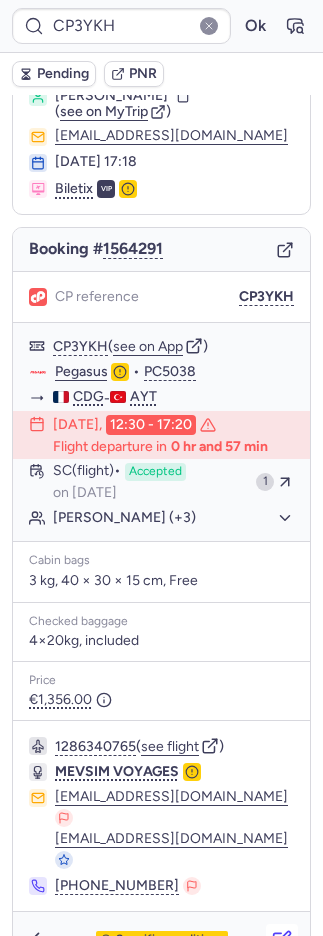click 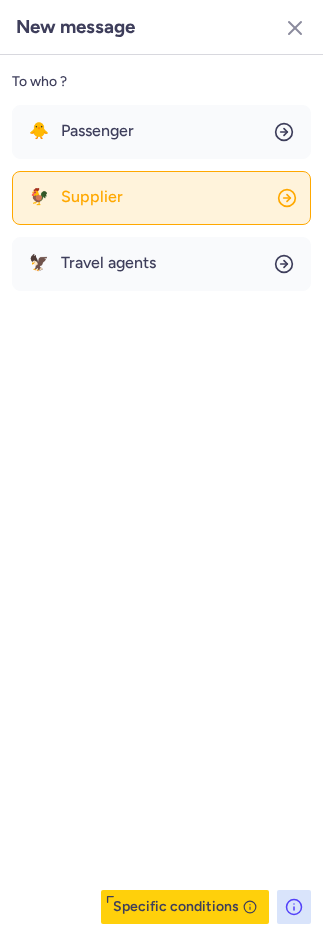 click on "🐓 Supplier" at bounding box center (76, 197) 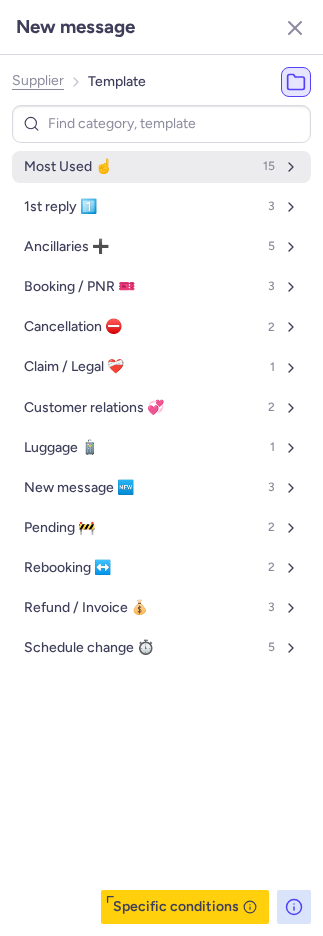 click on "Most Used ☝️ 15" at bounding box center (161, 167) 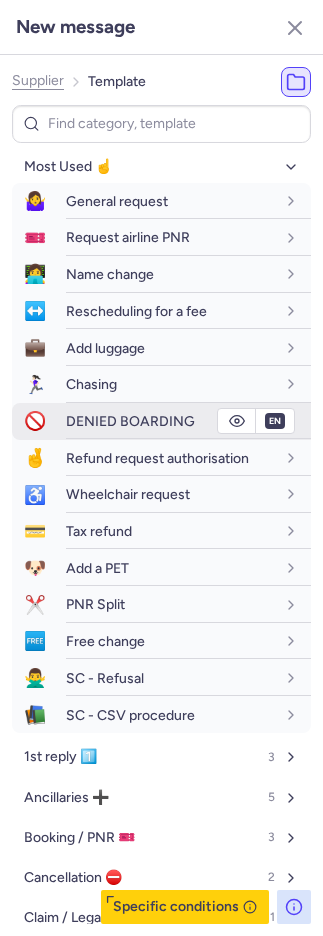 click on "DENIED BOARDING" at bounding box center [130, 421] 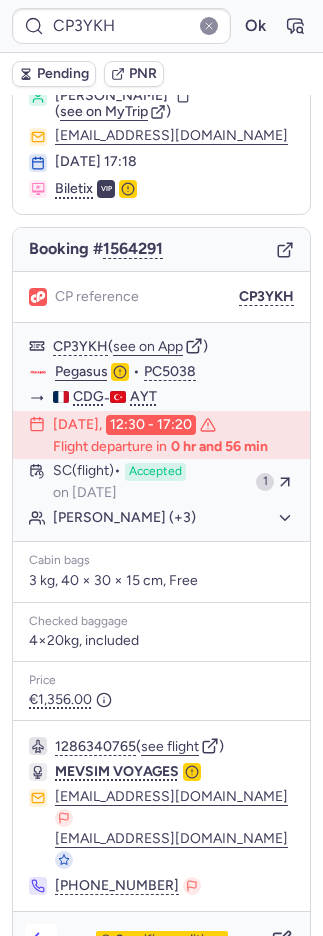click 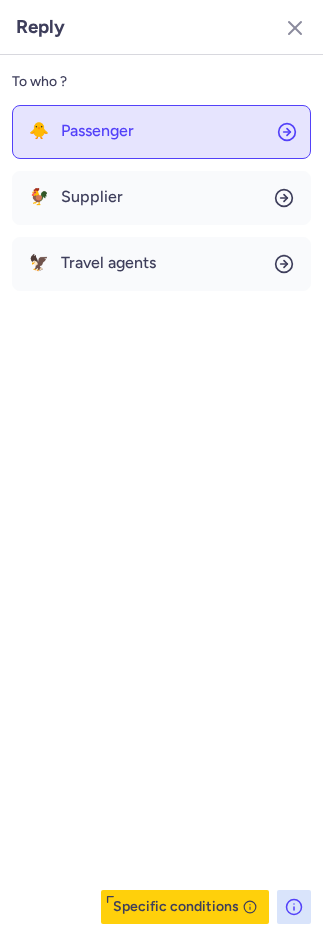 click on "🐥 Passenger" 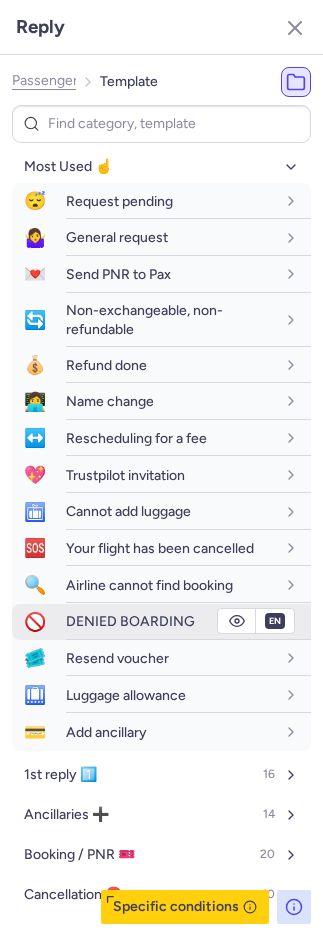 click on "DENIED BOARDING" at bounding box center (130, 621) 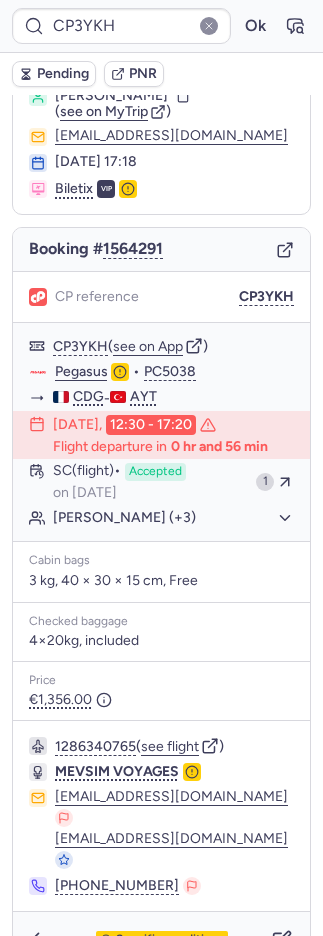 click on "Pending" at bounding box center (63, 74) 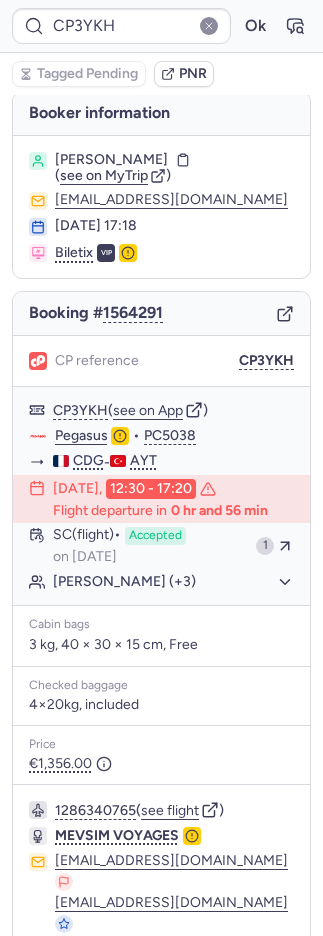 scroll, scrollTop: 5, scrollLeft: 0, axis: vertical 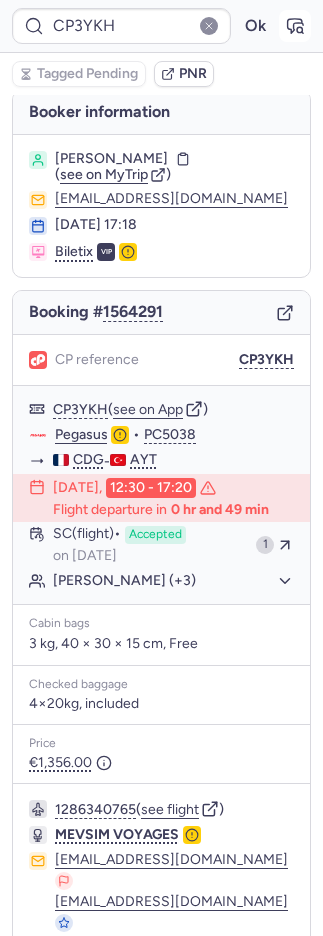 click 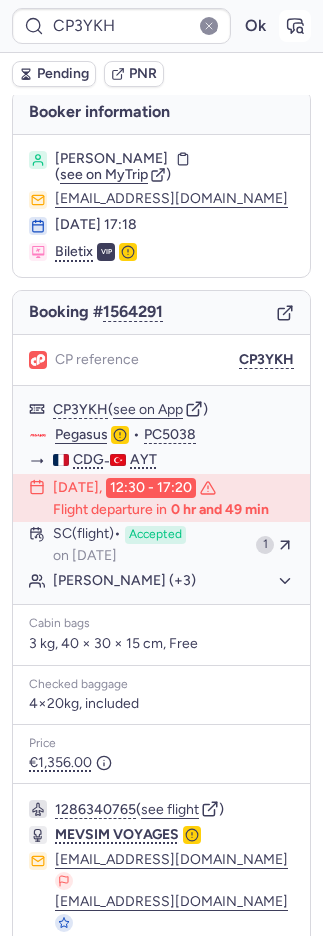 click 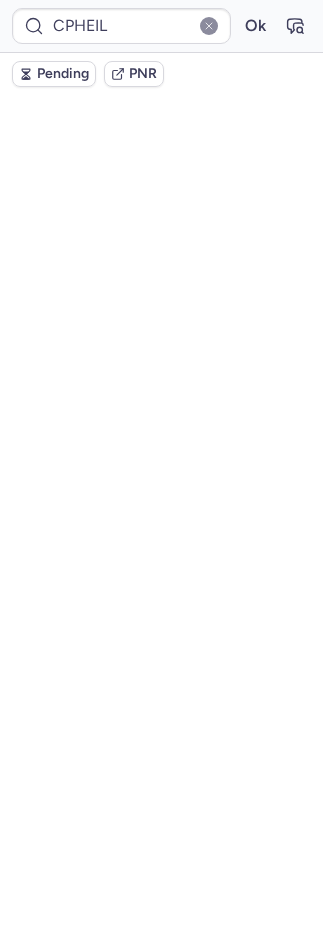 scroll, scrollTop: 45, scrollLeft: 0, axis: vertical 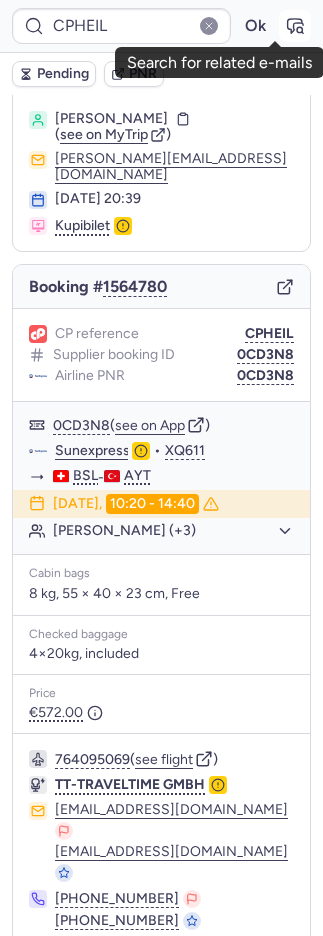 click 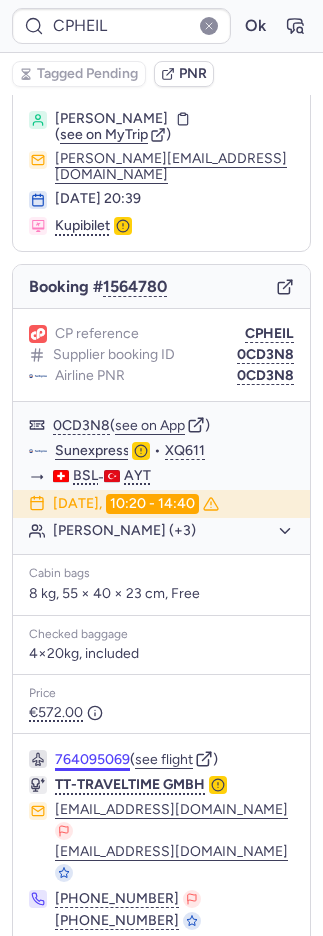 scroll, scrollTop: 66, scrollLeft: 0, axis: vertical 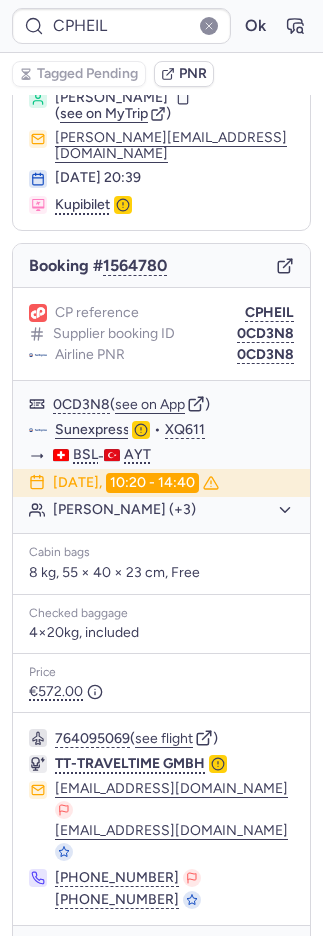 click at bounding box center (41, 954) 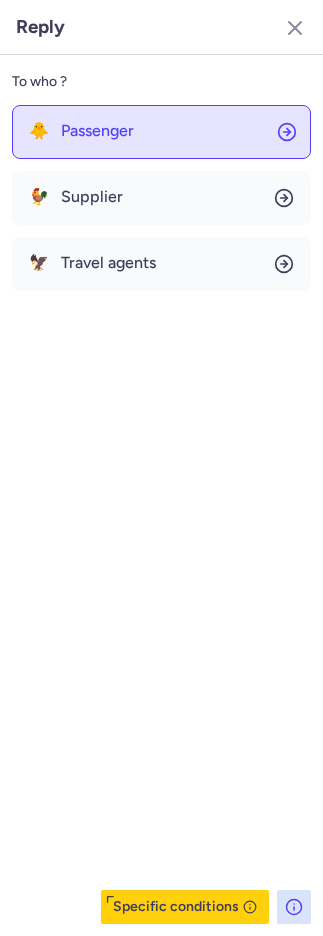 click on "Passenger" at bounding box center [97, 131] 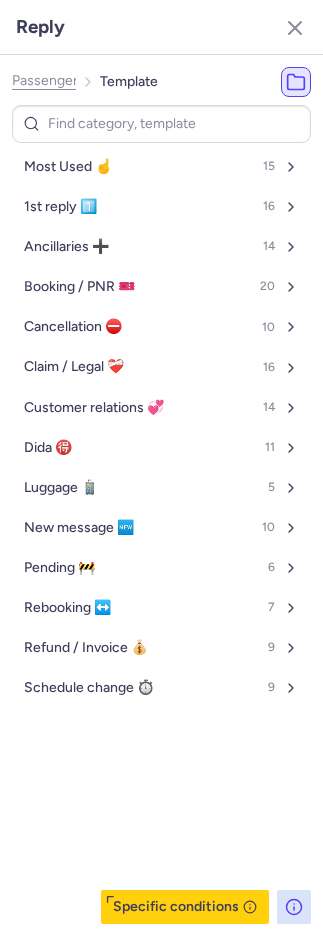 click on "Most Used ☝️ 15" at bounding box center [161, 167] 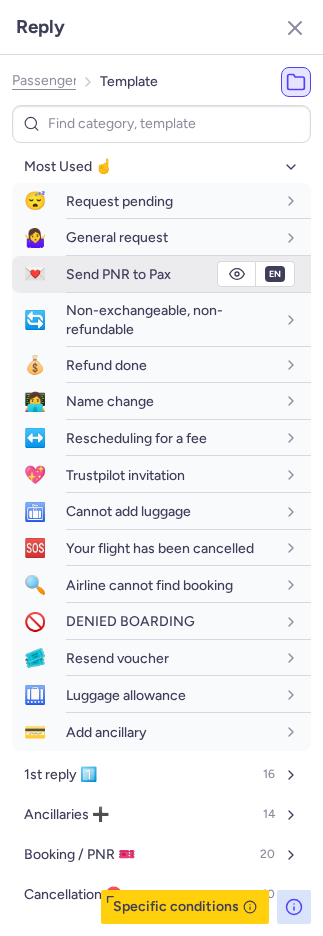 click on "Send PNR to Pax" at bounding box center [118, 274] 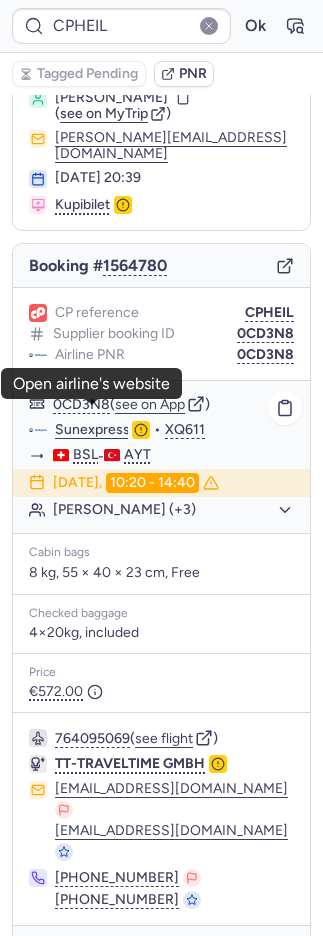 click on "Sunexpress" 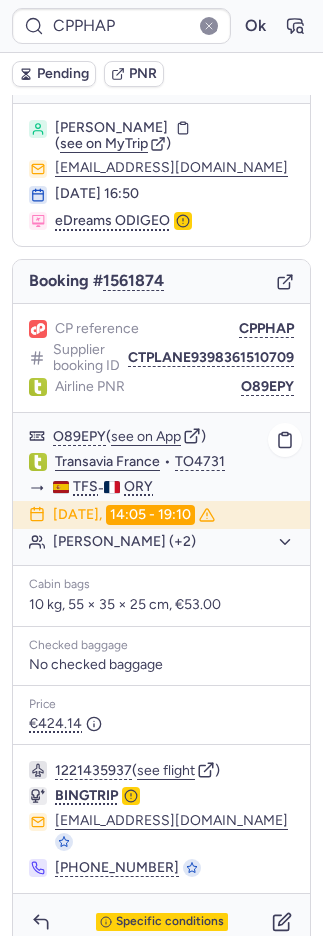 scroll, scrollTop: 54, scrollLeft: 0, axis: vertical 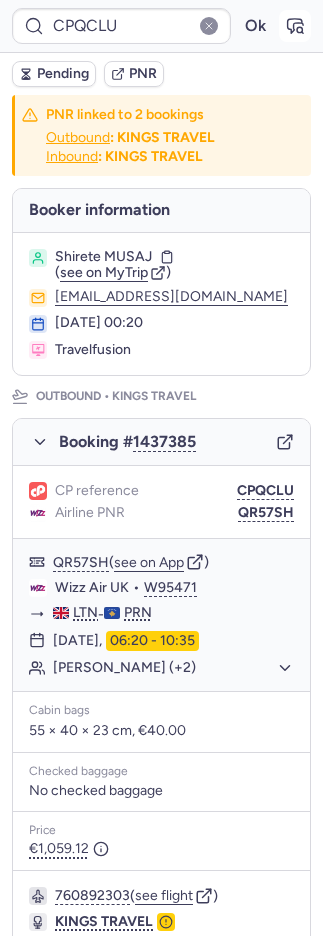 click 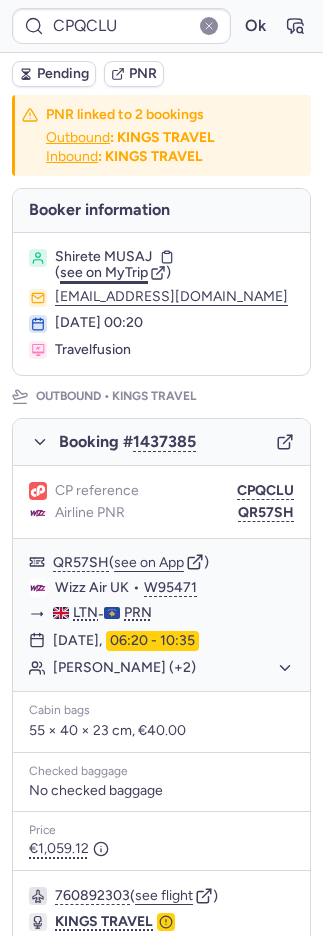 click on "see on MyTrip" at bounding box center [104, 272] 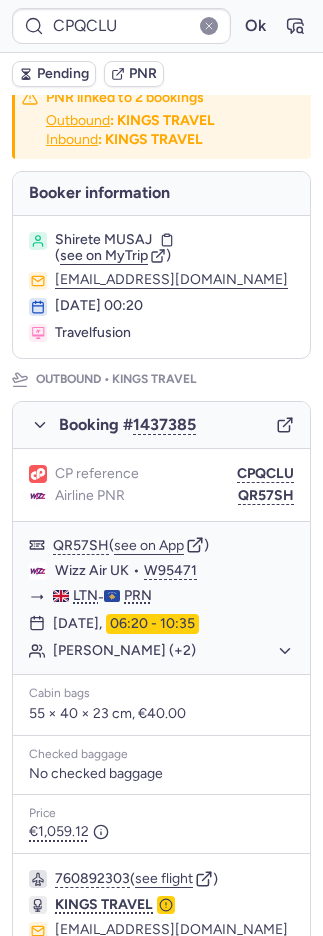 scroll, scrollTop: 0, scrollLeft: 0, axis: both 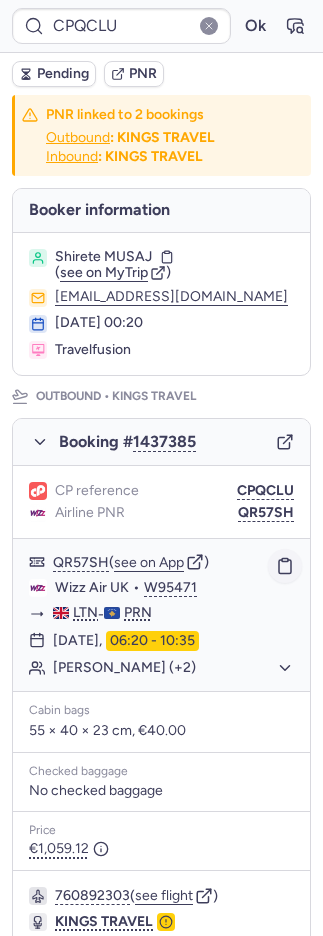 click 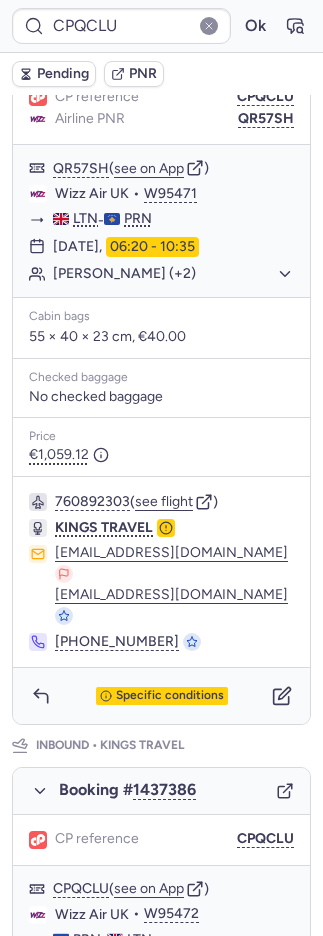 scroll, scrollTop: 407, scrollLeft: 0, axis: vertical 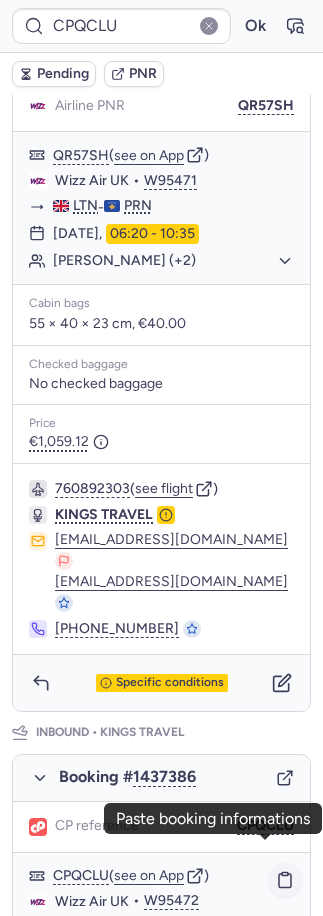 click 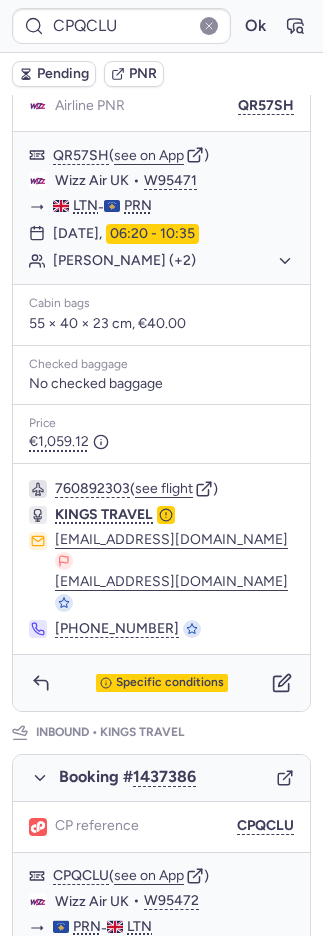 click on "Pending" at bounding box center [63, 74] 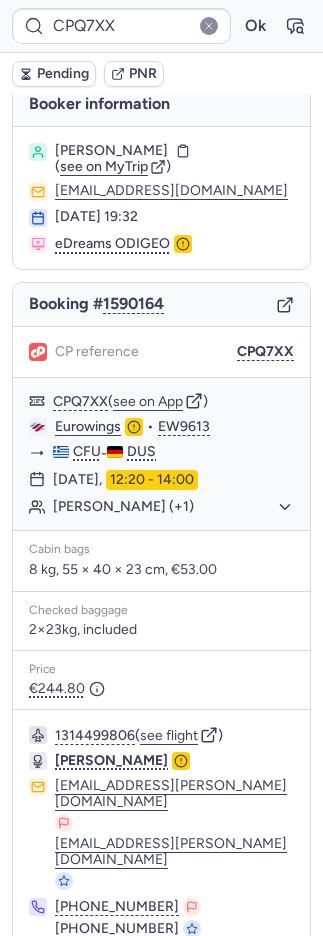 scroll, scrollTop: 24, scrollLeft: 0, axis: vertical 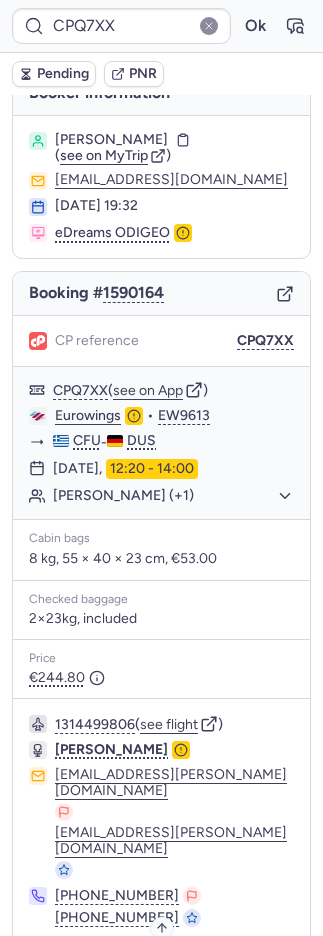 click on "Specific conditions" at bounding box center [170, 972] 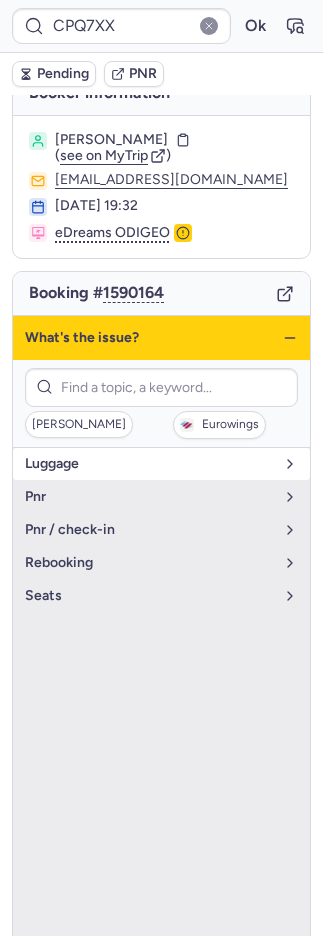 click on "luggage" at bounding box center (161, 464) 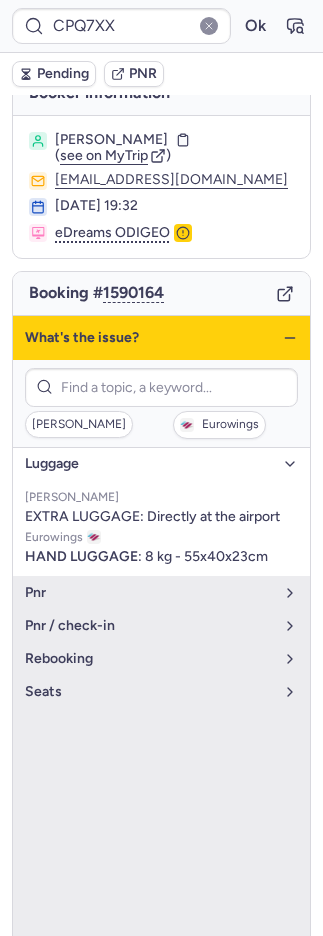 click 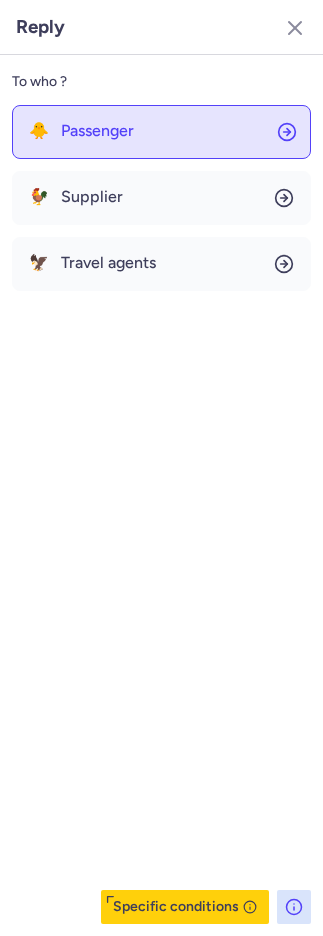 click on "🐥 Passenger" 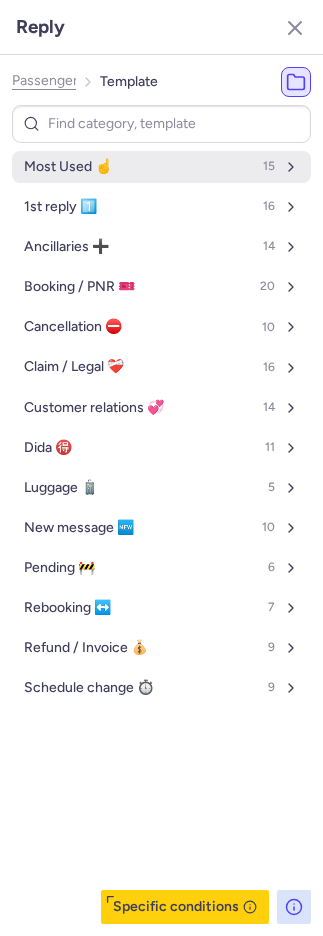 click on "Most Used ☝️ 15" at bounding box center (161, 167) 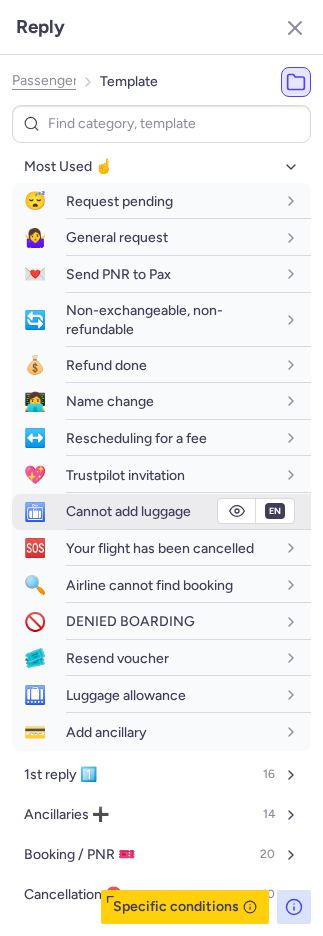 click on "Cannot add luggage" at bounding box center (128, 511) 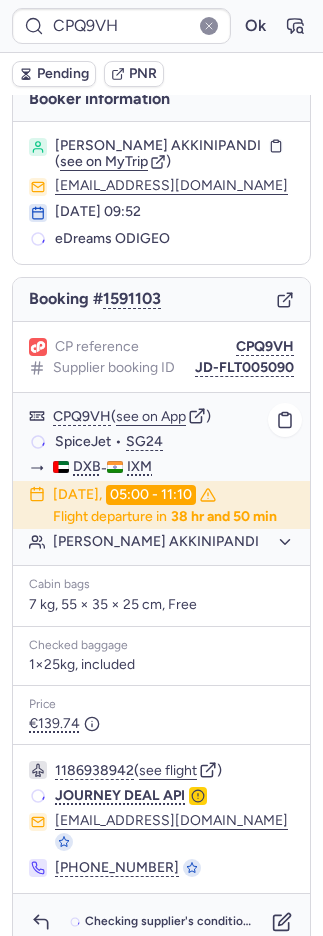 scroll, scrollTop: 40, scrollLeft: 0, axis: vertical 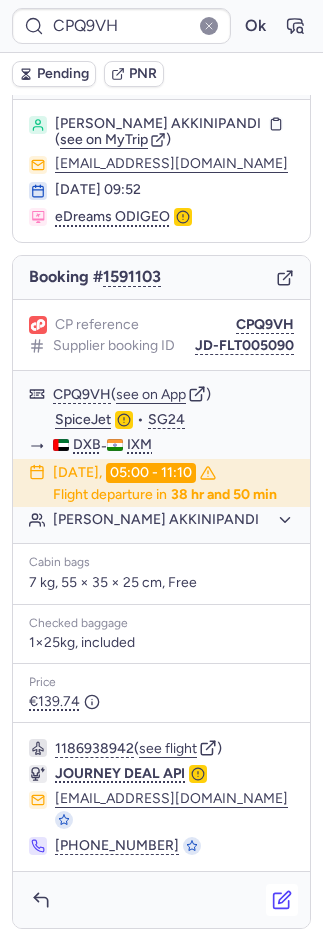 click 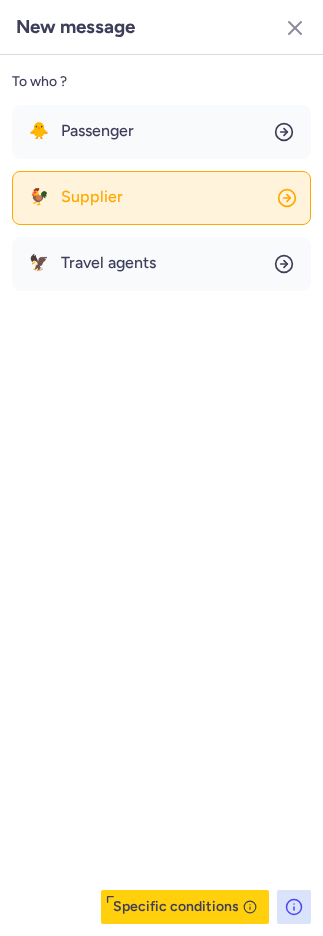 click on "🐓 Supplier" 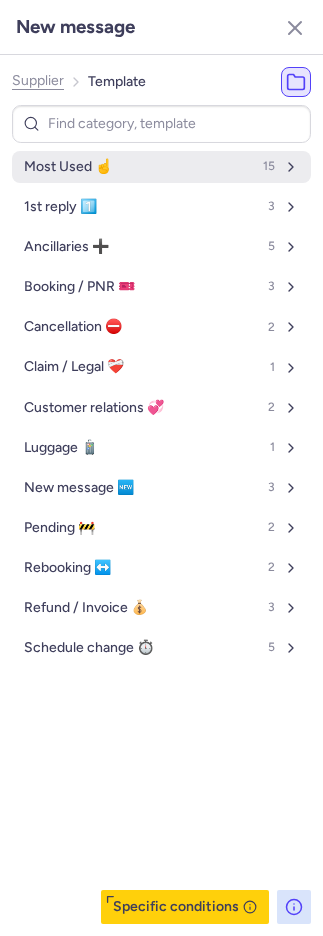 click on "Most Used ☝️ 15" at bounding box center [161, 167] 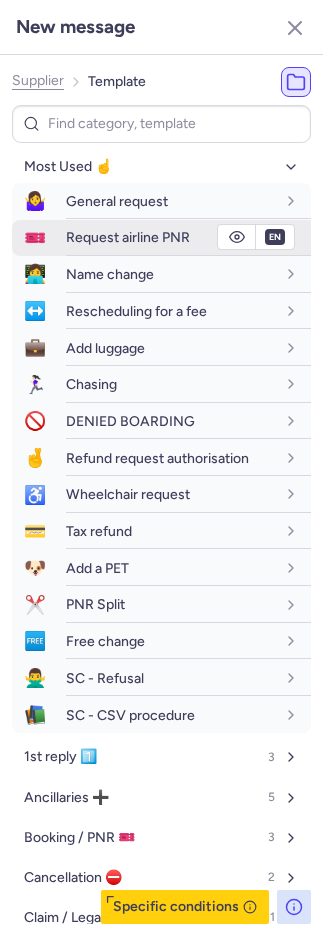 click on "Request airline PNR" at bounding box center [128, 237] 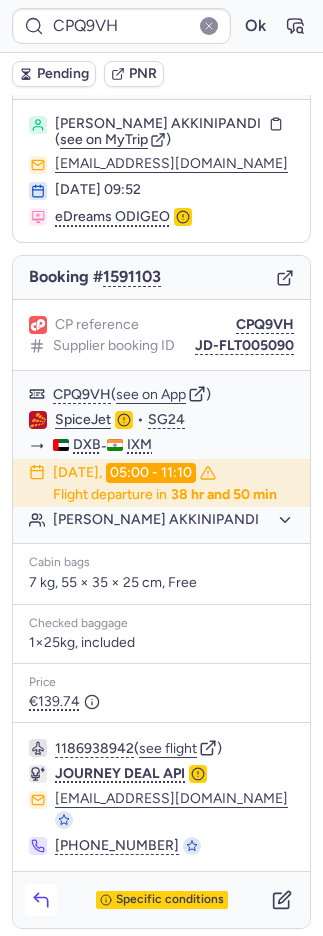 click 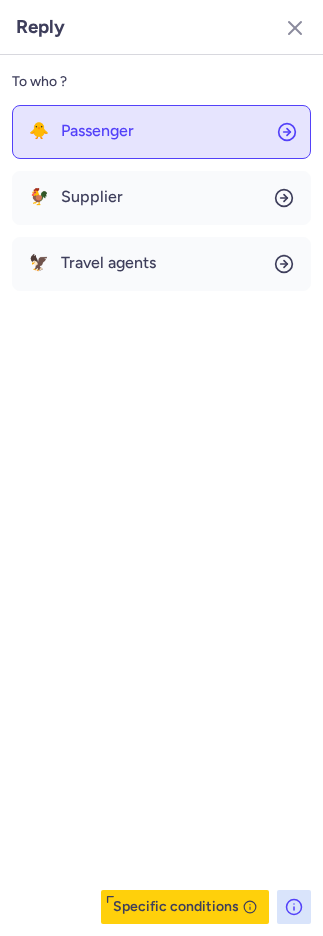 click on "🐥 Passenger" 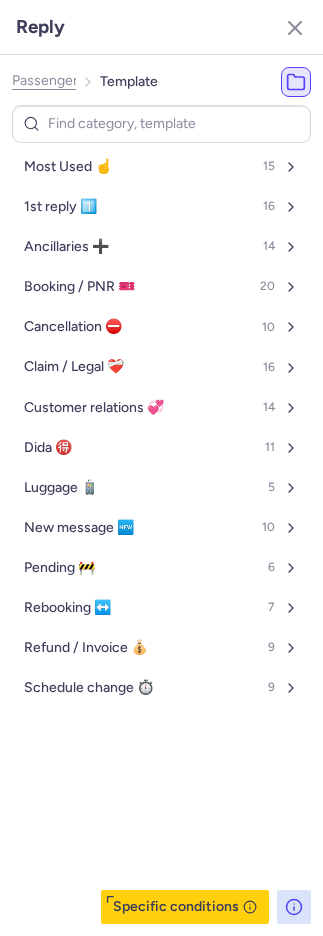 click on "Most Used ☝️ 15 1st reply 1️⃣ 16 Ancillaries ➕ 14 Booking / PNR 🎫 20 Cancellation ⛔️ 10 Claim / Legal ❤️‍🩹 16 Customer relations 💞 14 Dida 🉐 11 Luggage 🧳 5 New message 🆕 10 Pending 🚧 6 Rebooking ↔️ 7 Refund / Invoice 💰 9 Schedule change ⏱️ 9" at bounding box center [161, 427] 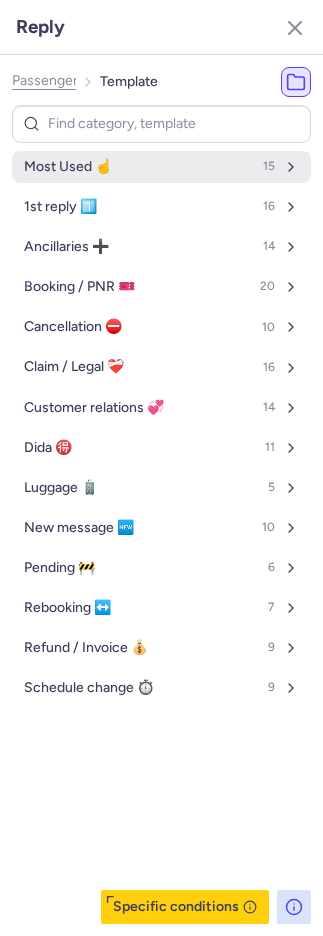 click on "Most Used ☝️" at bounding box center (68, 167) 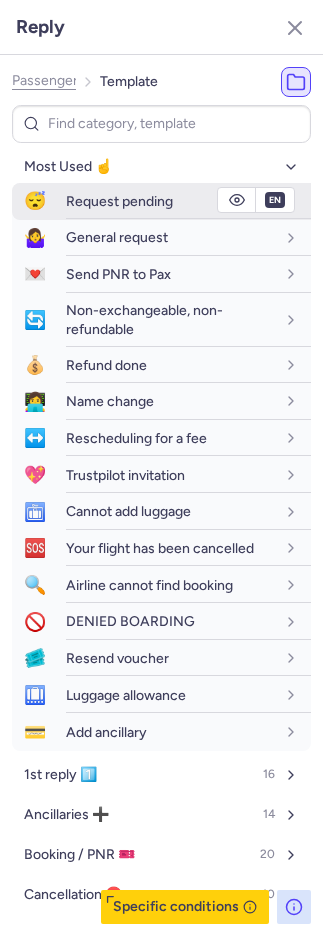 click on "Request pending" at bounding box center (170, 201) 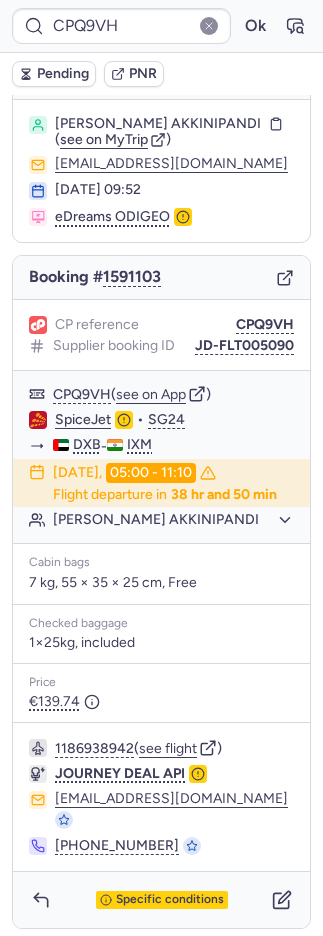 click on "Pending" at bounding box center (63, 74) 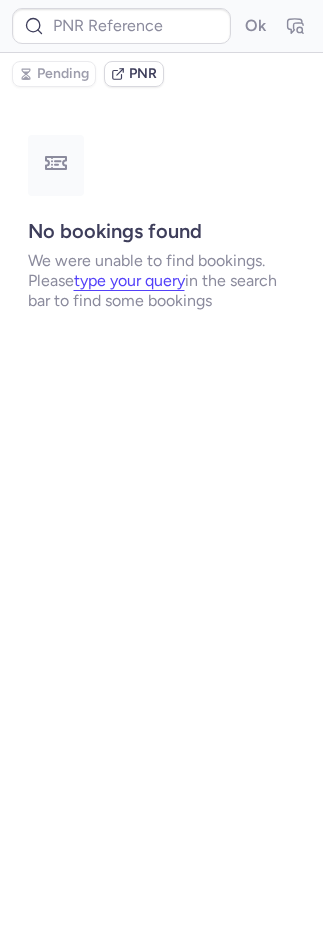 scroll, scrollTop: 0, scrollLeft: 0, axis: both 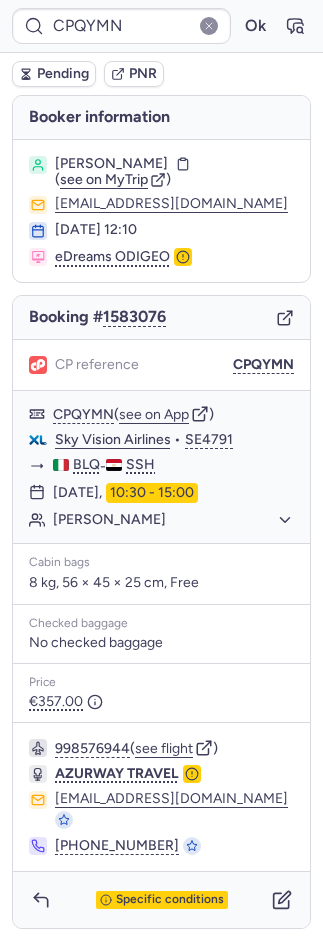 click on "PNR" at bounding box center [143, 74] 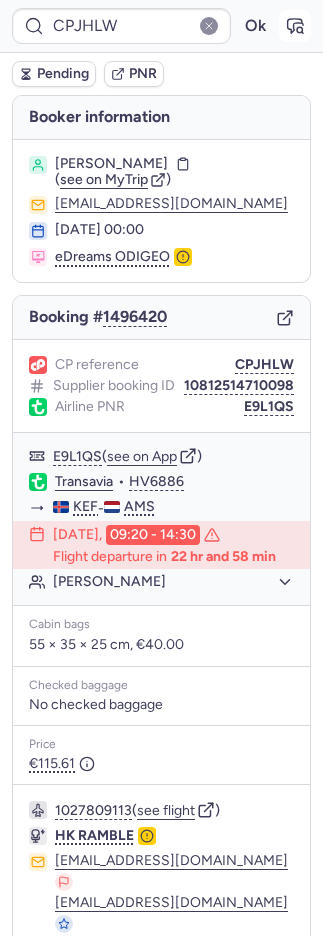 click 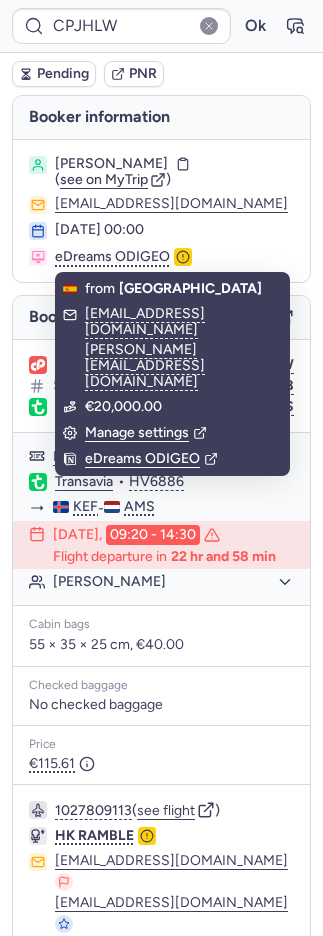 click on "Pending" at bounding box center (63, 74) 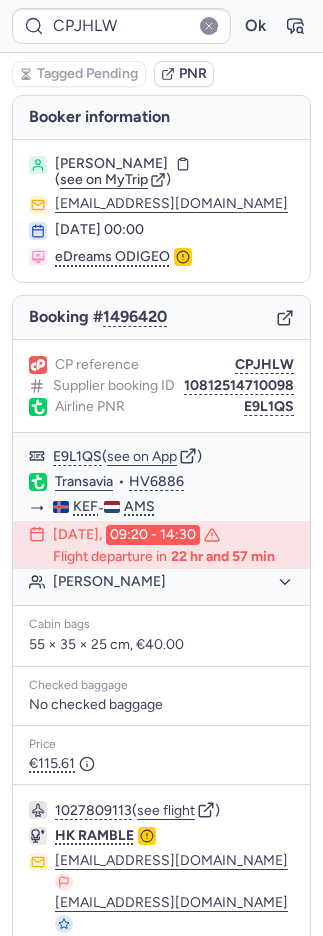 click on "PNR" at bounding box center [193, 74] 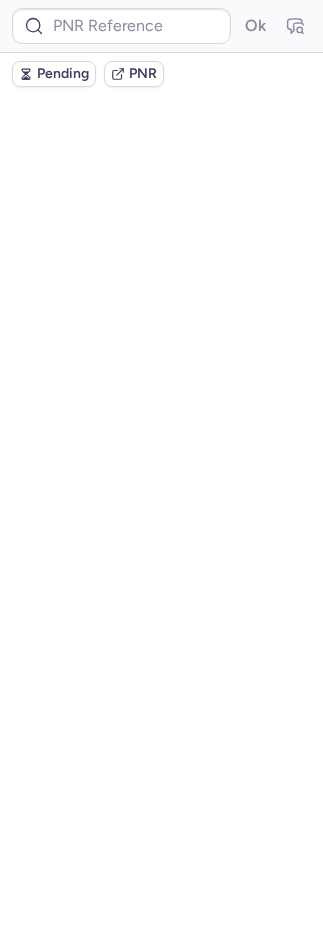 scroll, scrollTop: 0, scrollLeft: 0, axis: both 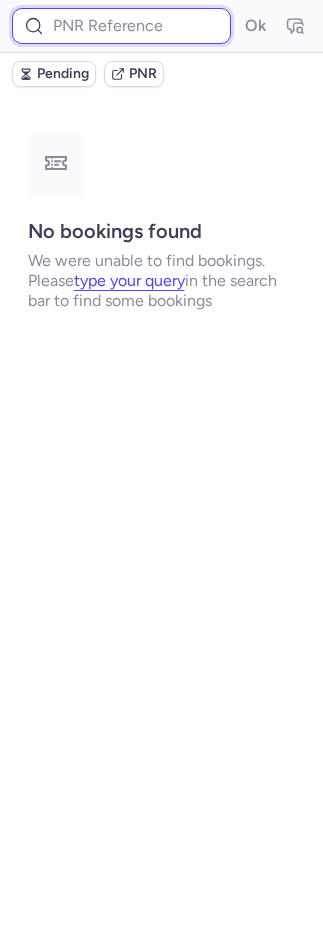 drag, startPoint x: 135, startPoint y: 29, endPoint x: 145, endPoint y: 32, distance: 10.440307 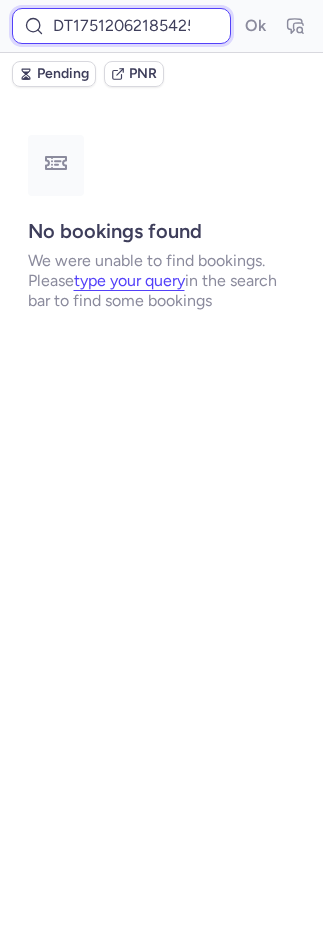 scroll, scrollTop: 0, scrollLeft: 22, axis: horizontal 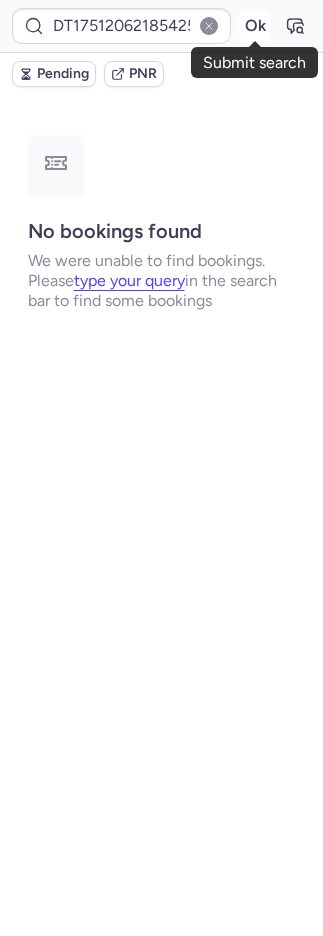 click on "Ok" at bounding box center (255, 26) 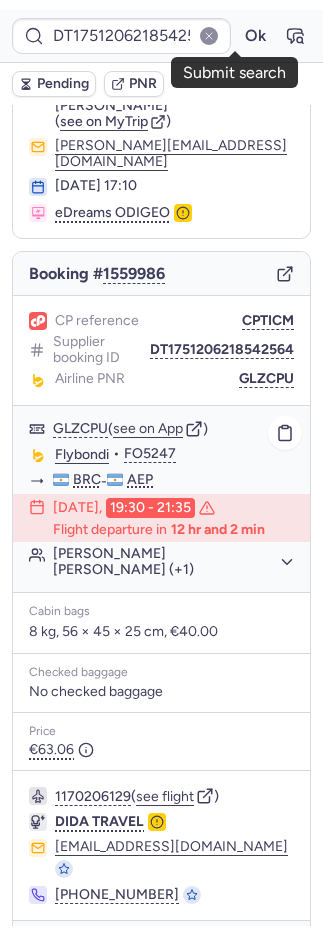 scroll, scrollTop: 72, scrollLeft: 0, axis: vertical 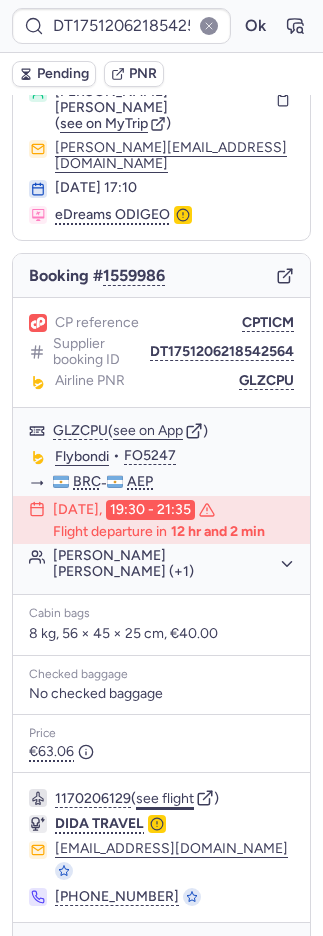 click on "see flight" 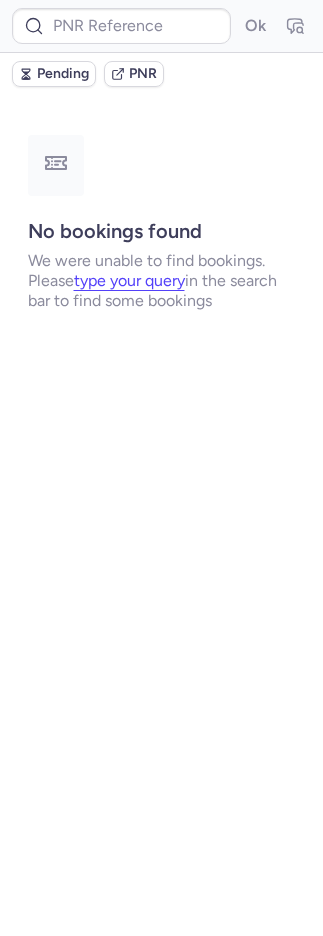 scroll, scrollTop: 0, scrollLeft: 0, axis: both 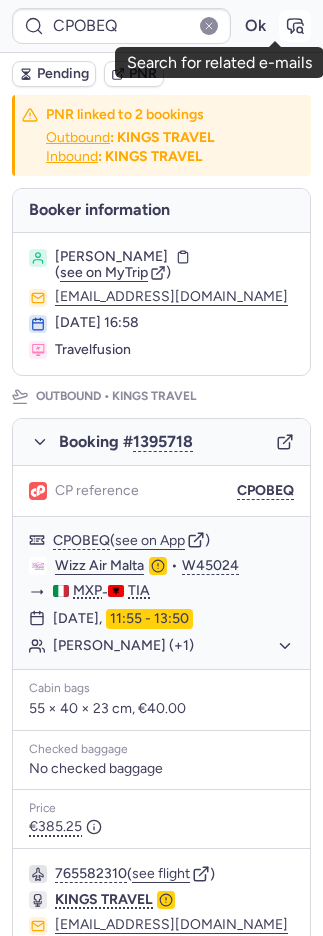 click 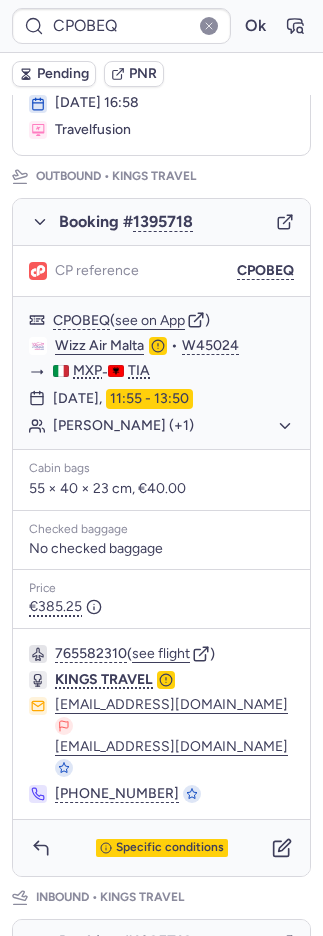 scroll, scrollTop: 0, scrollLeft: 0, axis: both 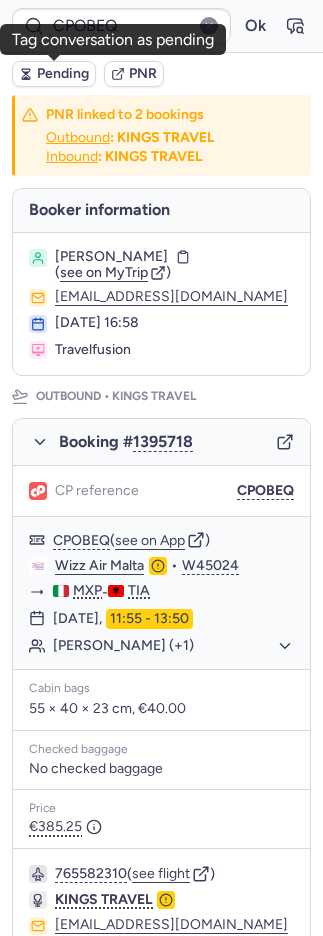 click on "Pending" at bounding box center (63, 74) 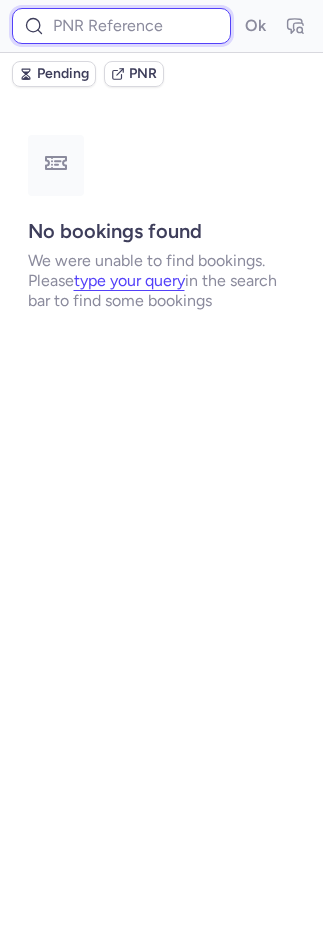 click at bounding box center (121, 26) 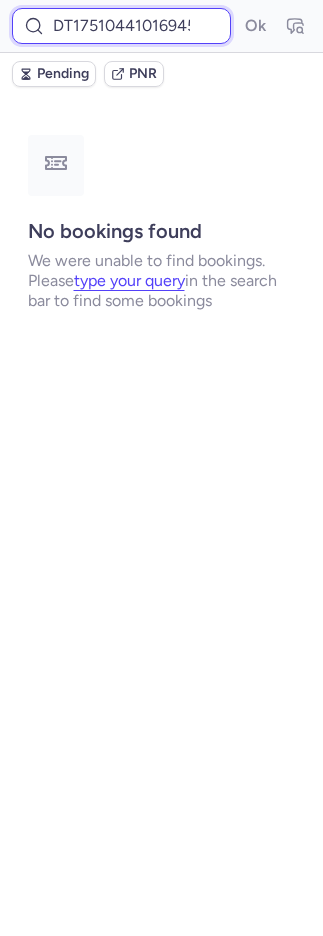 scroll, scrollTop: 0, scrollLeft: 22, axis: horizontal 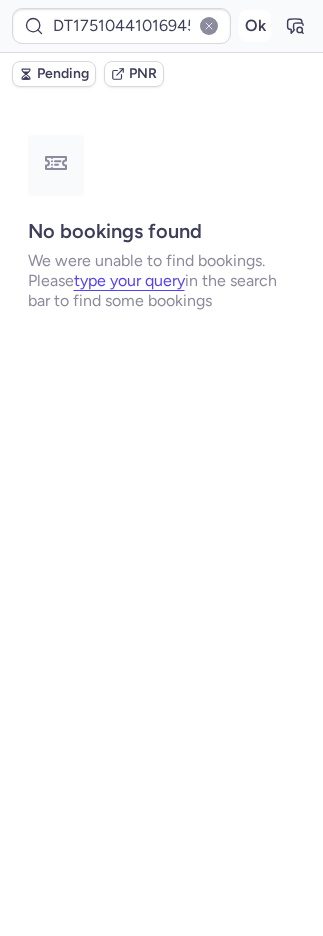click on "Ok" at bounding box center [255, 26] 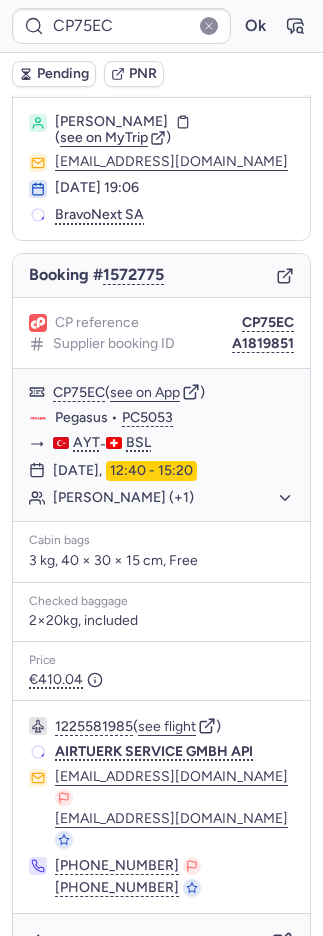 scroll, scrollTop: 44, scrollLeft: 0, axis: vertical 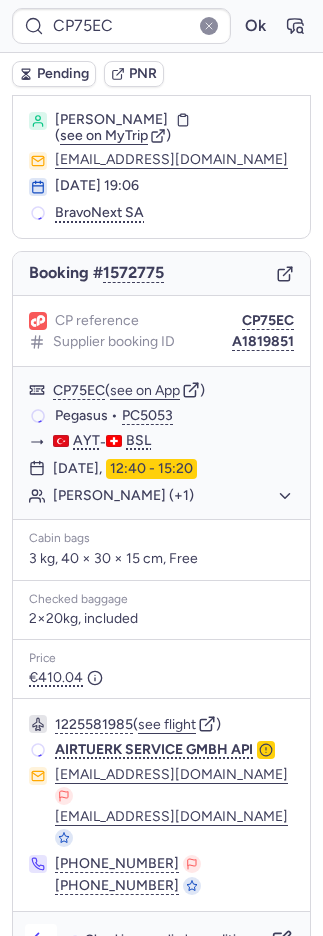click at bounding box center (41, 940) 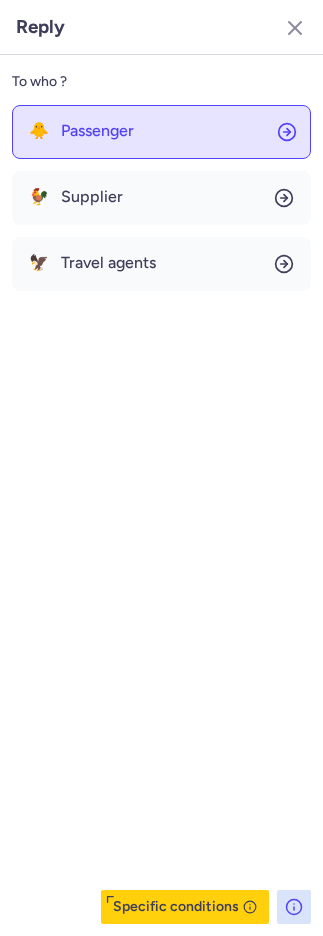 click on "Passenger" at bounding box center [97, 131] 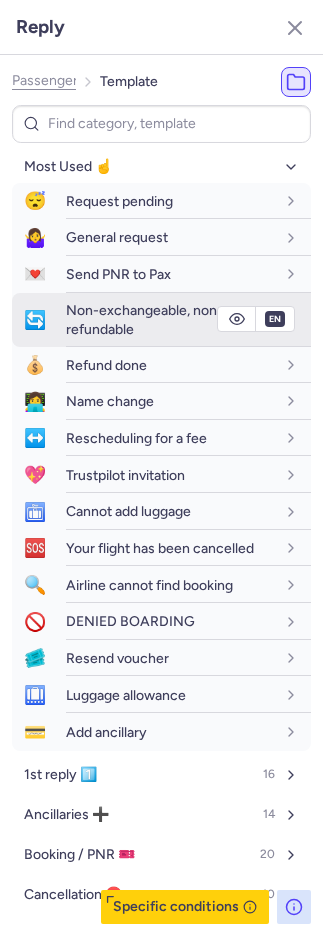 click on "Non-exchangeable, non-refundable" at bounding box center [144, 319] 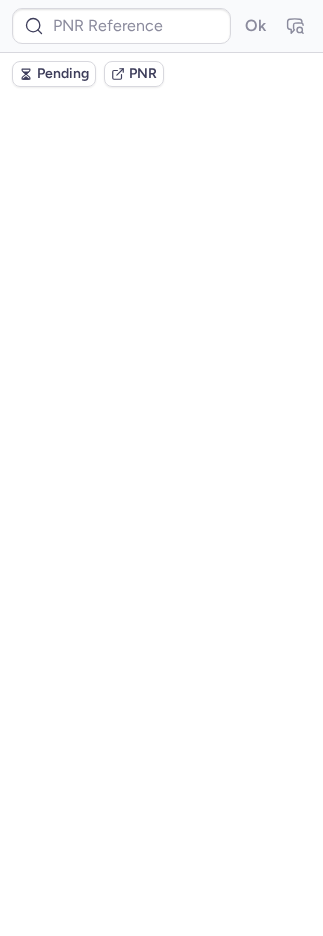 scroll, scrollTop: 0, scrollLeft: 0, axis: both 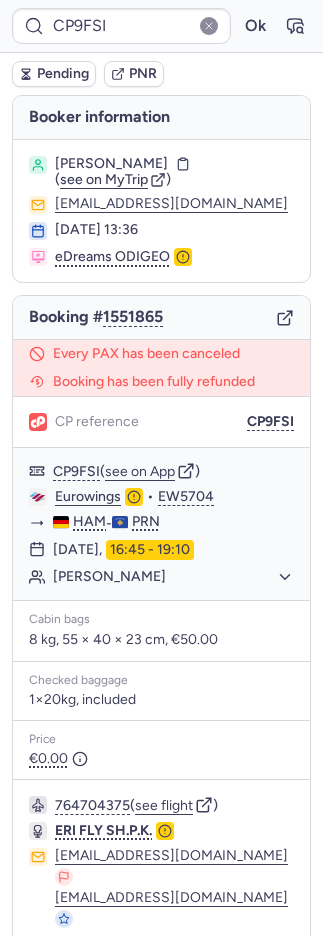 click 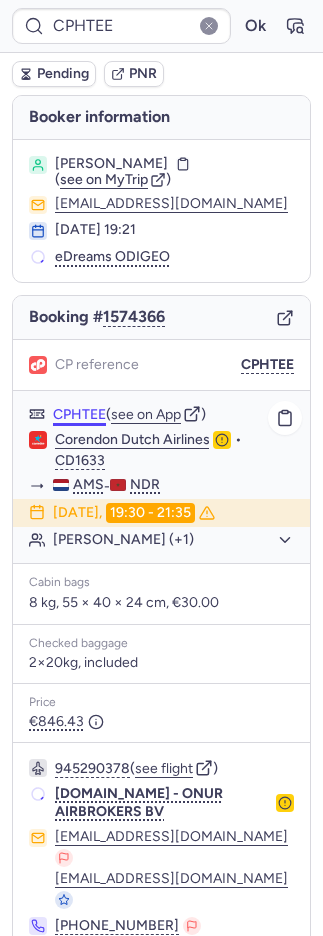 click on "CPHTEE" 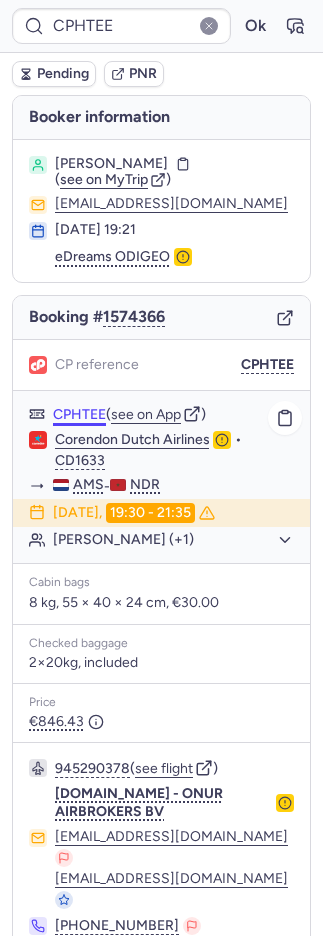 click on "CPHTEE" 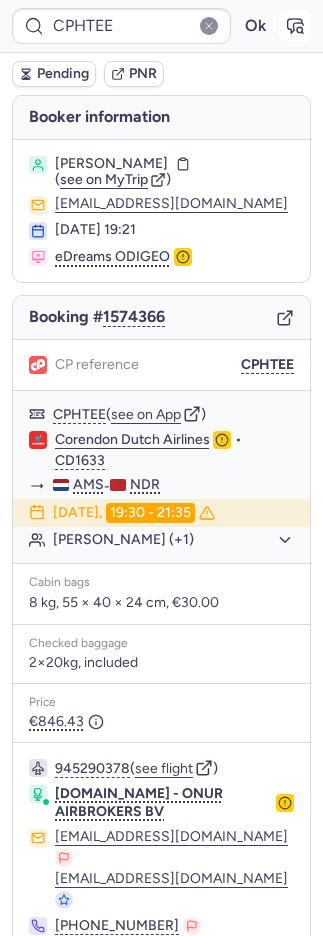 click 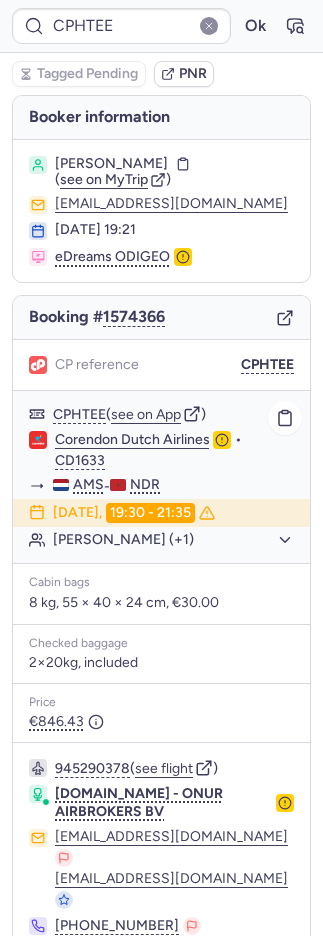 click on "[PERSON_NAME] (+1)" 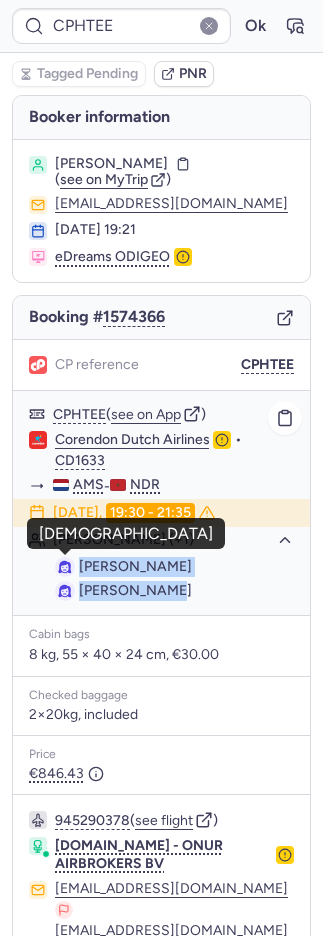 drag, startPoint x: 119, startPoint y: 575, endPoint x: 68, endPoint y: 564, distance: 52.17279 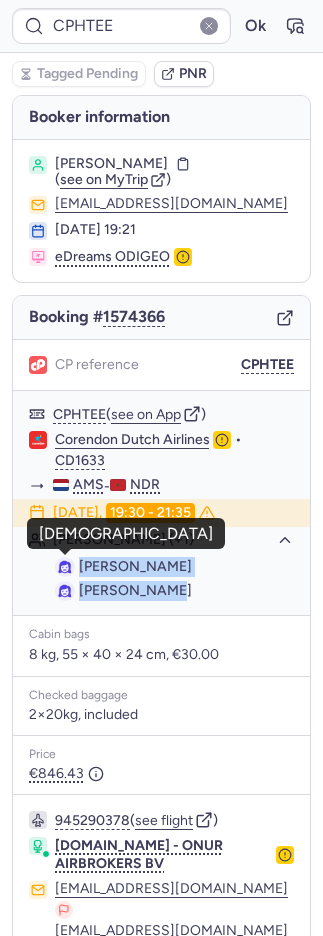 copy on "[PERSON_NAME] [PERSON_NAME]" 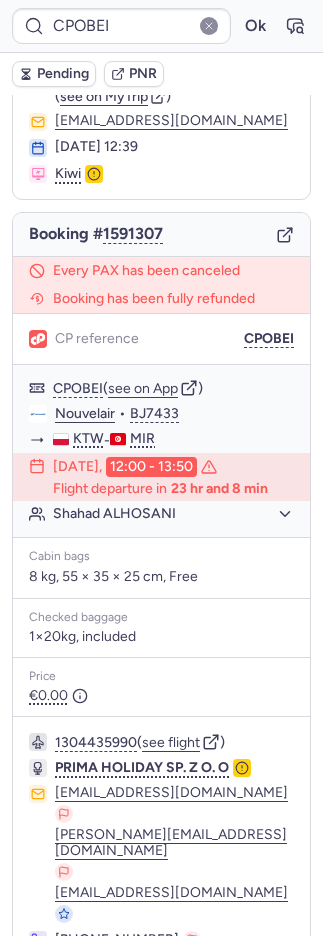 scroll, scrollTop: 144, scrollLeft: 0, axis: vertical 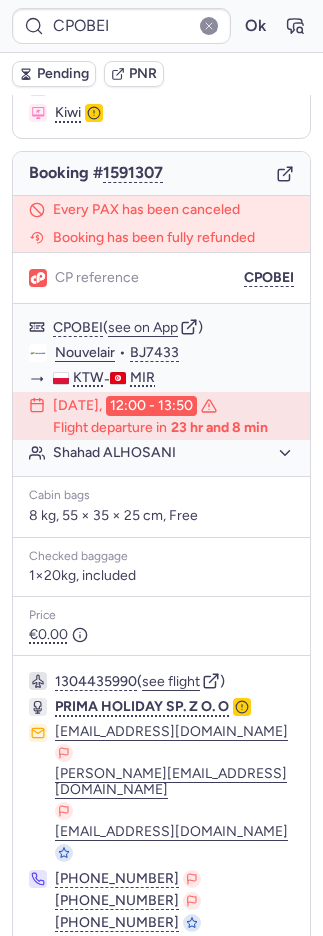 click 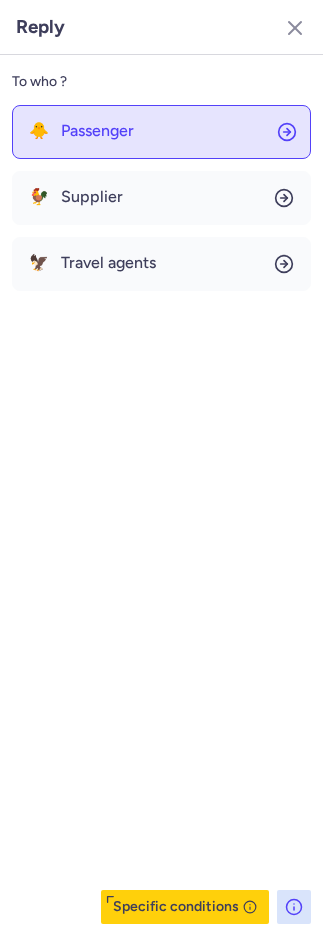 click on "🐥 Passenger" 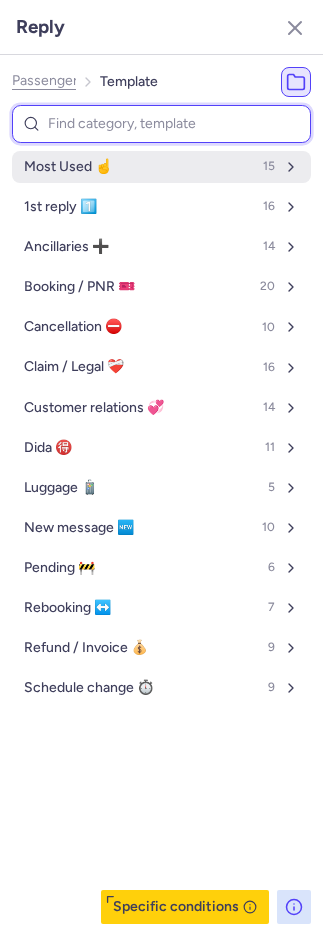click on "Most Used ☝️" at bounding box center (68, 167) 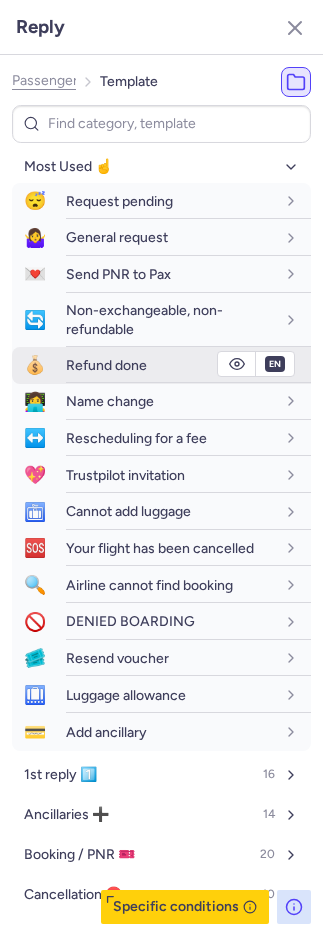 click on "Refund done" at bounding box center [106, 365] 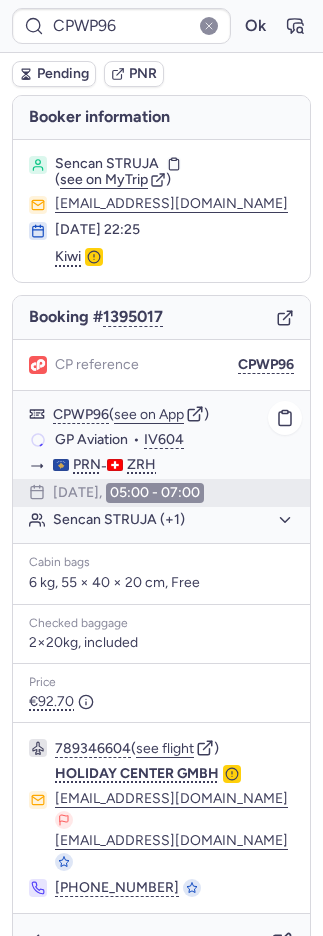 scroll, scrollTop: 2, scrollLeft: 0, axis: vertical 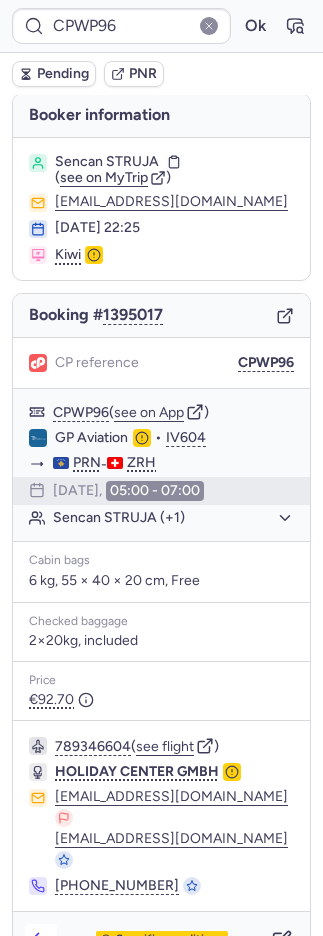 click 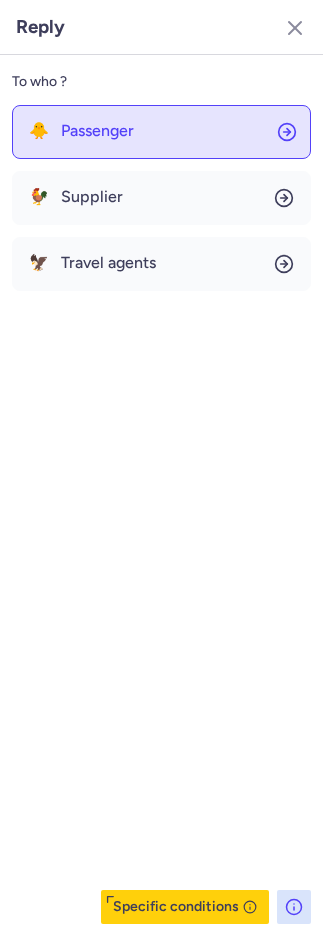click on "🐥 Passenger" 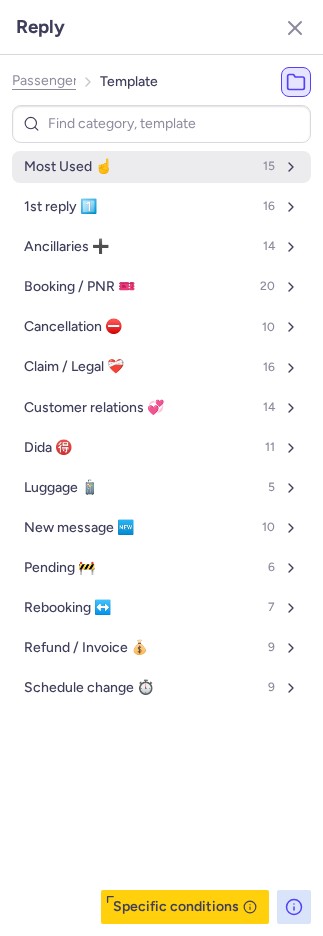 click on "Most Used ☝️ 15" at bounding box center (161, 167) 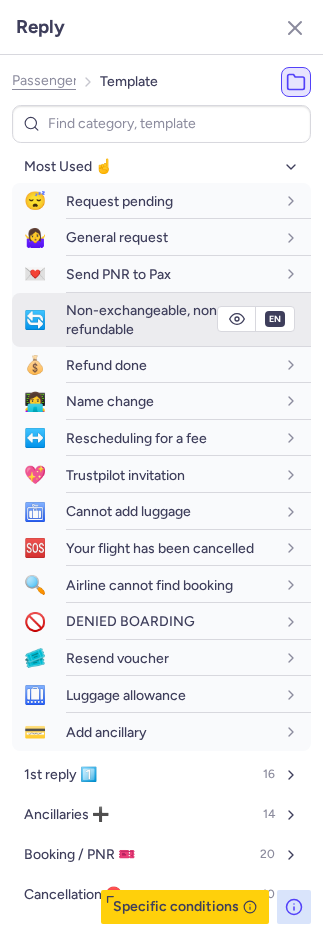 click on "Non-exchangeable, non-refundable" at bounding box center [144, 319] 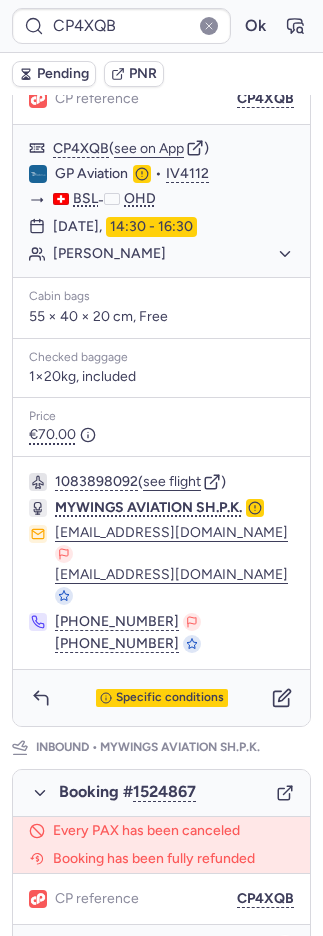 scroll, scrollTop: 995, scrollLeft: 0, axis: vertical 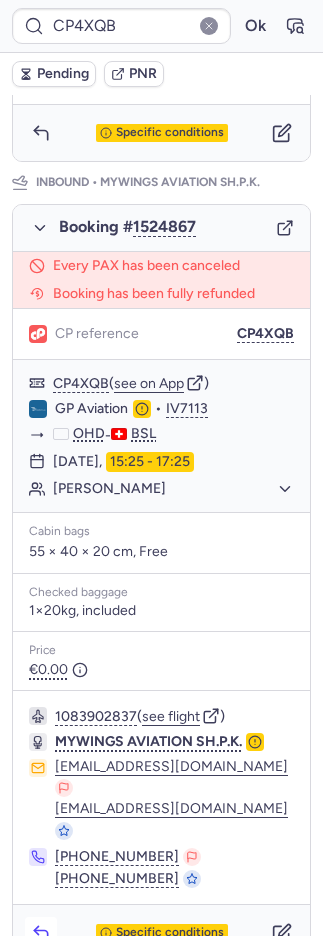 click 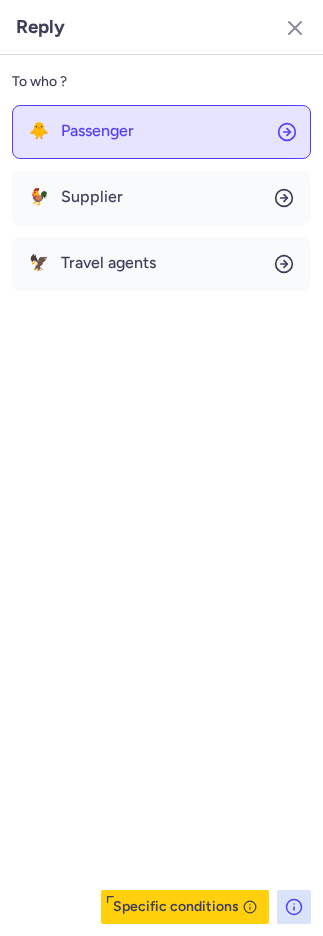 click on "Passenger" at bounding box center (97, 131) 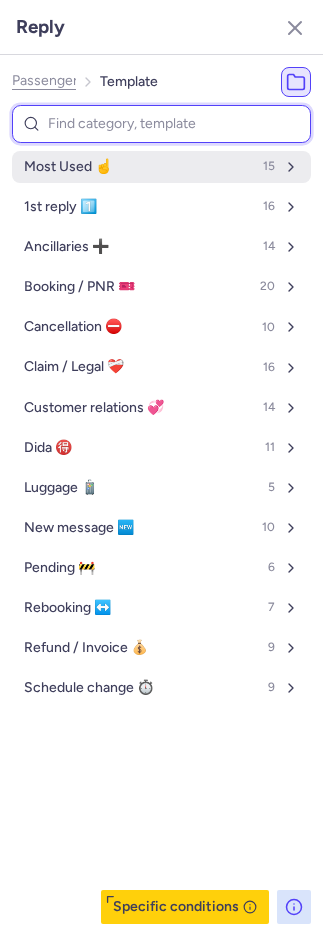 click on "Most Used ☝️ 15" at bounding box center [161, 167] 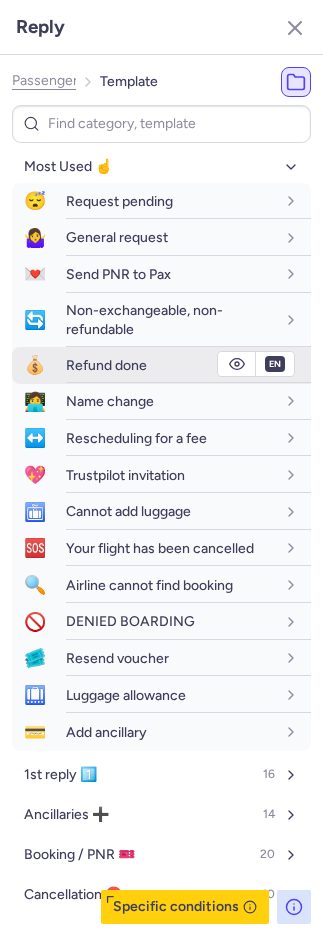 click on "Refund done" at bounding box center (188, 365) 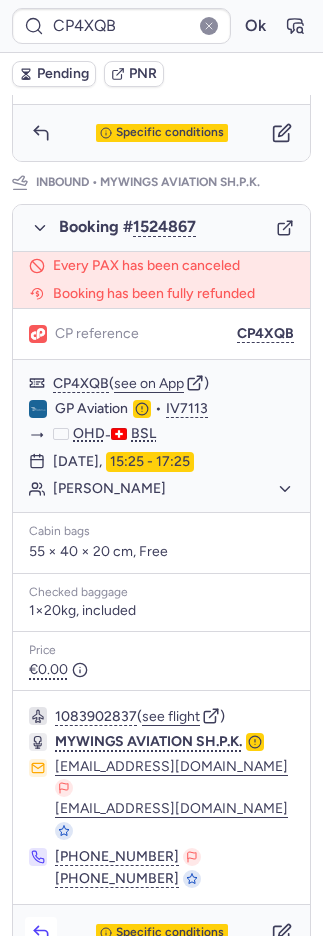 click 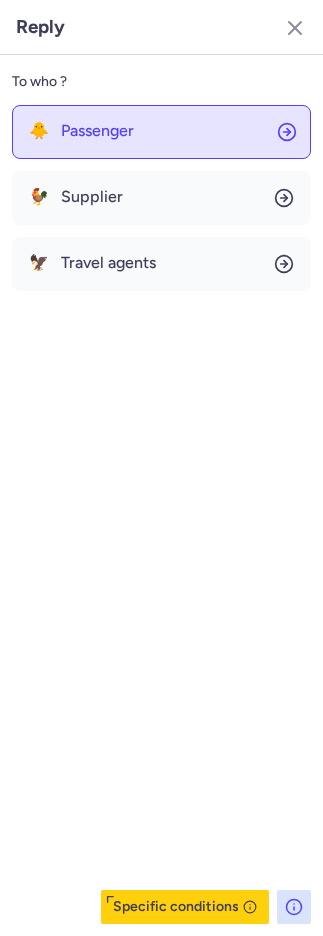 click on "🐥 Passenger" 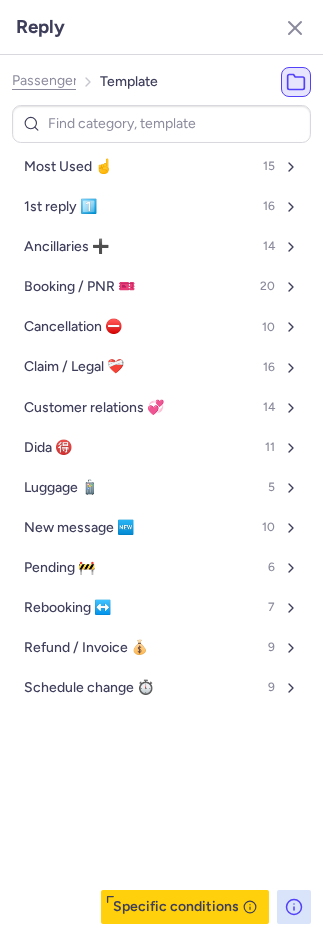 click on "Most Used ☝️" at bounding box center (68, 167) 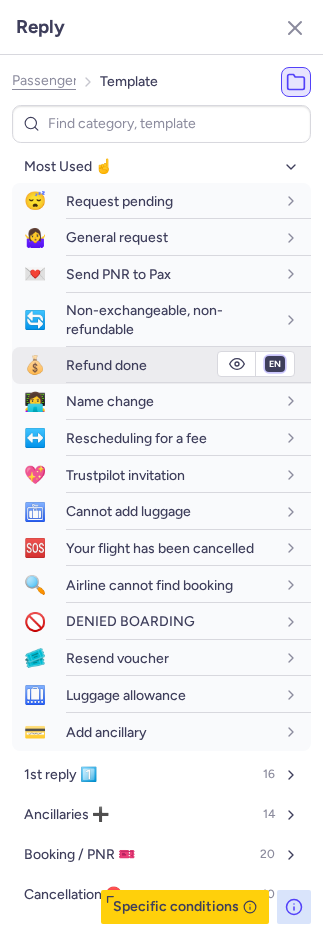 click on "fr en de nl pt es it ru" at bounding box center (275, 364) 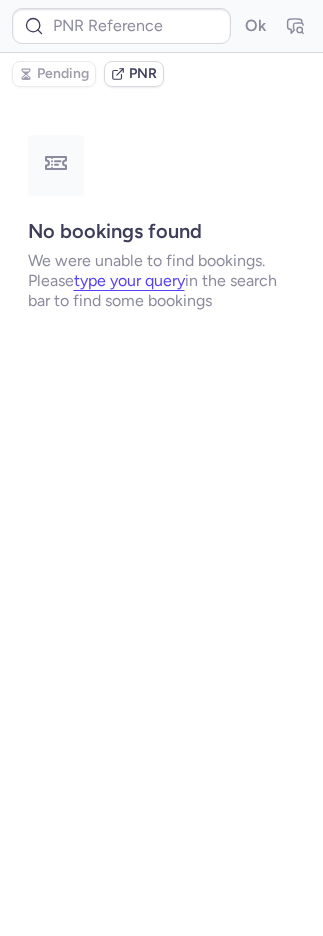 scroll, scrollTop: 0, scrollLeft: 0, axis: both 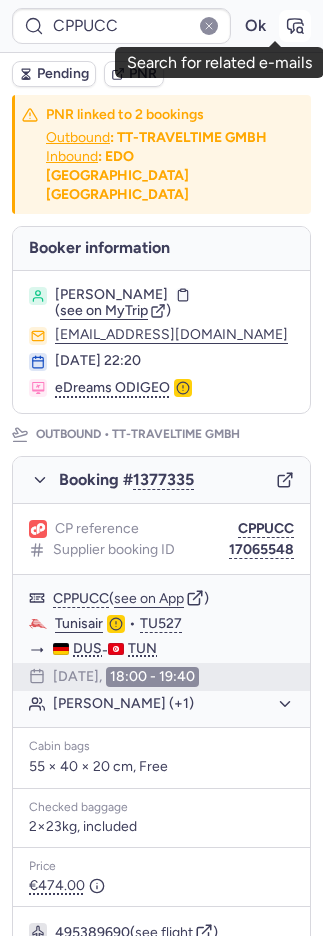 click 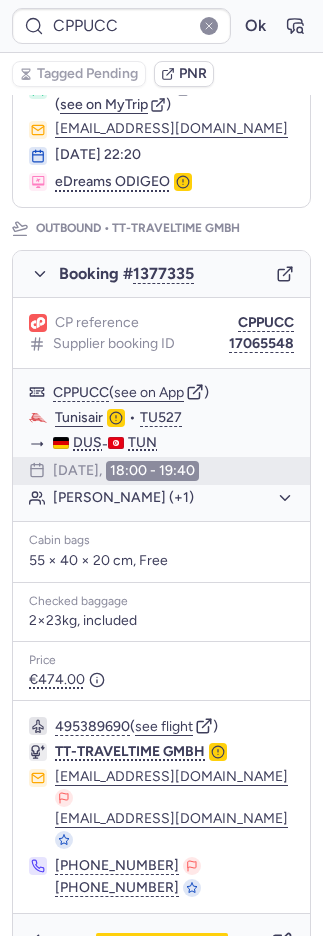 scroll, scrollTop: 904, scrollLeft: 0, axis: vertical 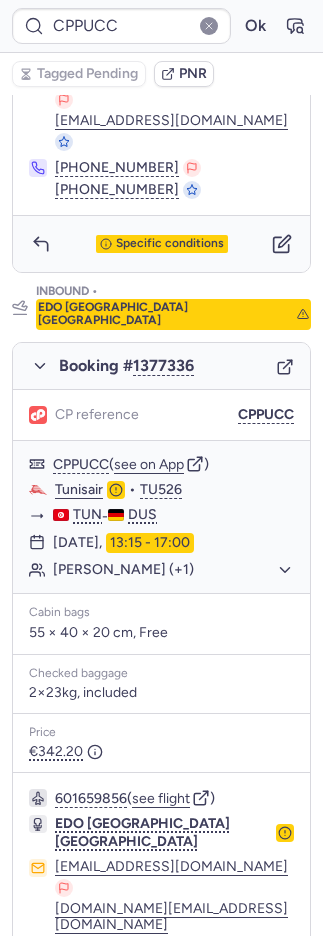 click 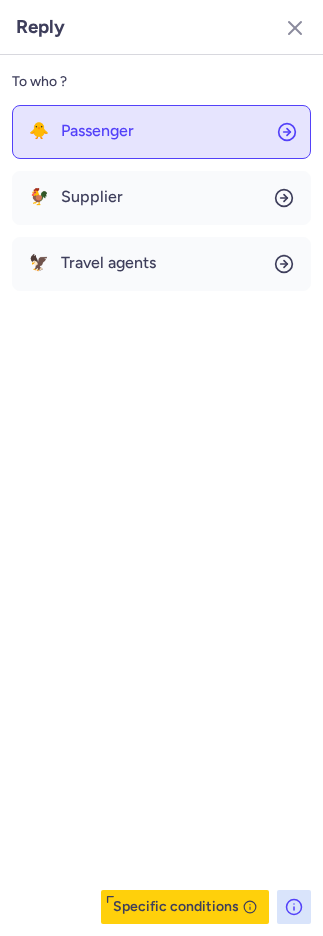 click on "🐥 Passenger" 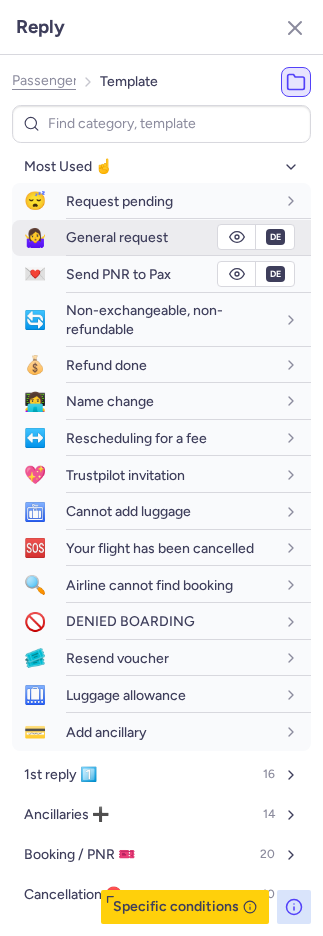 click on "Send PNR to Pax" at bounding box center (170, 274) 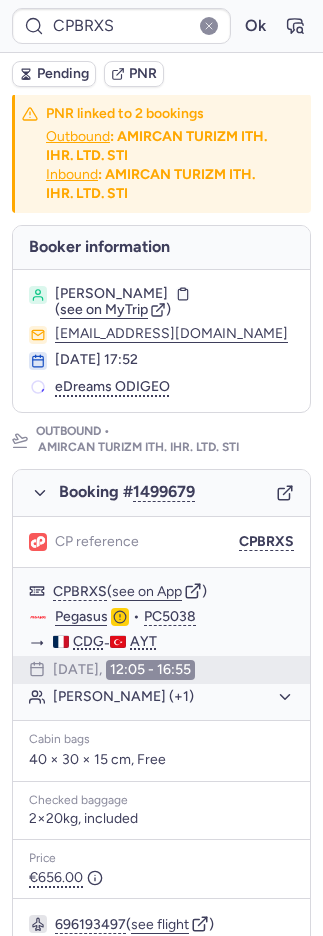 scroll, scrollTop: 0, scrollLeft: 0, axis: both 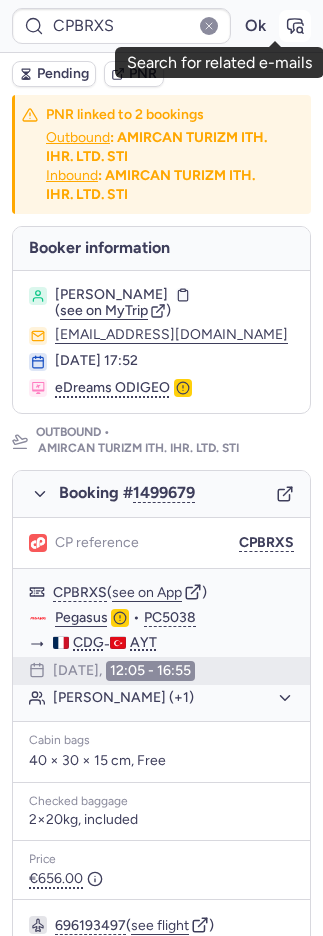 click 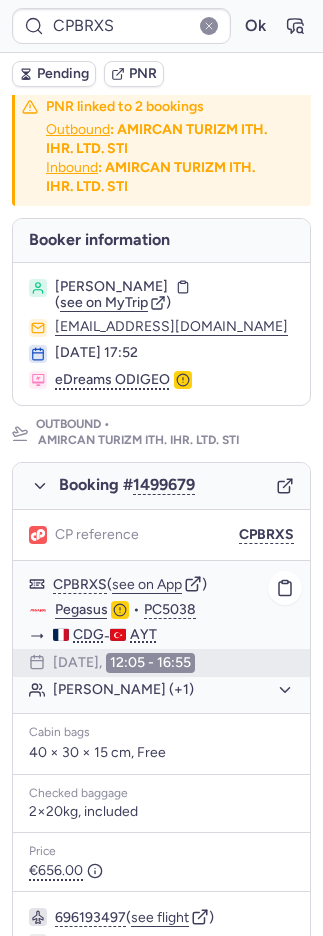 scroll, scrollTop: 759, scrollLeft: 0, axis: vertical 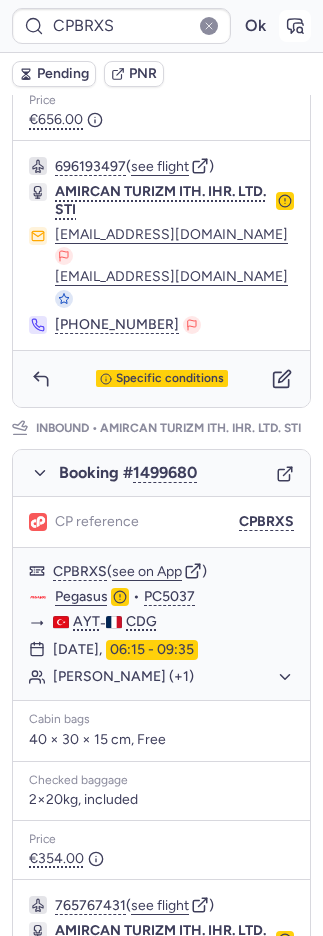 click 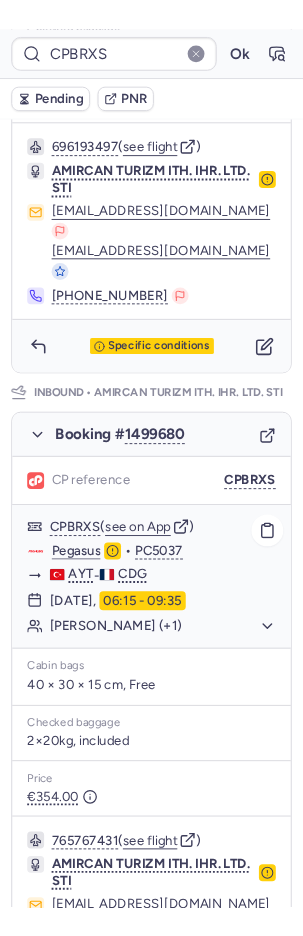 scroll, scrollTop: 906, scrollLeft: 0, axis: vertical 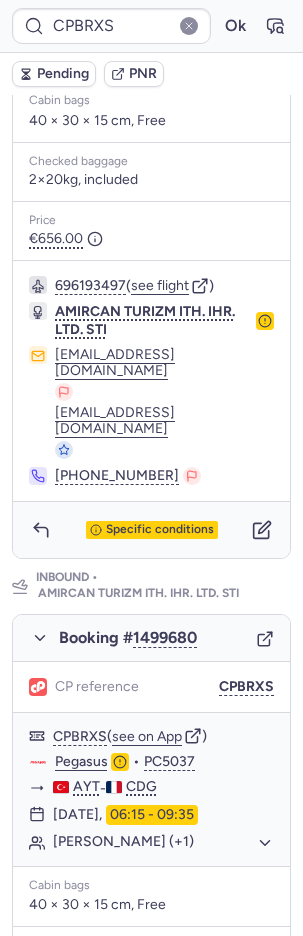 click on "Specific conditions" at bounding box center (151, 530) 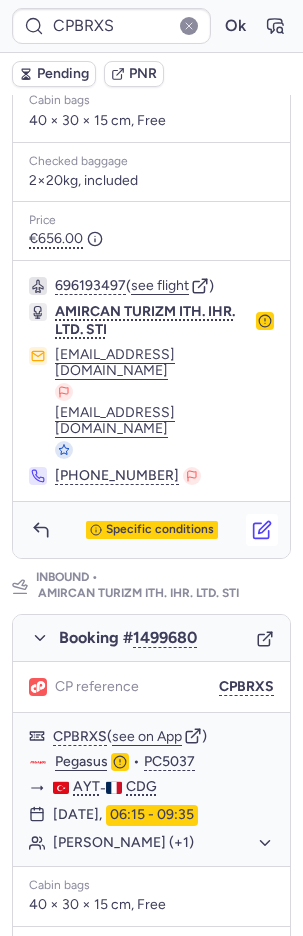 click 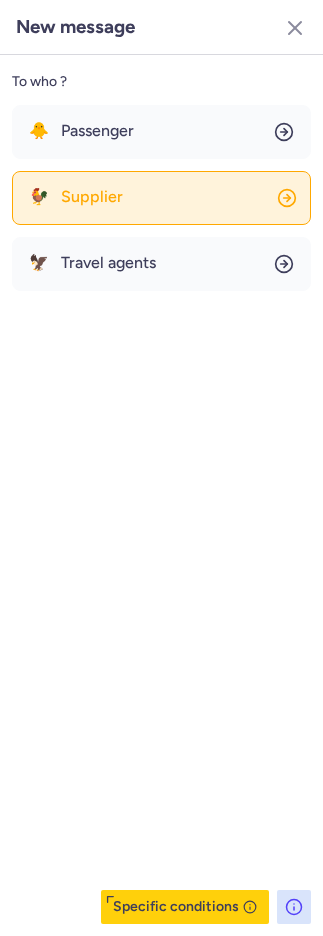 click on "🐓 Supplier" 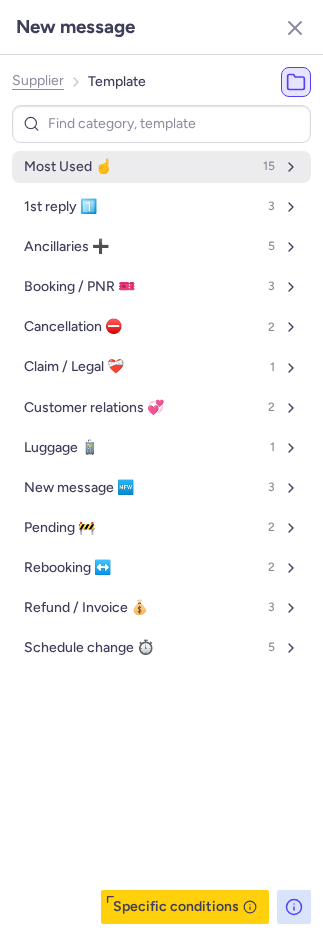 click on "Most Used ☝️ 15" at bounding box center [161, 167] 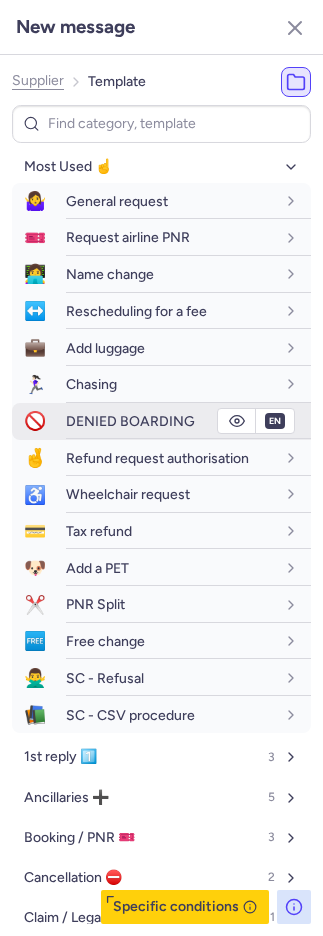 click on "DENIED BOARDING" at bounding box center [188, 421] 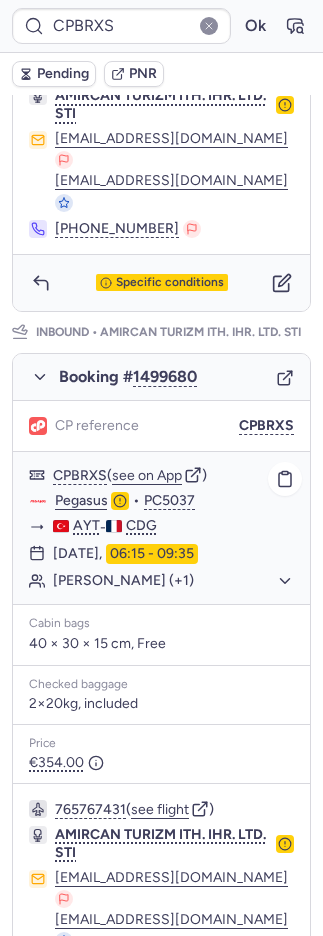 scroll, scrollTop: 906, scrollLeft: 0, axis: vertical 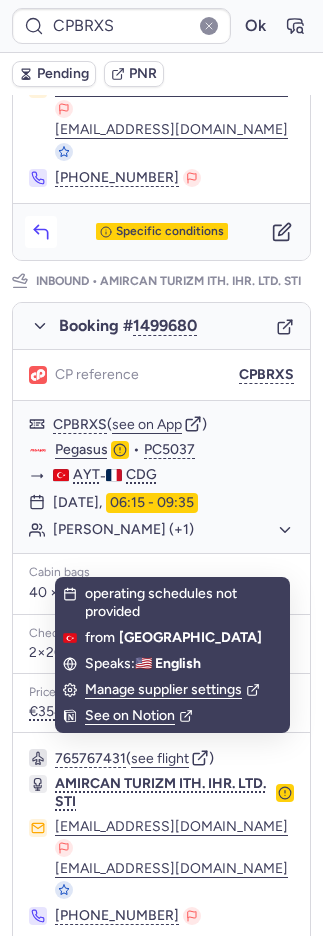 click 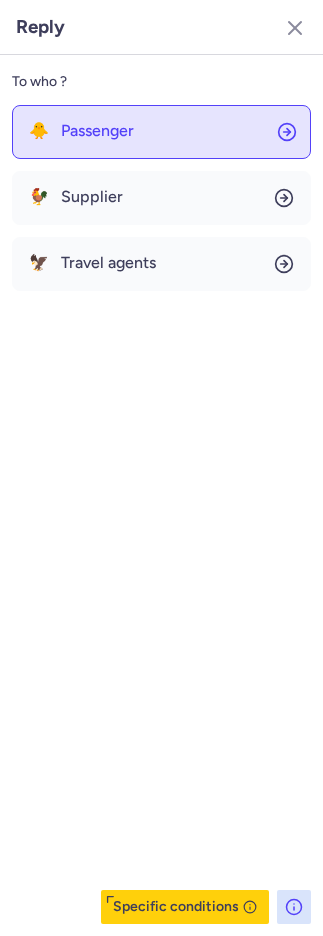click on "To who ? 🐥 Passenger 🐓 Supplier 🦅 Travel agents  Specific conditions" 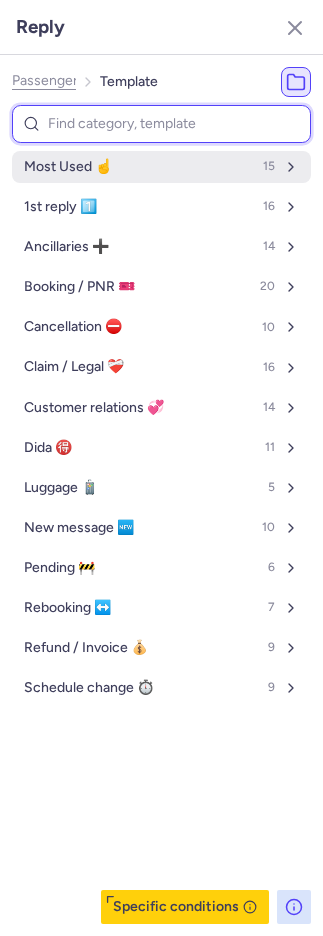 click on "Most Used ☝️ 15" at bounding box center [161, 167] 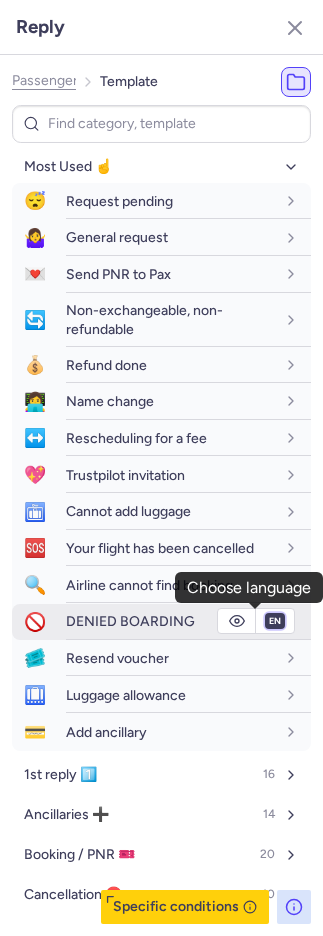 click on "fr en de nl pt es it ru" at bounding box center (275, 621) 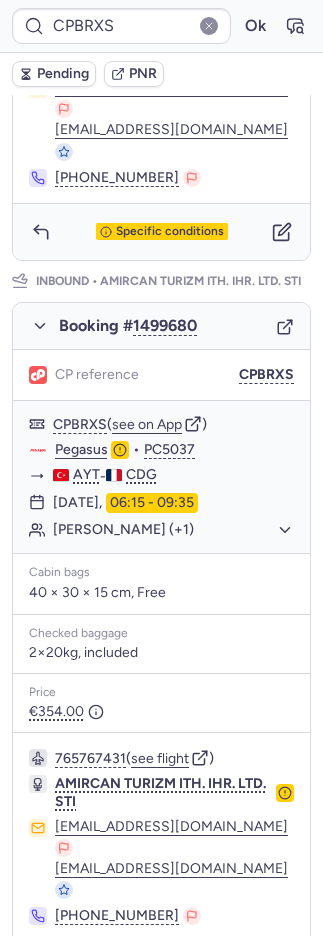 click on "Pending" at bounding box center (63, 74) 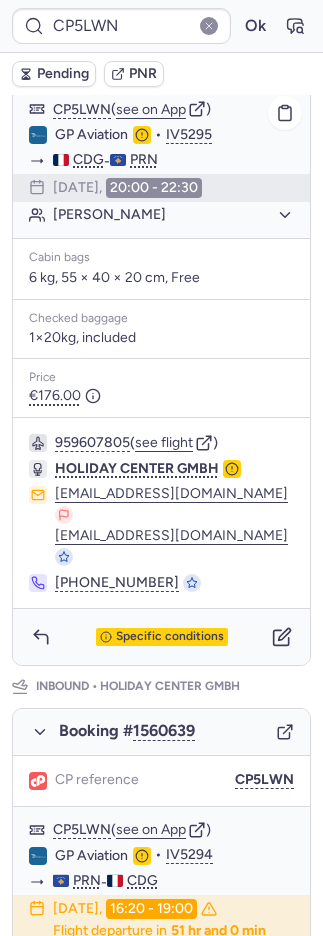 scroll, scrollTop: 908, scrollLeft: 0, axis: vertical 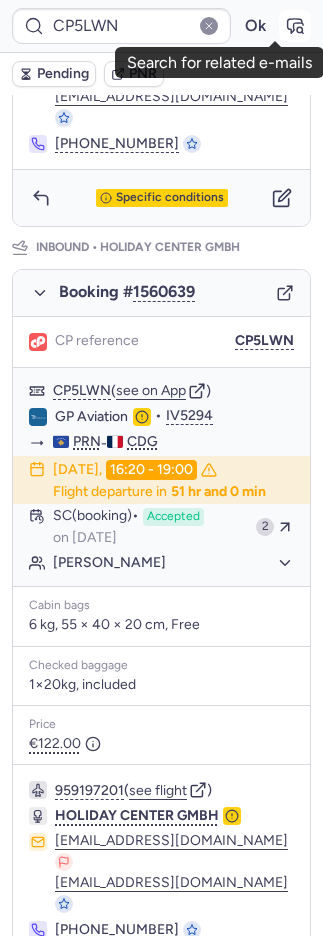 click at bounding box center (295, 26) 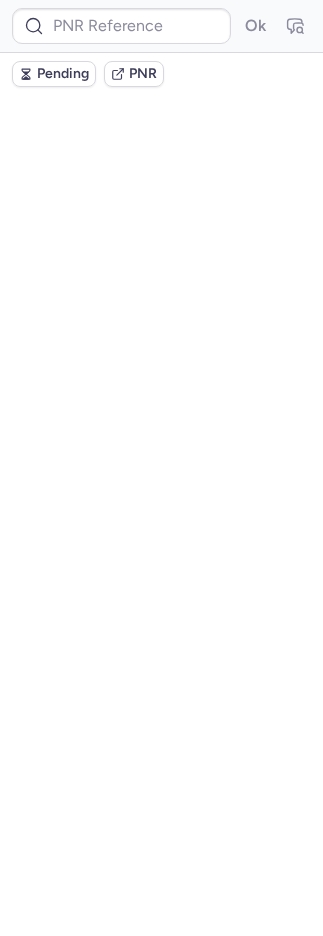 scroll, scrollTop: 0, scrollLeft: 0, axis: both 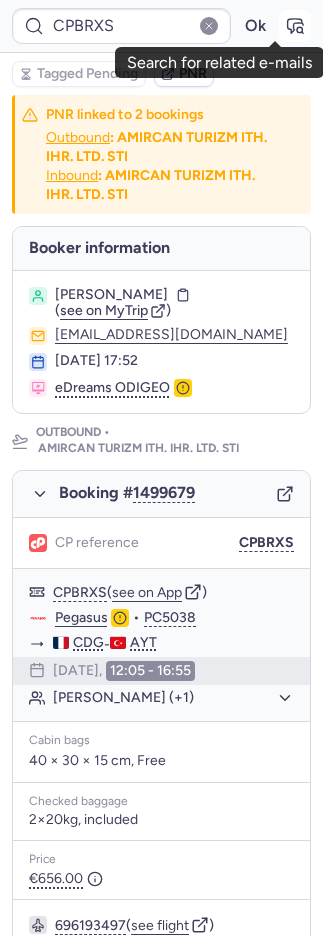 click 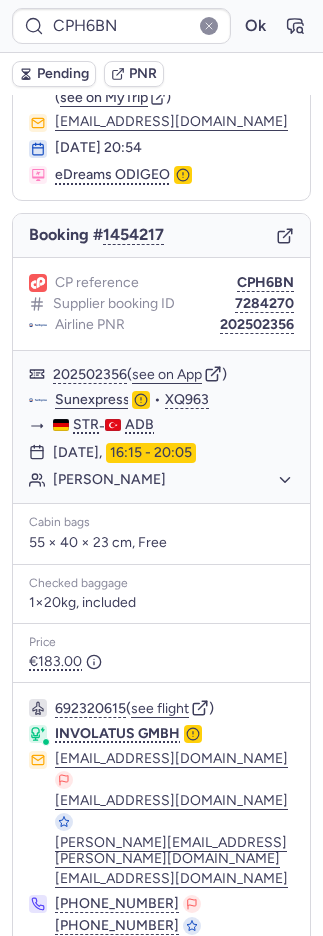 scroll, scrollTop: 128, scrollLeft: 0, axis: vertical 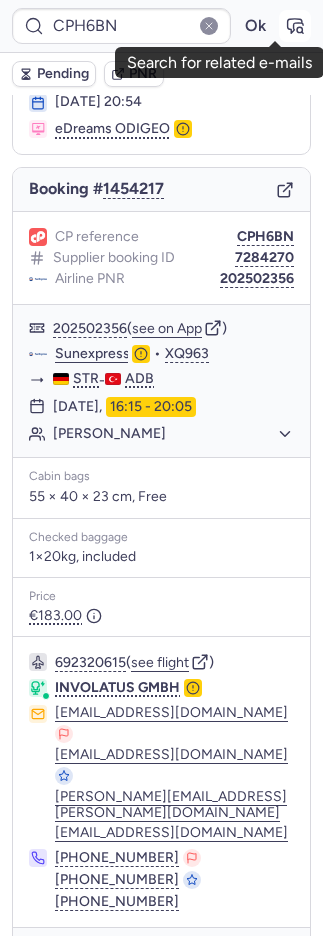 click 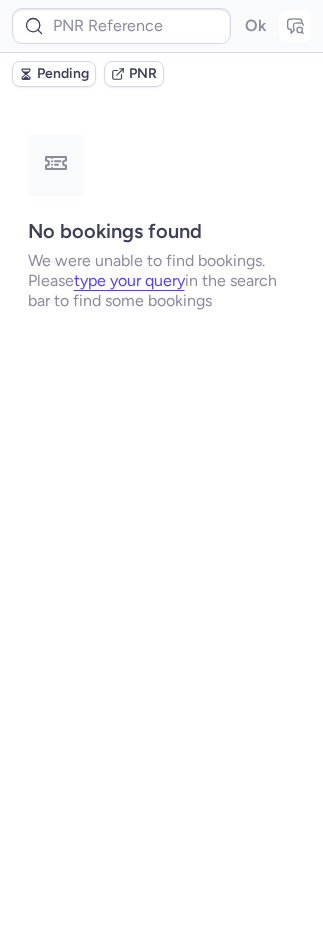 scroll, scrollTop: 0, scrollLeft: 0, axis: both 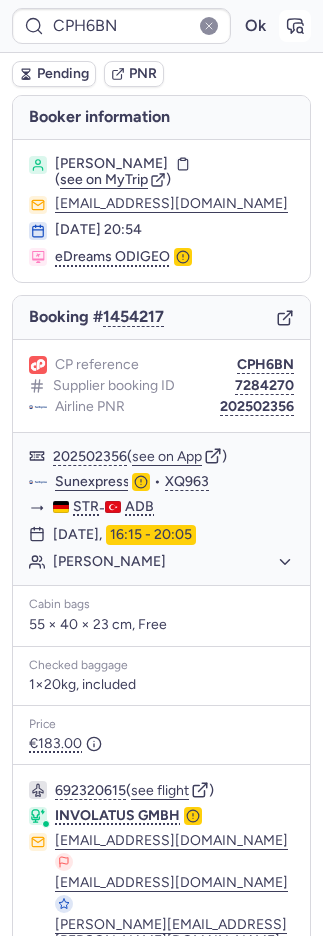 click 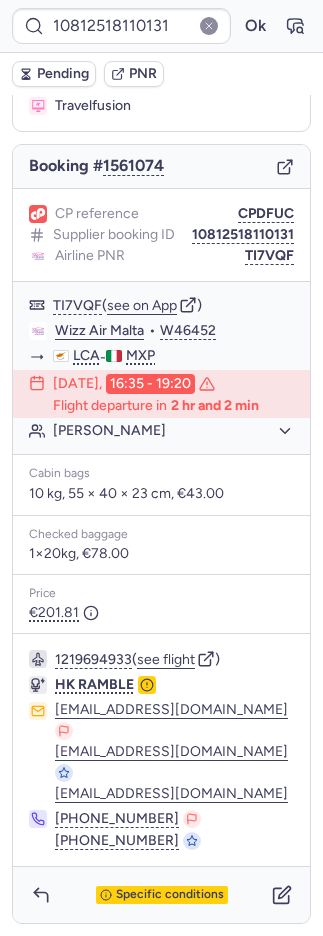 scroll, scrollTop: 186, scrollLeft: 0, axis: vertical 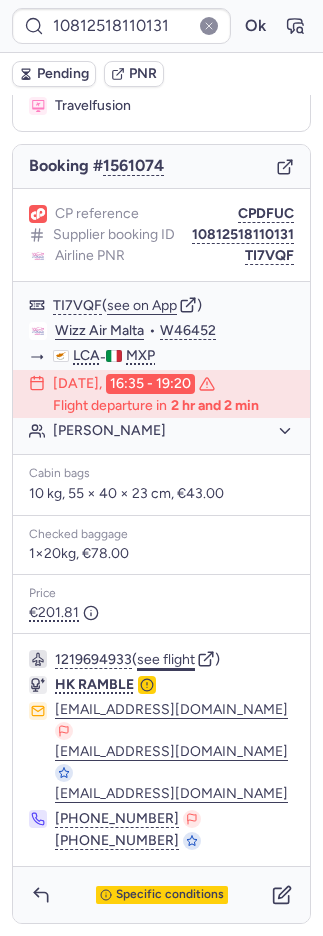 click on "see flight" 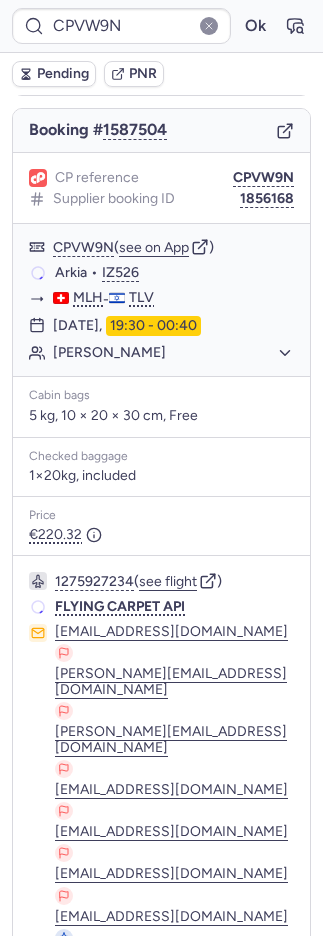 scroll, scrollTop: 147, scrollLeft: 0, axis: vertical 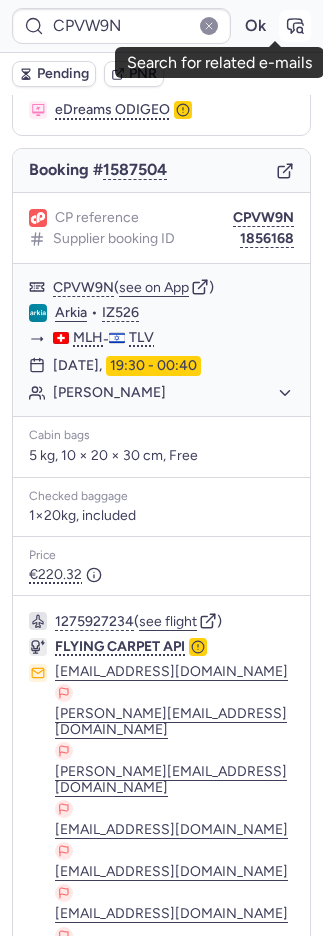 click 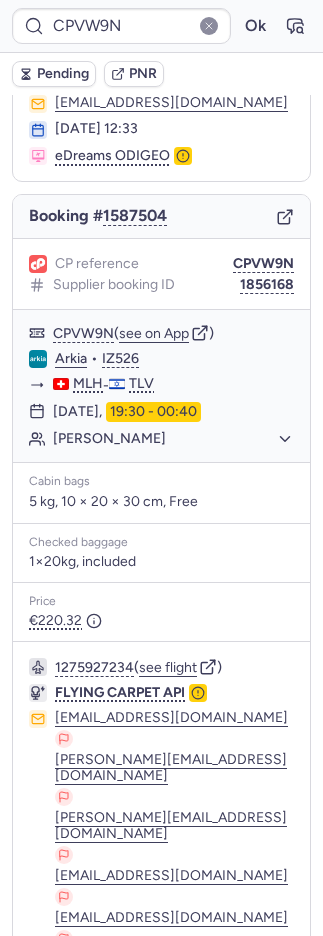 scroll, scrollTop: 198, scrollLeft: 0, axis: vertical 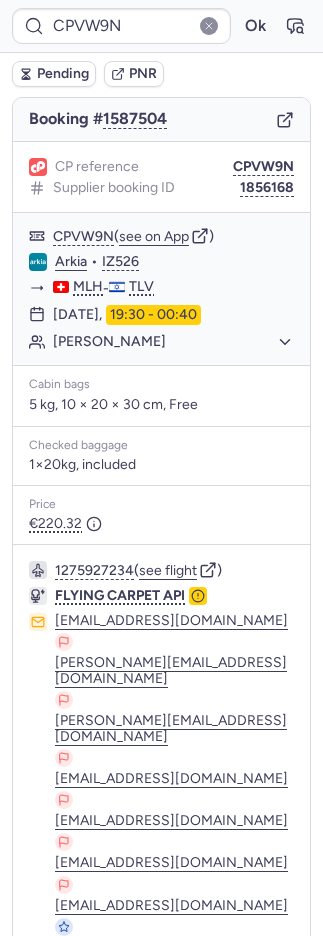 click 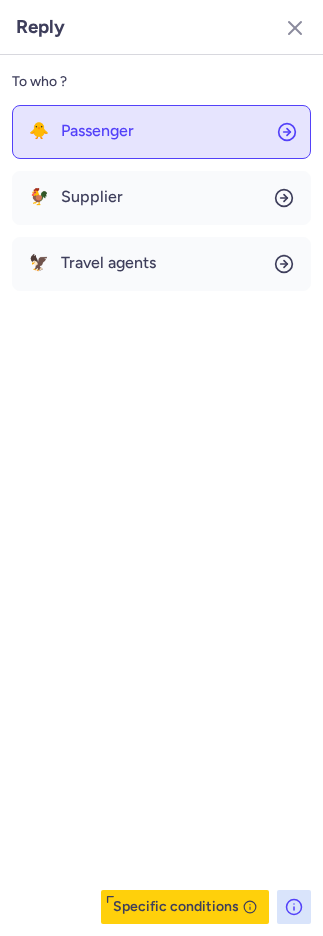 click on "Passenger" at bounding box center [97, 131] 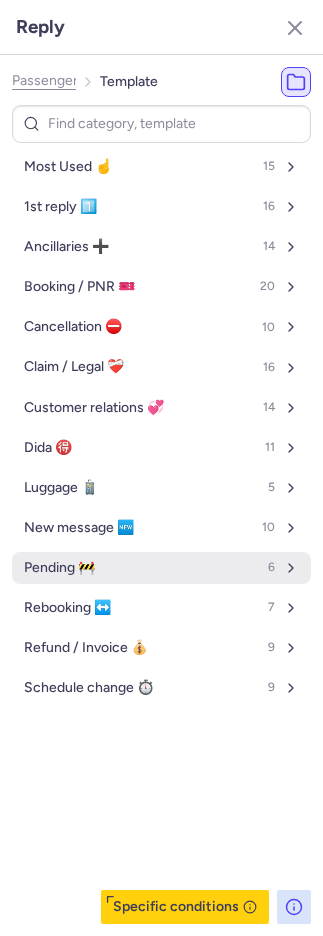 click on "Pending 🚧" at bounding box center (59, 568) 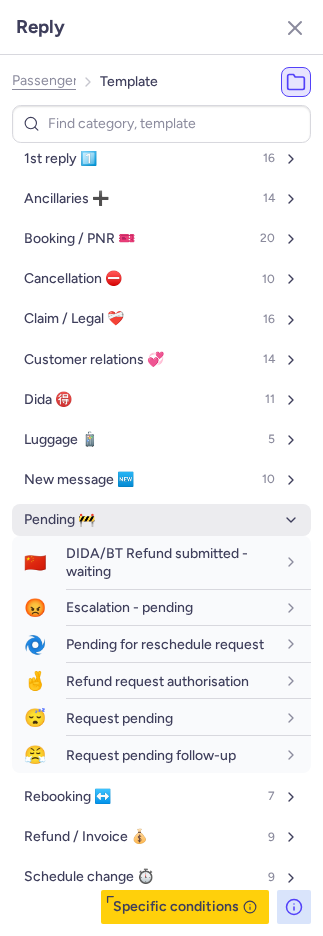 scroll, scrollTop: 76, scrollLeft: 0, axis: vertical 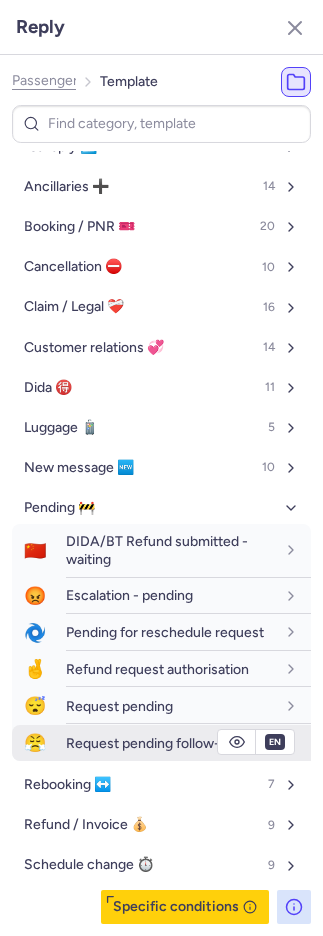 click on "Request pending  follow-up" at bounding box center [151, 743] 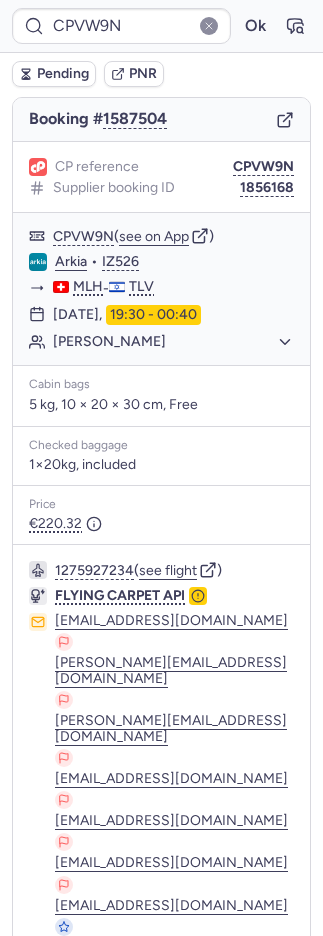 click 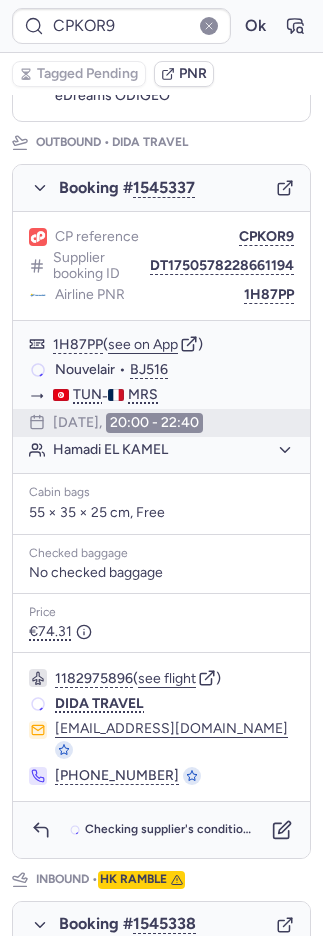 scroll, scrollTop: 241, scrollLeft: 0, axis: vertical 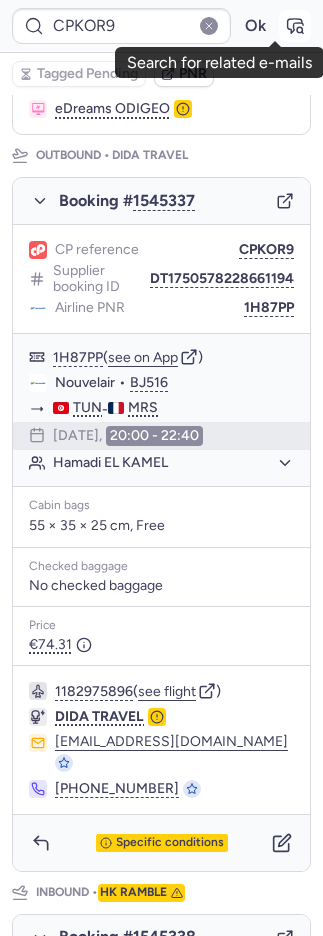 click 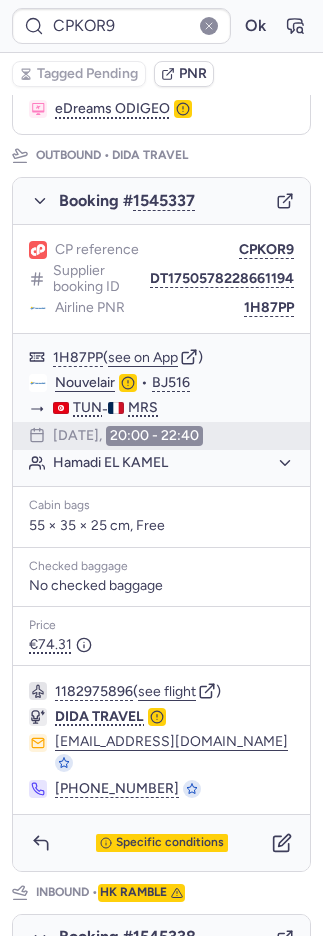 click on "PNR" at bounding box center [184, 74] 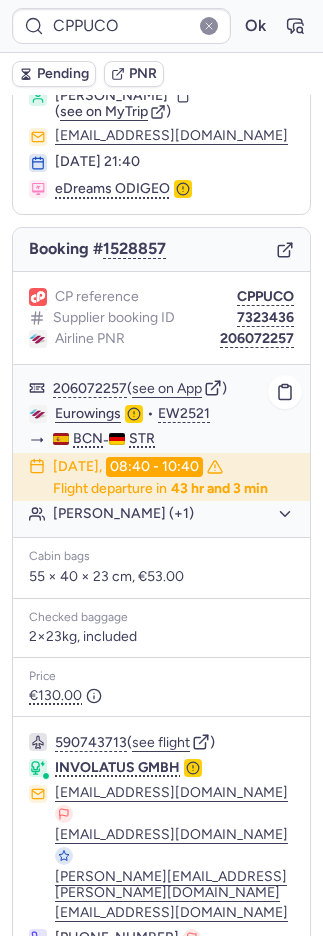 scroll, scrollTop: 148, scrollLeft: 0, axis: vertical 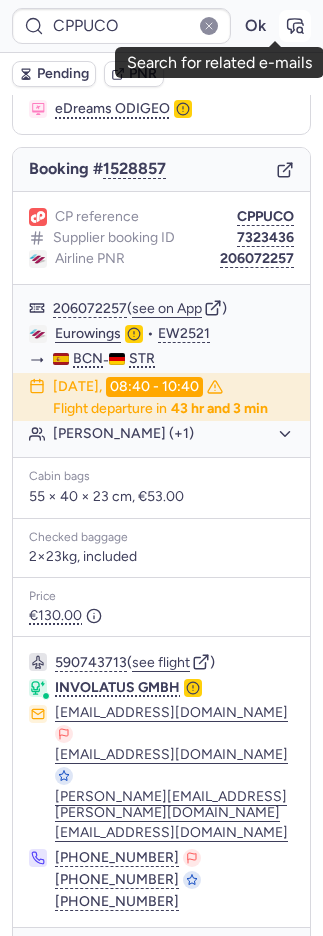 click 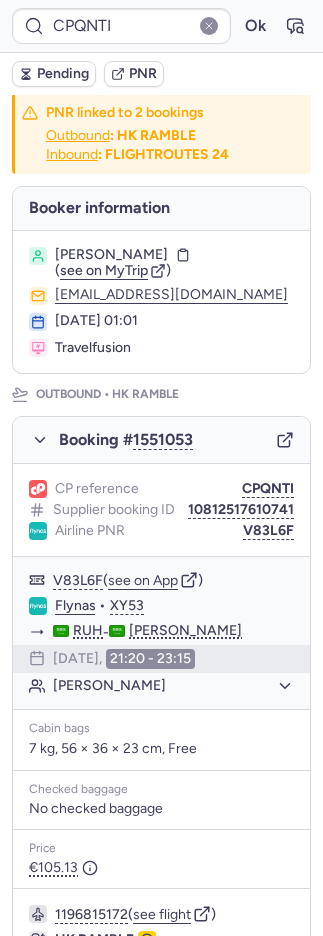 scroll, scrollTop: 0, scrollLeft: 0, axis: both 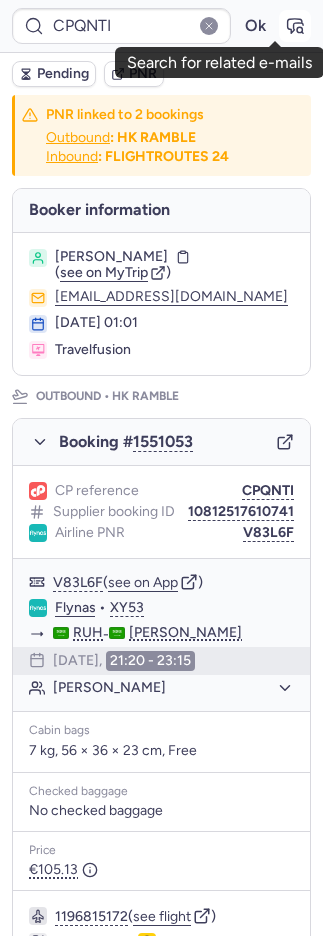 click at bounding box center [295, 26] 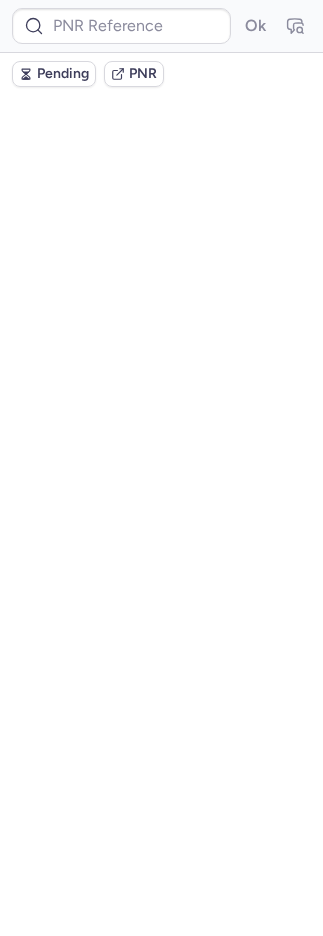 scroll, scrollTop: 0, scrollLeft: 0, axis: both 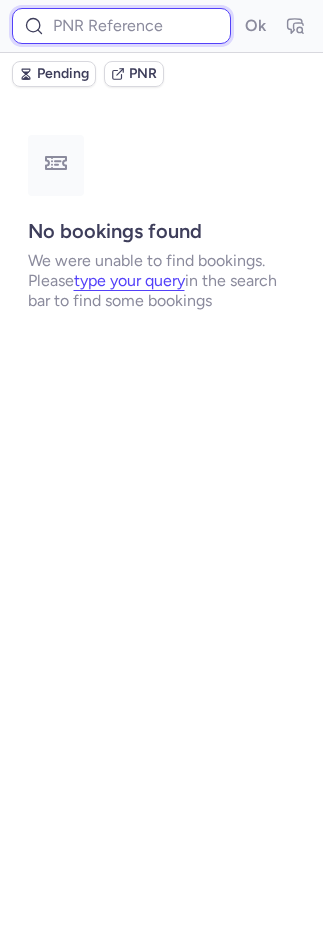 click at bounding box center [121, 26] 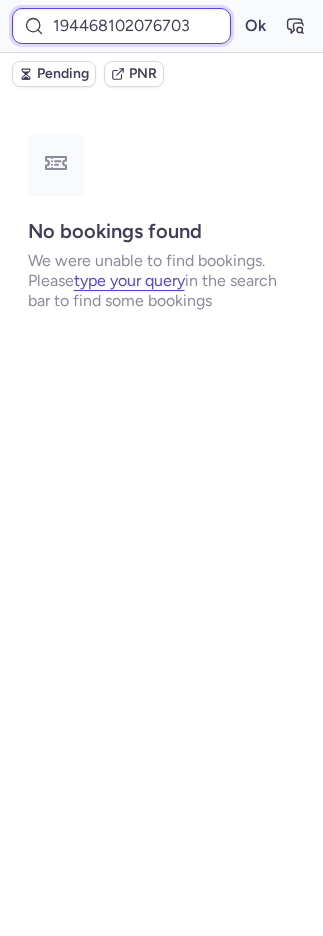 scroll, scrollTop: 0, scrollLeft: 36, axis: horizontal 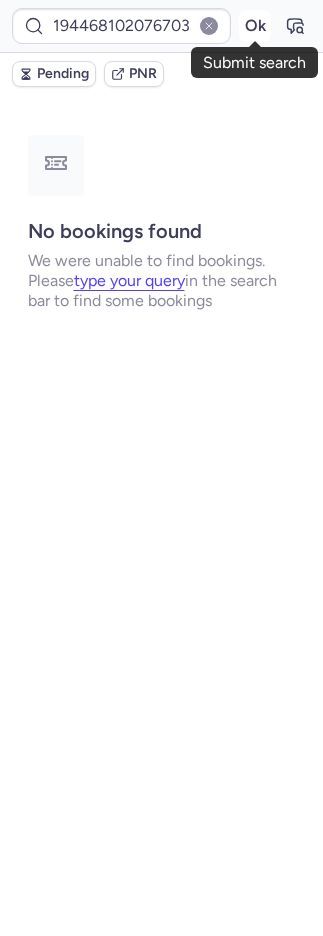 click on "Ok" at bounding box center (255, 26) 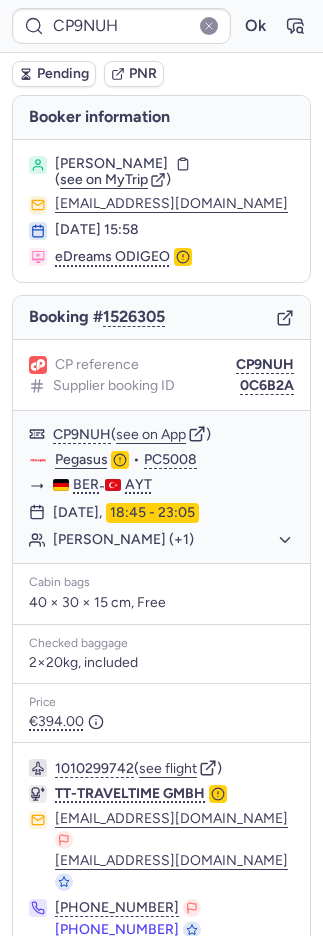 scroll, scrollTop: 23, scrollLeft: 0, axis: vertical 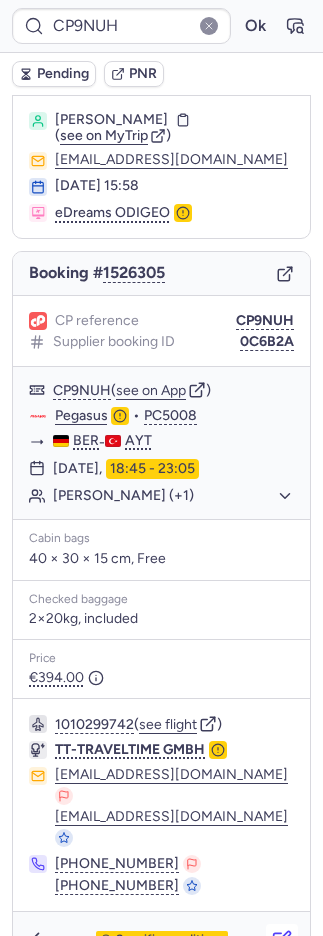 click 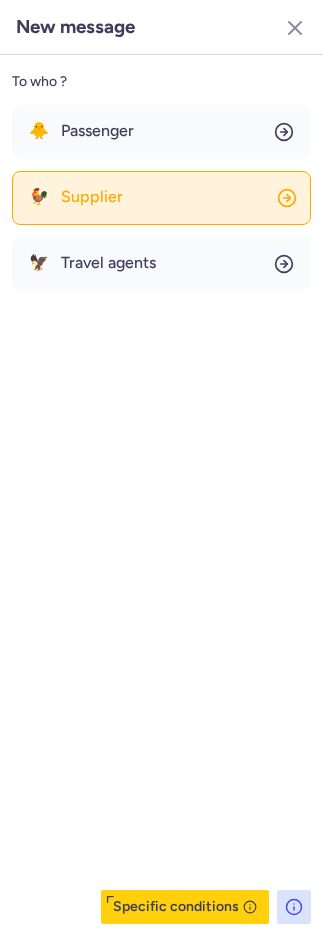 click on "🐓 Supplier" 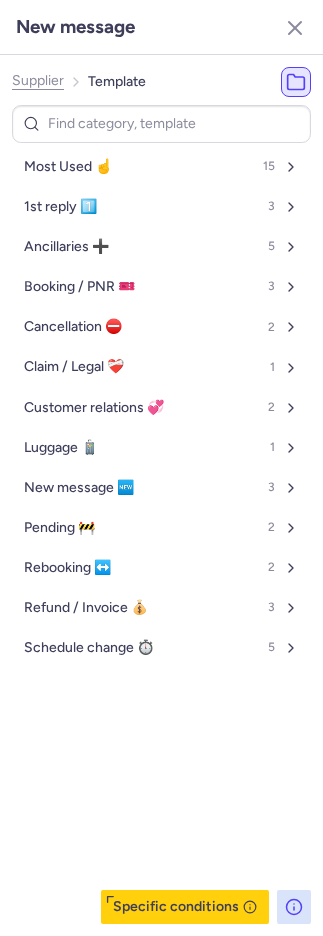 click on "Most Used ☝️ 15 1st reply 1️⃣ 3 Ancillaries ➕ 5 Booking / PNR 🎫 3 Cancellation ⛔️ 2 Claim / Legal ❤️‍🩹 1 Customer relations 💞 2 Luggage 🧳 1 New message 🆕 3 Pending 🚧 2 Rebooking ↔️ 2 Refund / Invoice 💰 3 Schedule change ⏱️ 5" at bounding box center [161, 514] 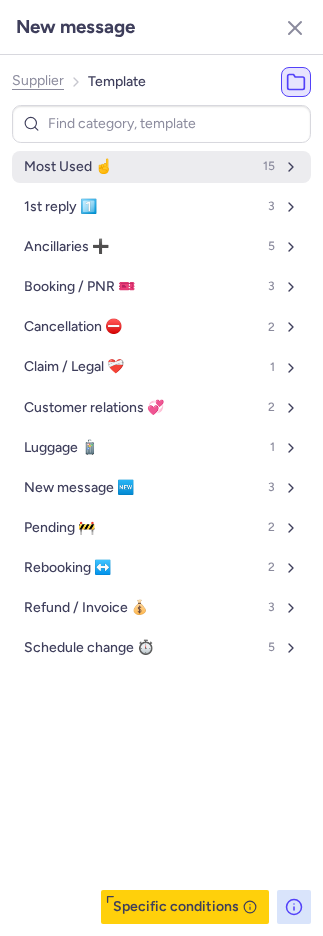 click on "Most Used ☝️ 15" at bounding box center (161, 167) 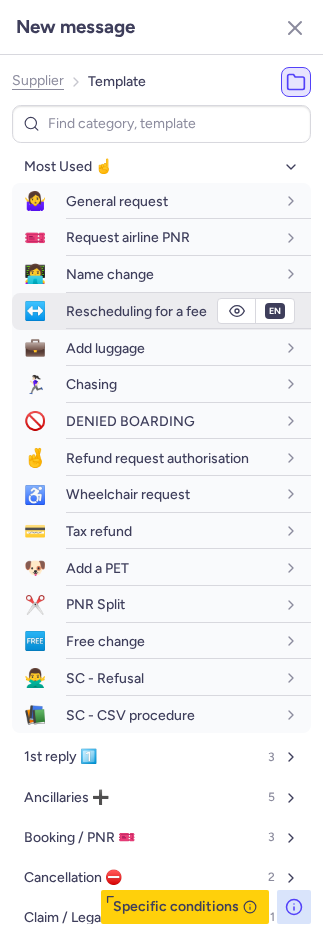 click on "Rescheduling for a fee" at bounding box center [188, 311] 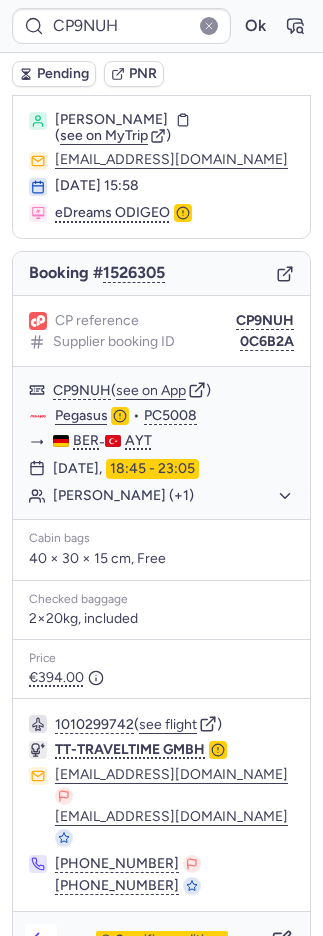 click 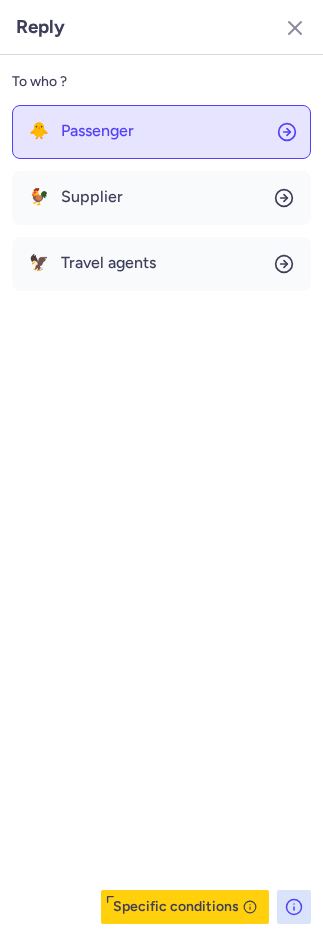 click on "🐥 Passenger" 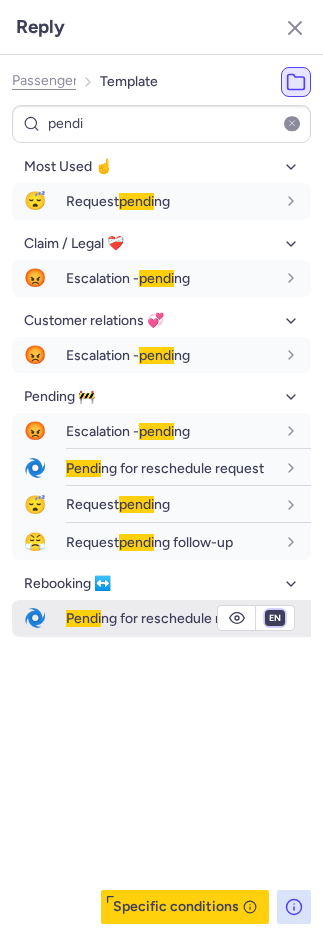 click on "fr en de nl pt es it ru" at bounding box center [275, 618] 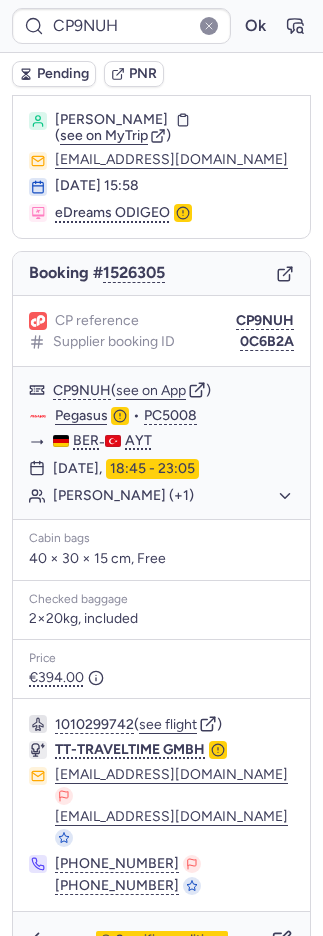click on "Pending" at bounding box center (63, 74) 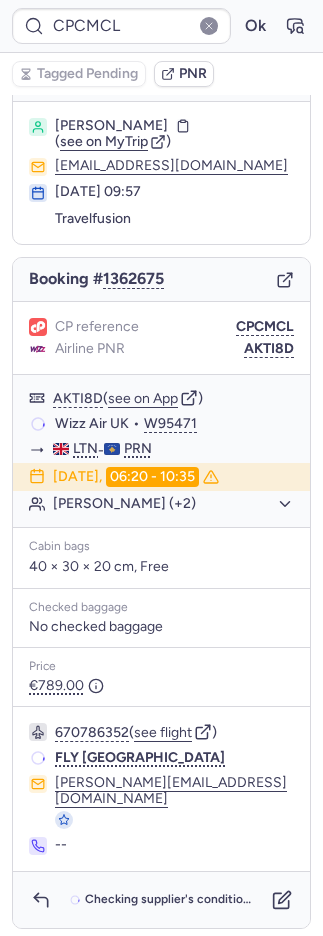 scroll, scrollTop: 26, scrollLeft: 0, axis: vertical 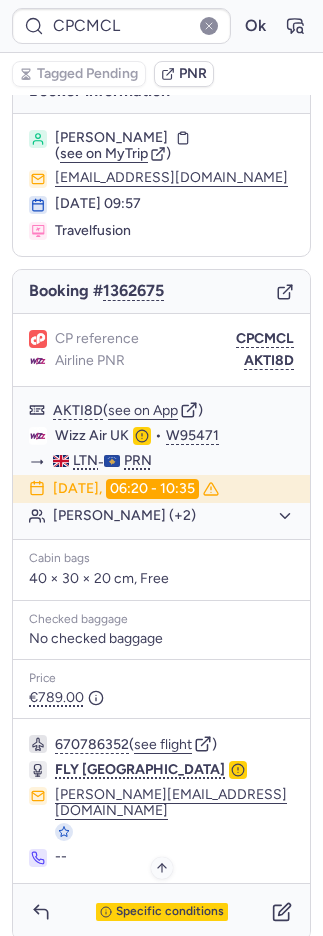 click on "Specific conditions" at bounding box center [170, 912] 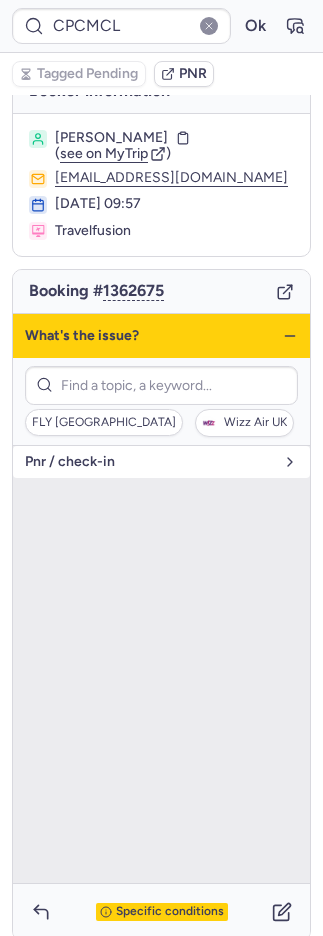 click on "pnr / check-in" at bounding box center (161, 462) 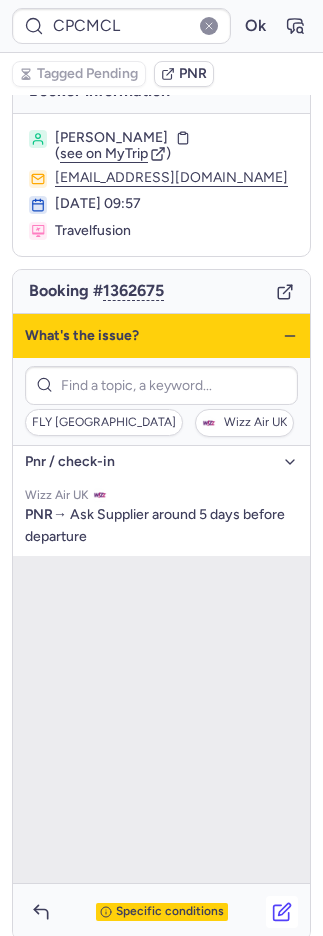 click 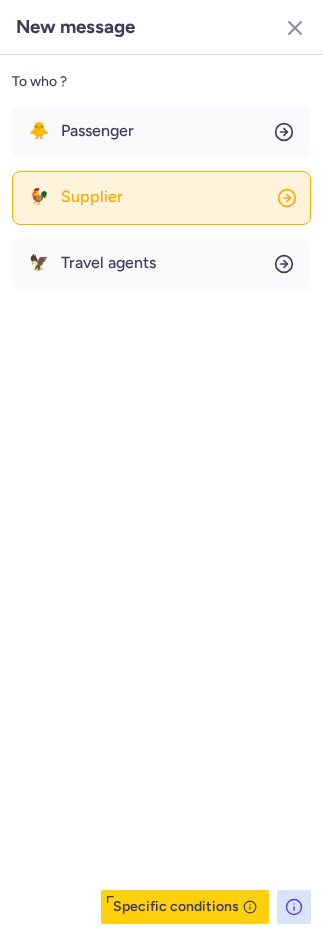 click on "🐓 Supplier" 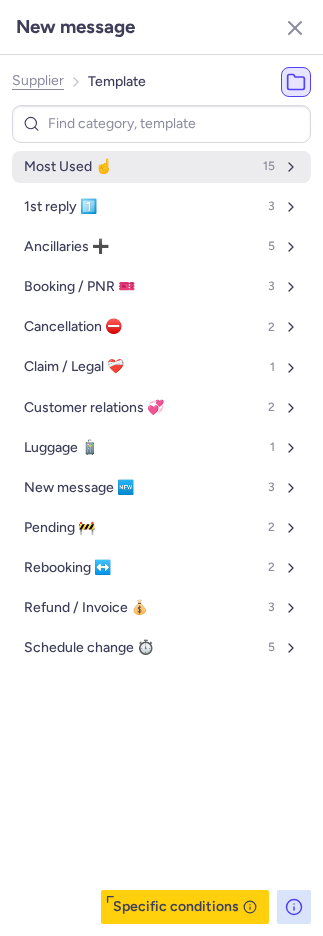 click on "Most Used ☝️ 15" at bounding box center (161, 167) 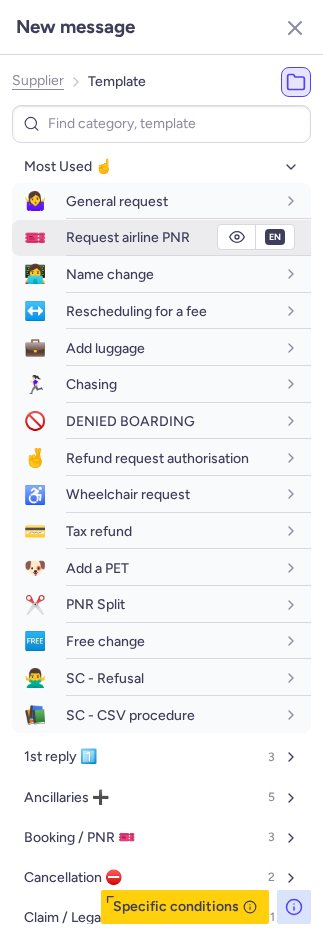 click on "Request airline PNR" at bounding box center [128, 237] 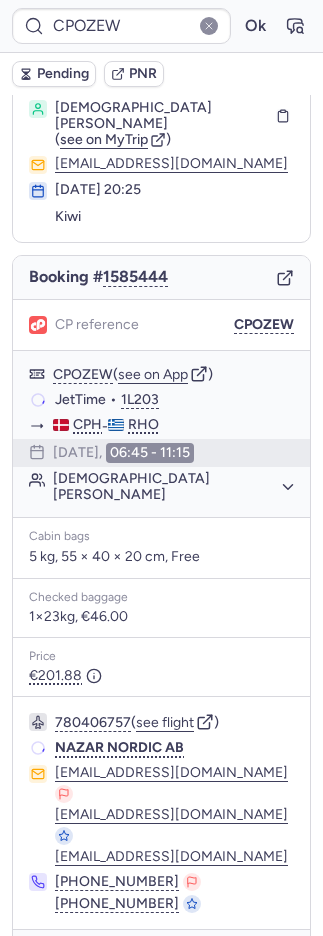 scroll, scrollTop: 44, scrollLeft: 0, axis: vertical 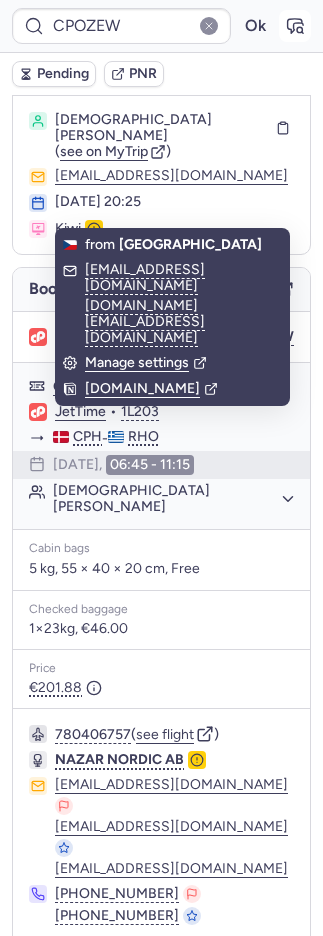 click 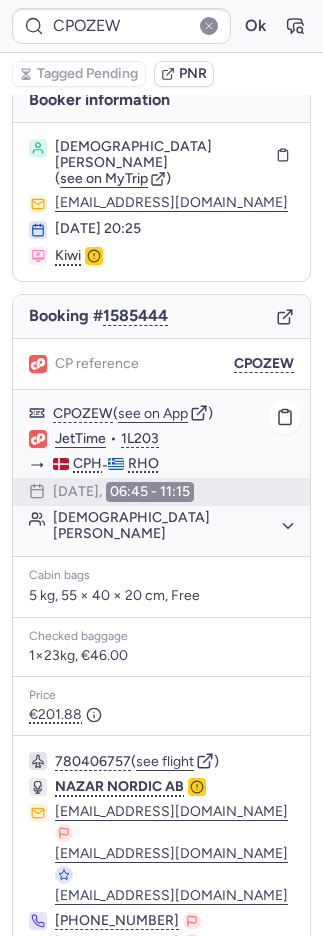 scroll, scrollTop: 0, scrollLeft: 0, axis: both 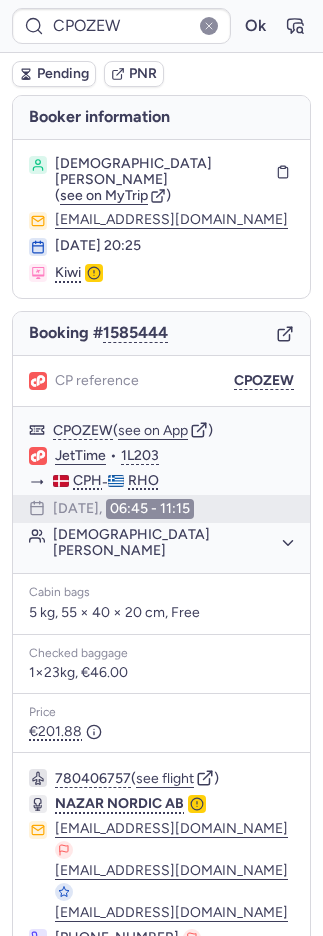 click on "PNR" at bounding box center (143, 74) 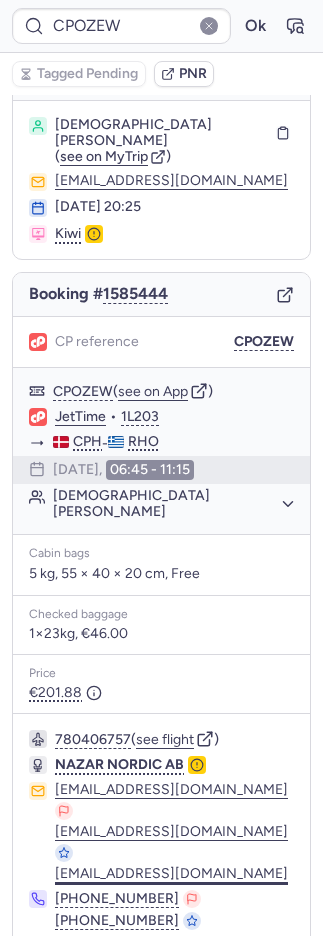 scroll, scrollTop: 44, scrollLeft: 0, axis: vertical 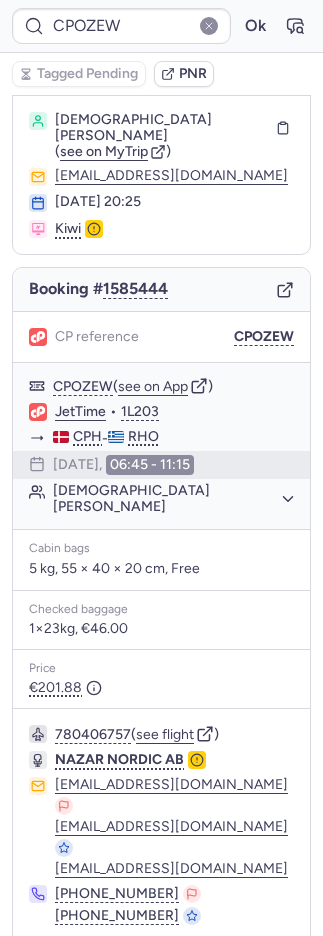 click 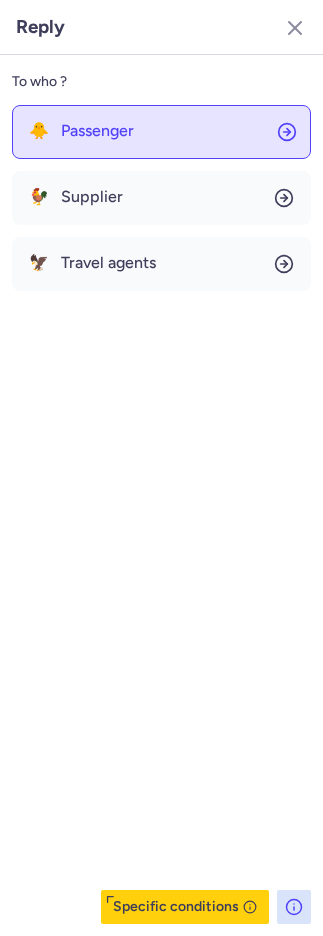 click on "🐥 Passenger" 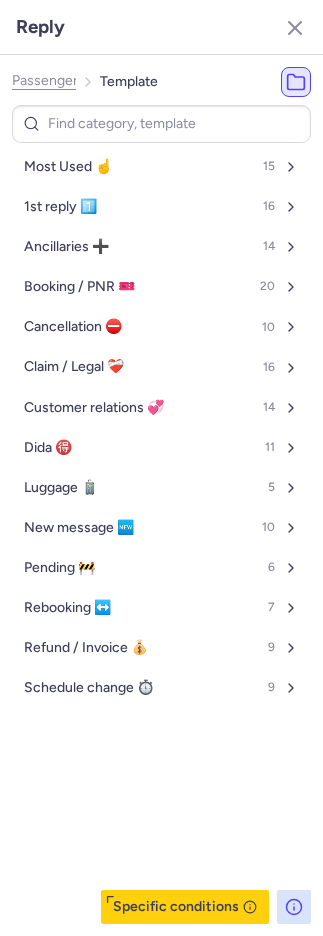 click on "Most Used ☝️ 15" at bounding box center (161, 167) 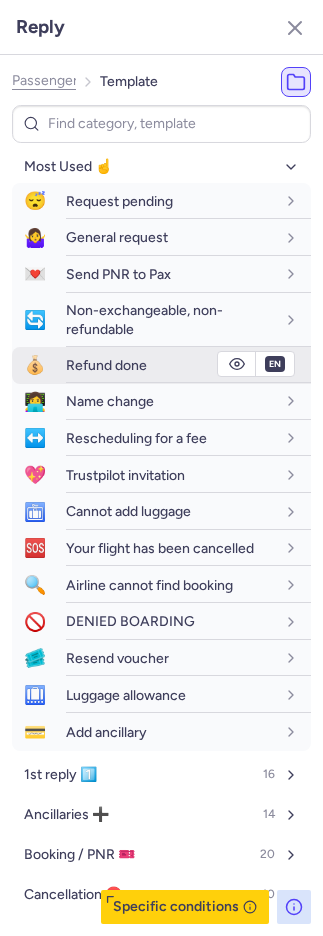 click on "Refund done" at bounding box center [106, 365] 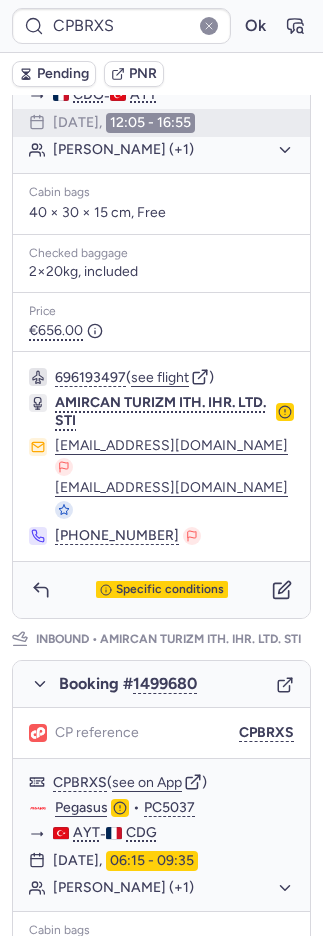 scroll, scrollTop: 569, scrollLeft: 0, axis: vertical 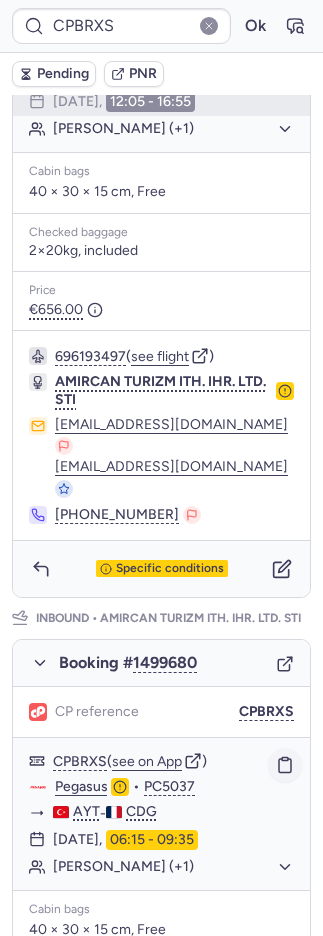click 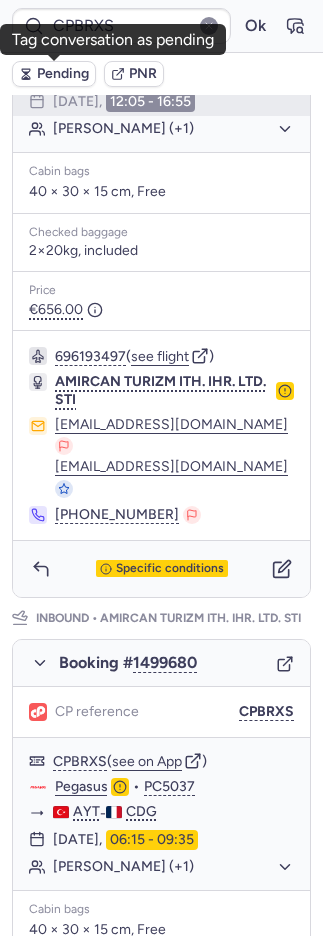 click on "Pending" at bounding box center [54, 74] 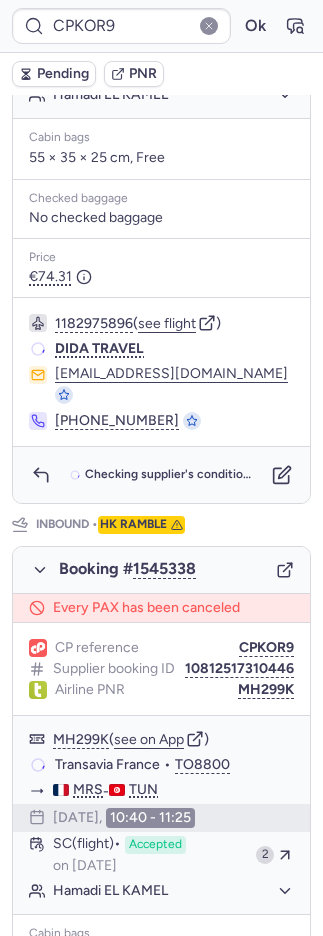 scroll, scrollTop: 0, scrollLeft: 0, axis: both 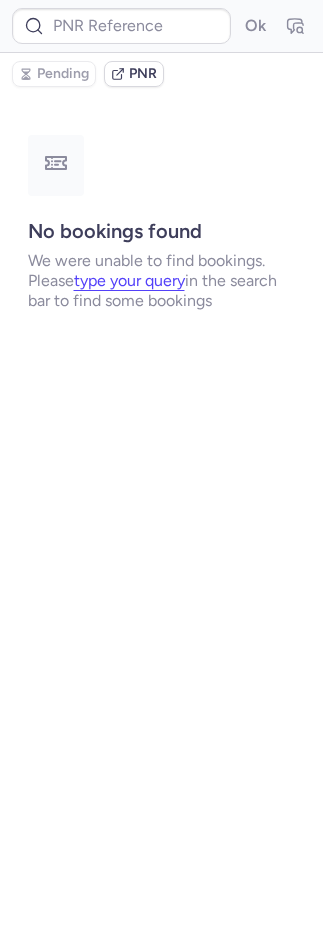 type on "CPWDQ3" 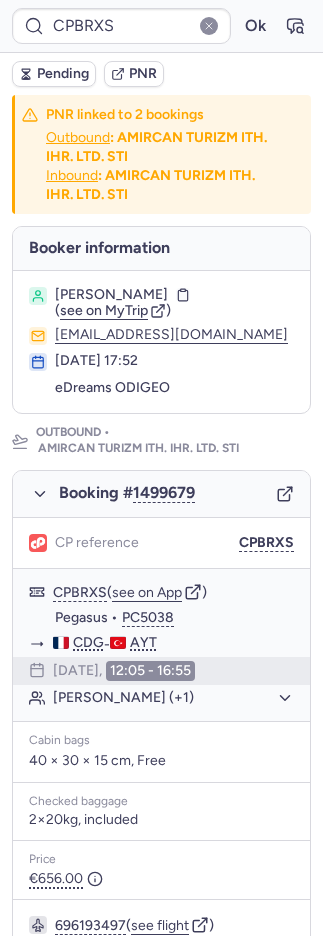 scroll, scrollTop: 0, scrollLeft: 0, axis: both 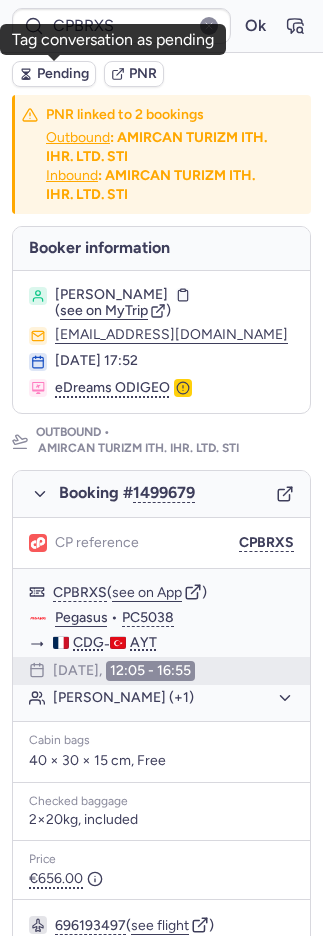 click on "Pending" at bounding box center [63, 74] 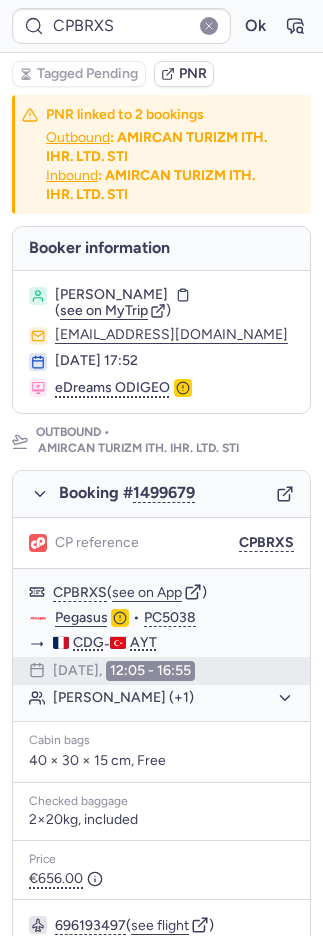 type on "CPQNTI" 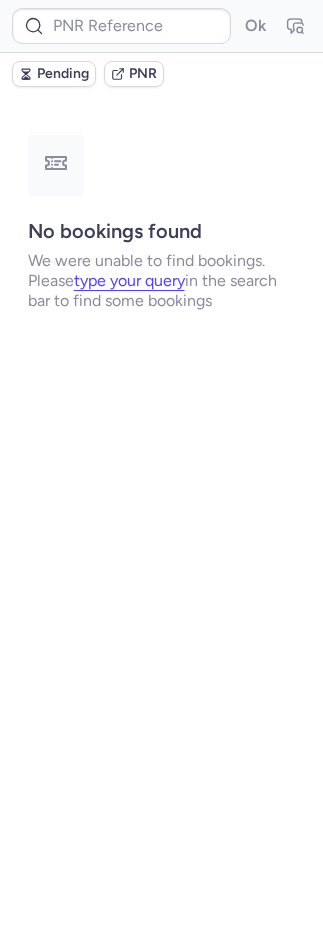 type on "CPKOR9" 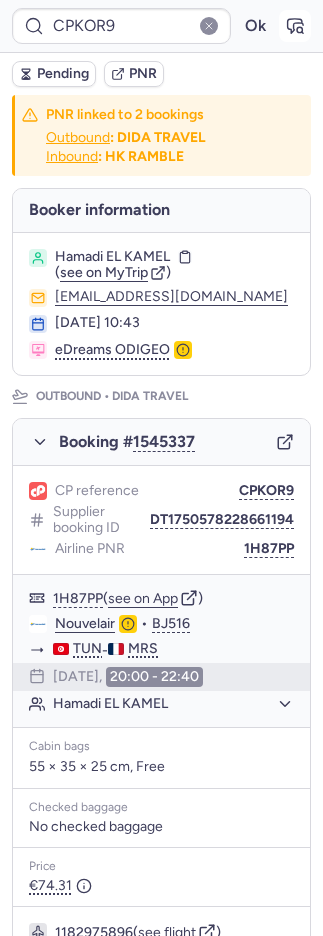 click 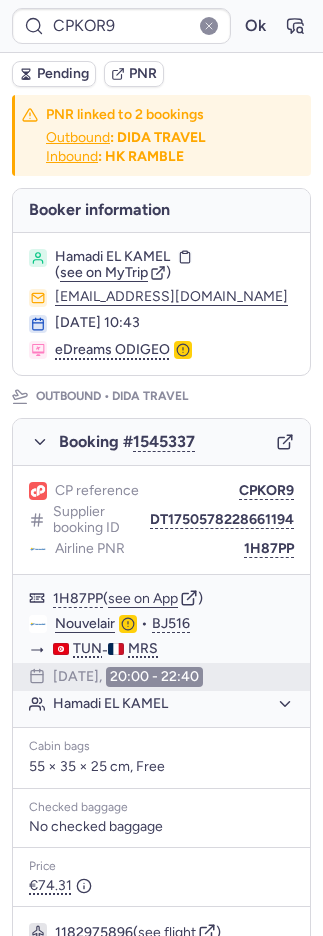 type on "CPQNTI" 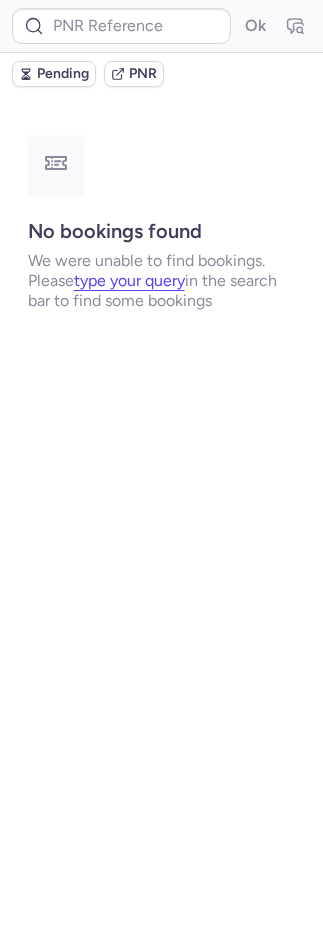 type on "CP7OIQ" 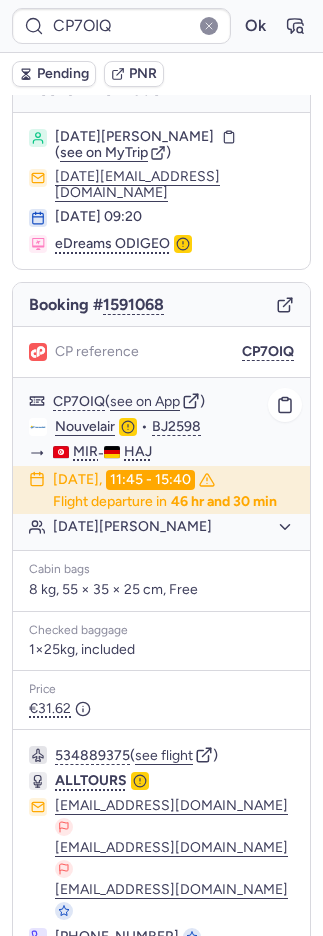 scroll, scrollTop: 64, scrollLeft: 0, axis: vertical 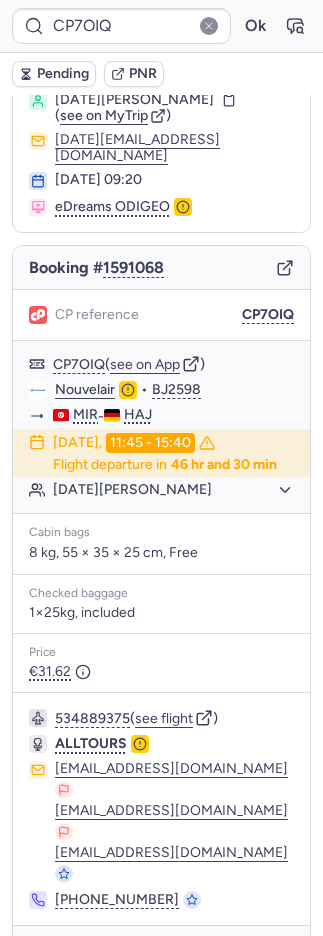 click on "Specific conditions" at bounding box center [161, 954] 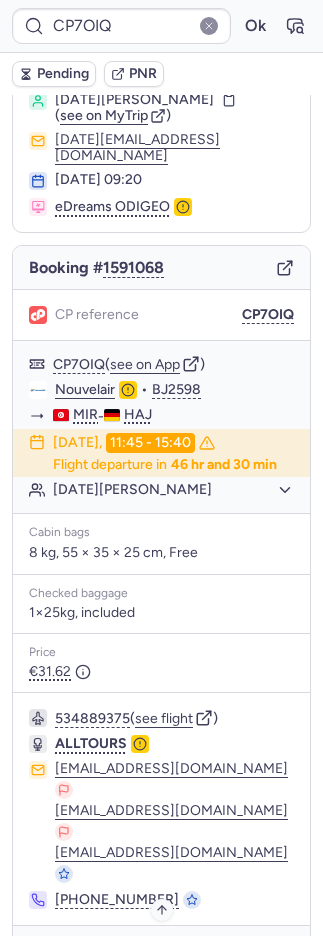 click on "Specific conditions" at bounding box center [170, 954] 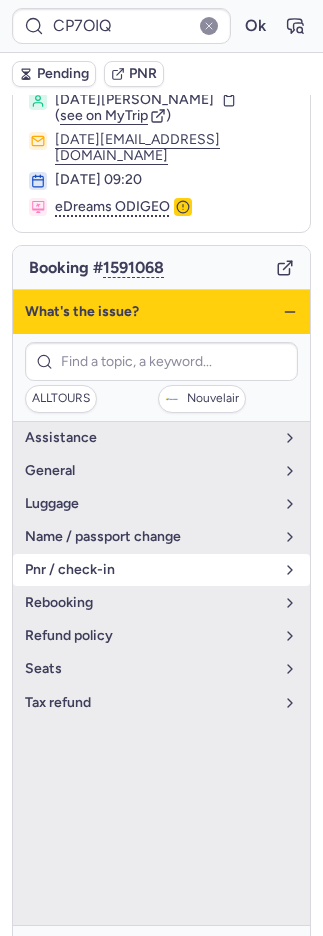 click on "pnr / check-in" at bounding box center [161, 570] 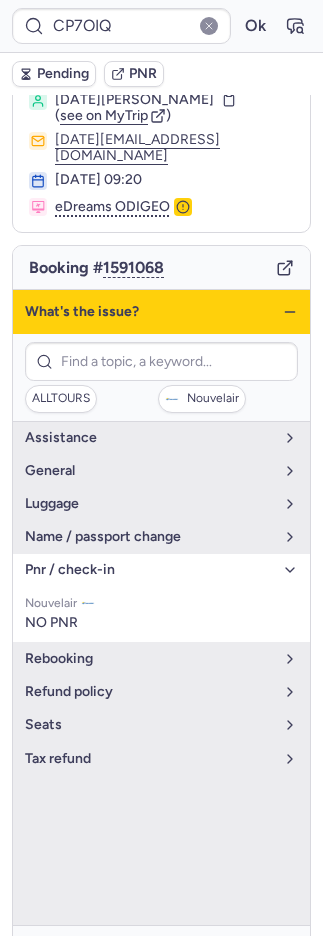 click 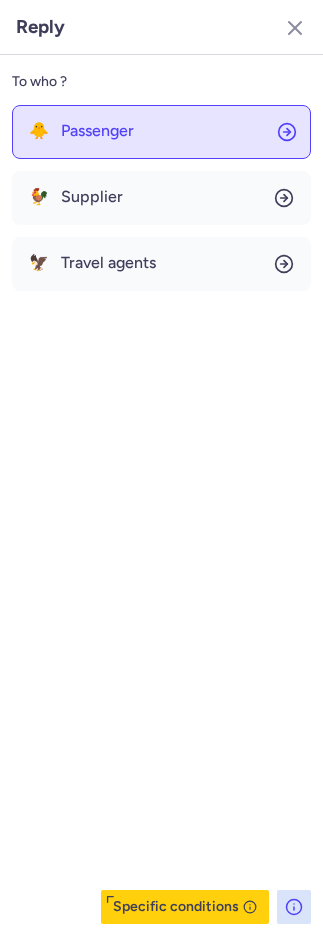 click on "Passenger" at bounding box center (97, 131) 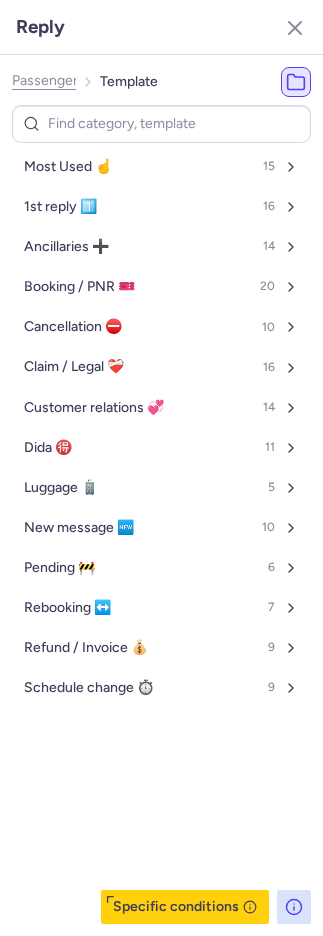 click on "Most Used ☝️ 15" at bounding box center [161, 167] 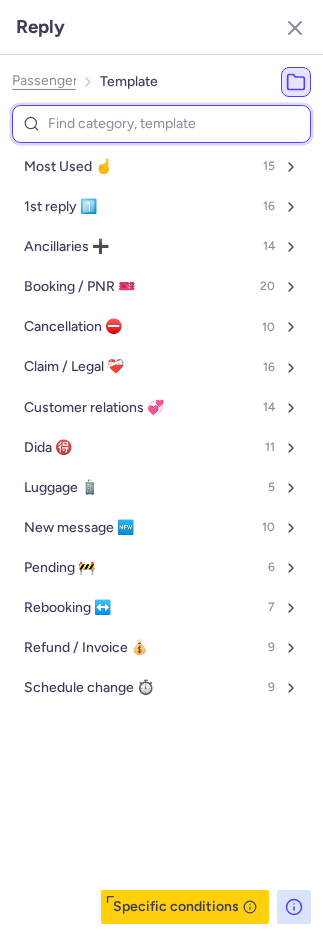 select on "en" 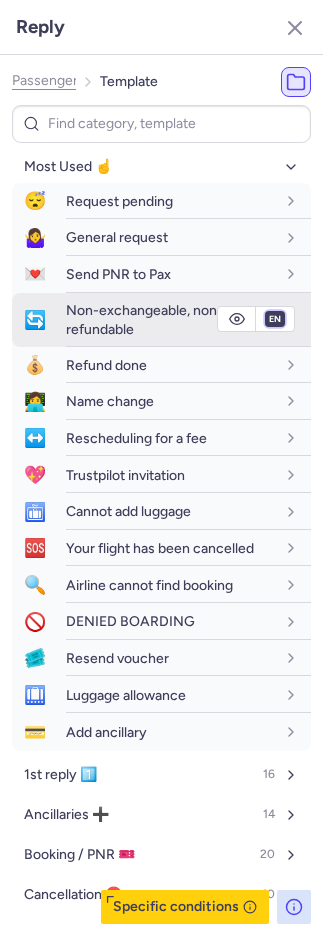 click on "fr en de nl pt es it ru" at bounding box center [275, 319] 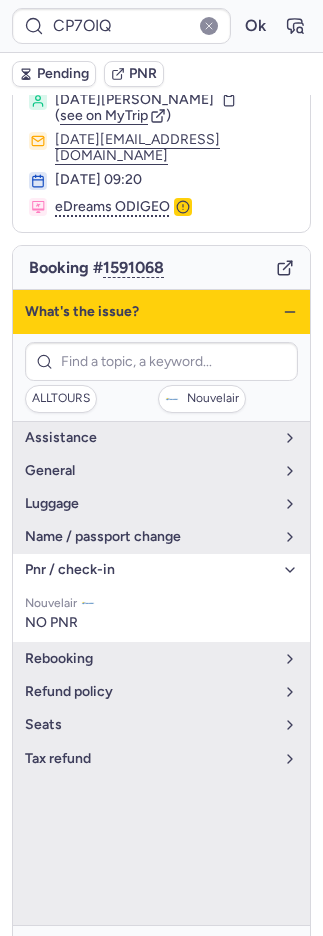 click 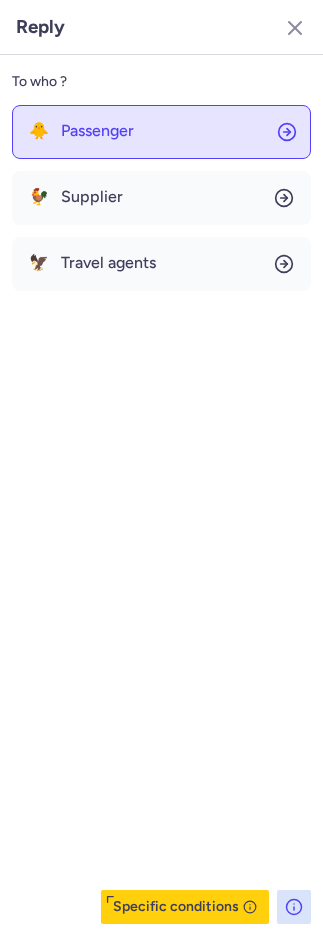 click on "🐥 Passenger" 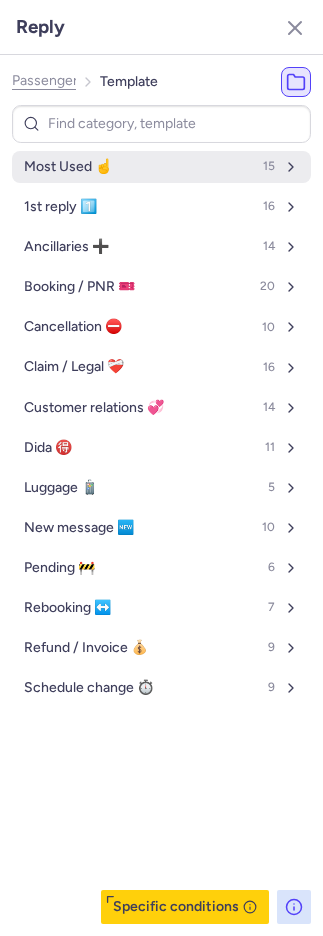 click on "Most Used ☝️ 15" at bounding box center [161, 167] 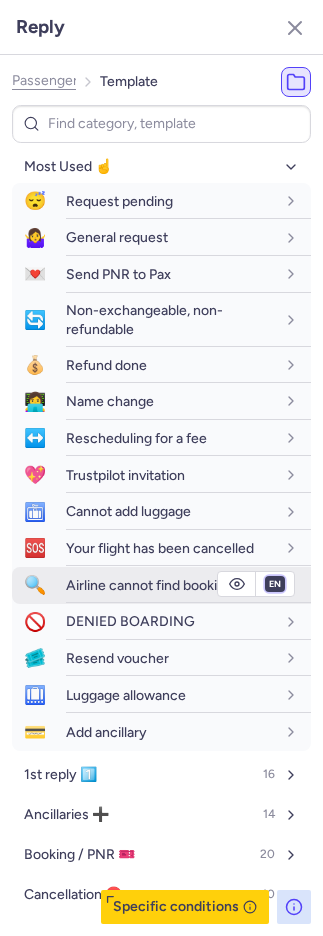 click on "fr en de nl pt es it ru" at bounding box center [275, 584] 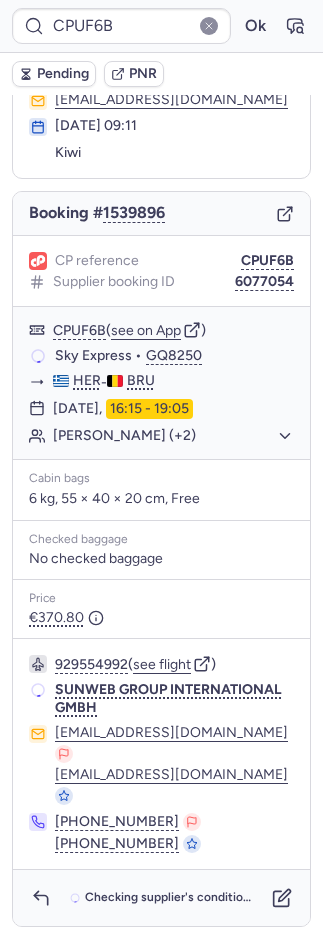 scroll, scrollTop: 62, scrollLeft: 0, axis: vertical 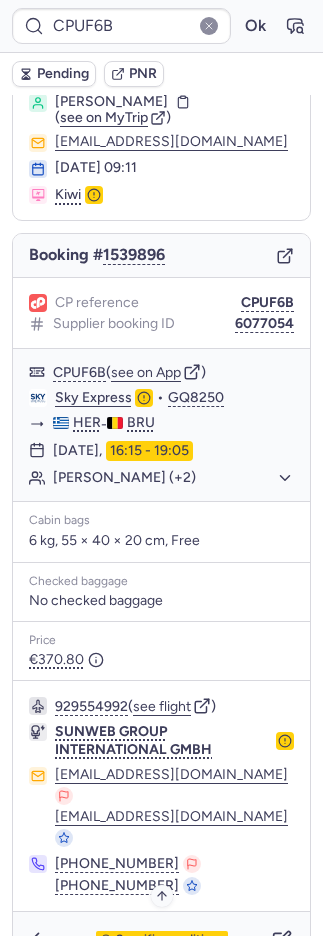 click on "Specific conditions" at bounding box center (170, 940) 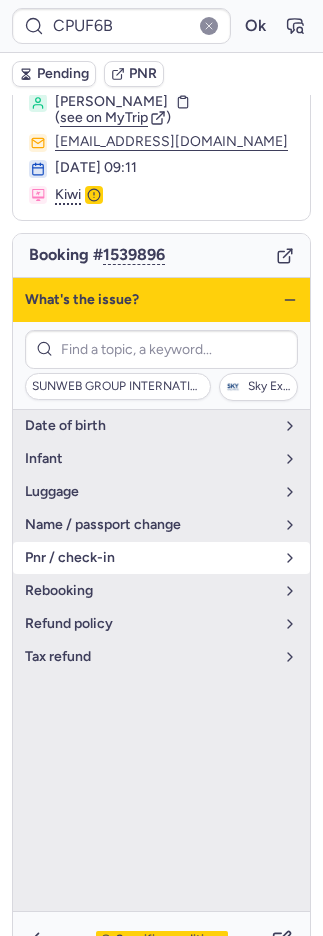 click on "pnr / check-in" at bounding box center [161, 558] 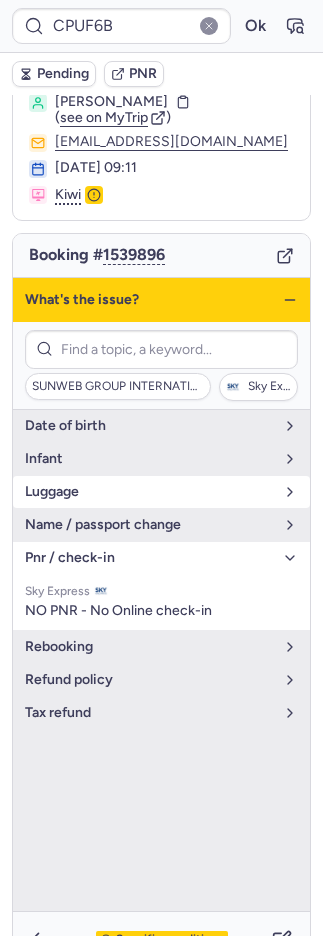 click on "luggage" at bounding box center (149, 492) 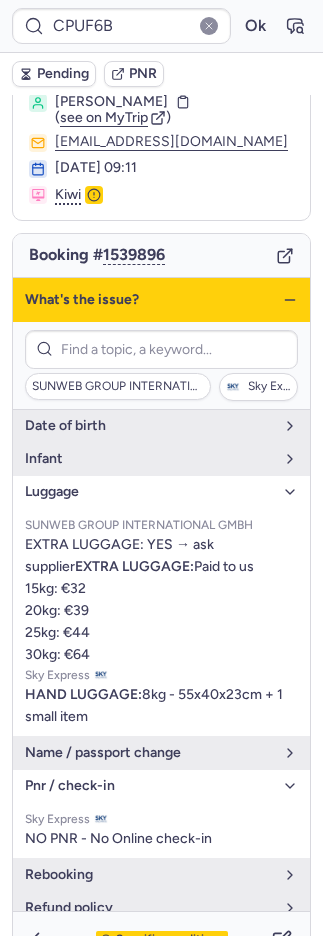click on "luggage" at bounding box center (149, 492) 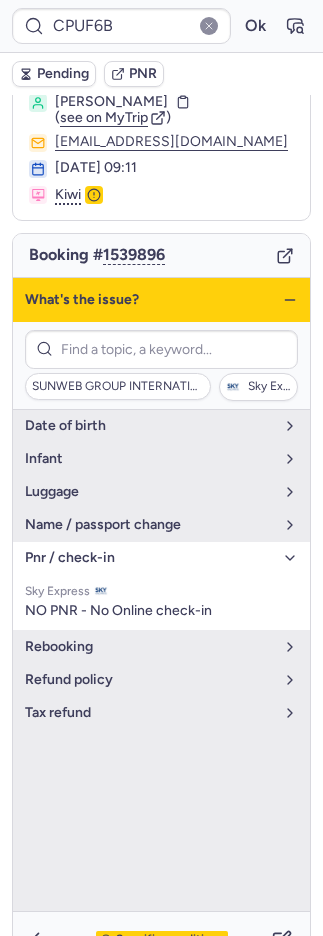 click on "pnr / check-in" at bounding box center [149, 558] 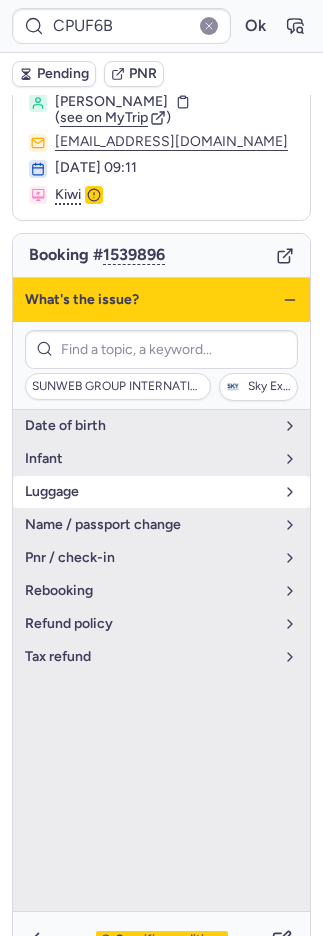 click on "luggage" at bounding box center (149, 492) 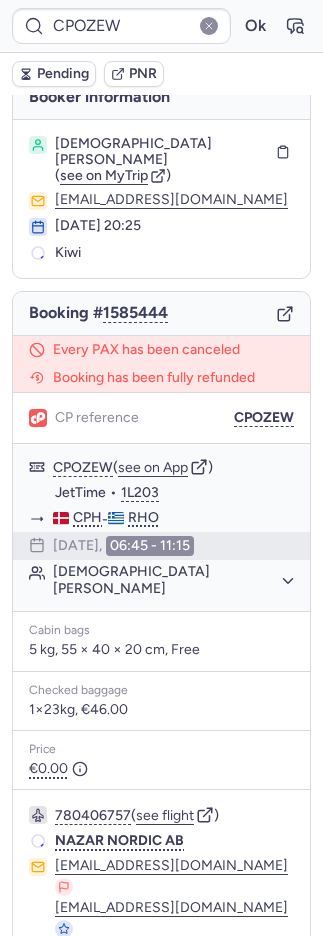 scroll, scrollTop: 7, scrollLeft: 0, axis: vertical 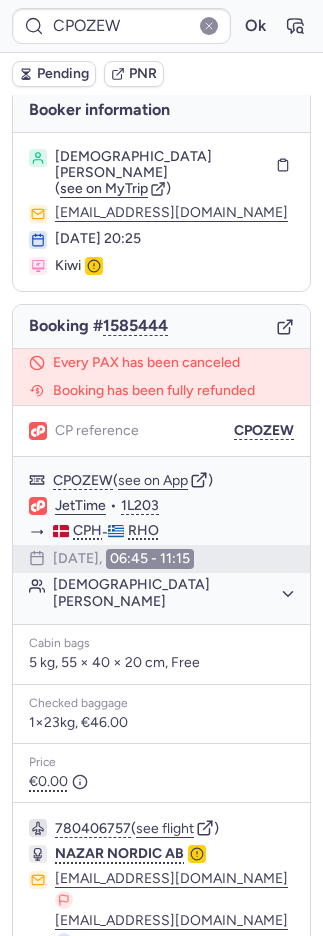 type on "CPQNTI" 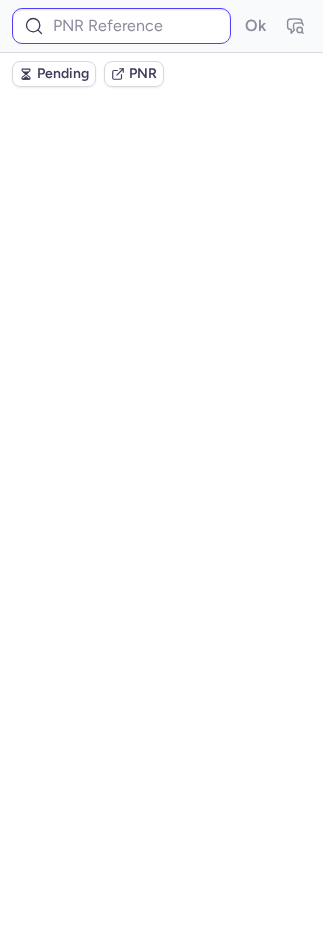 scroll, scrollTop: 0, scrollLeft: 0, axis: both 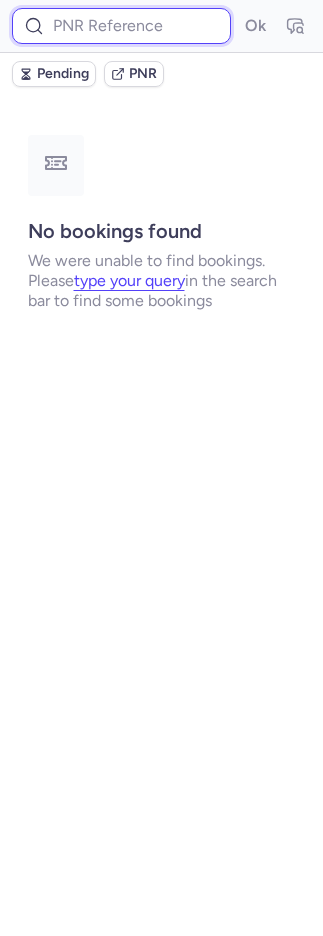 click at bounding box center (121, 26) 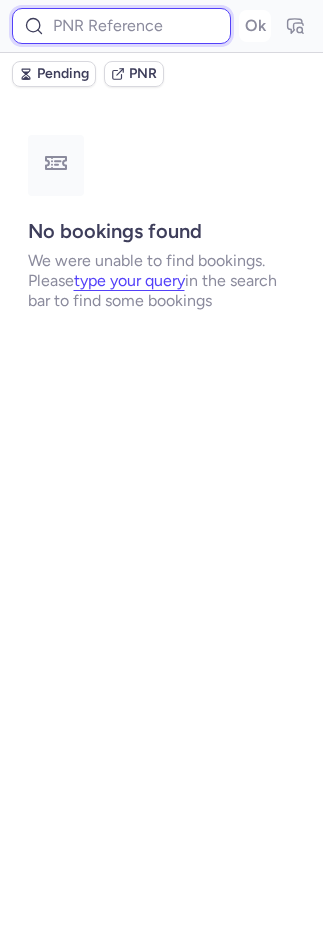 paste on "DT1749563538414495" 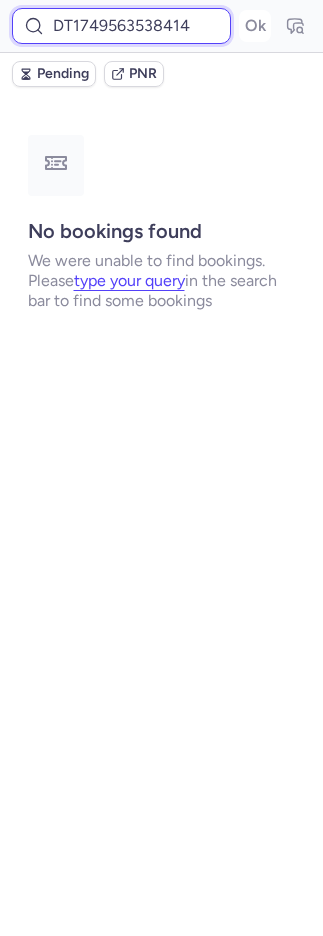 scroll, scrollTop: 0, scrollLeft: 25, axis: horizontal 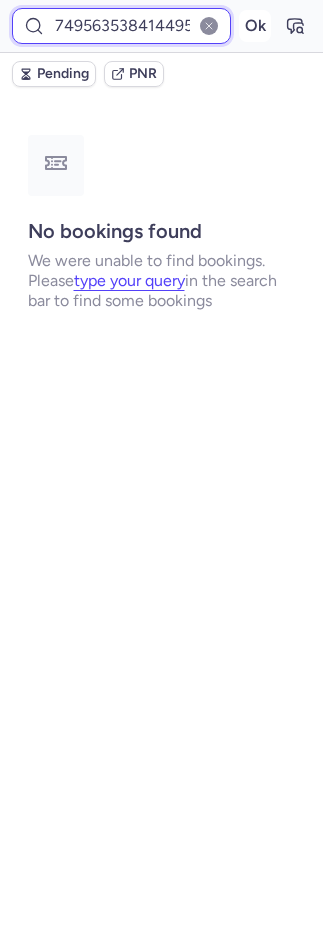 type on "DT1749563538414495" 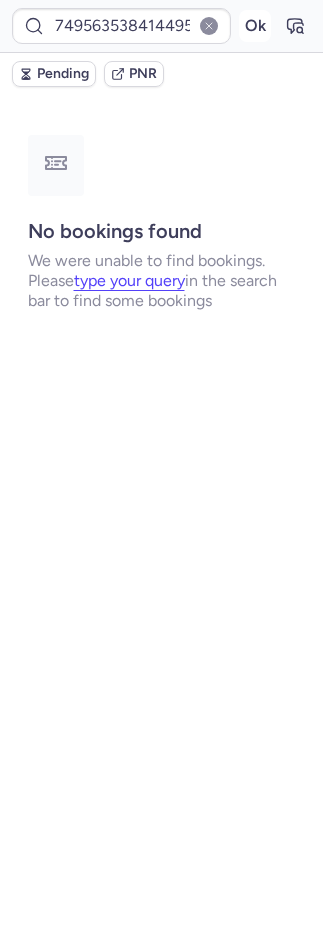 click on "Ok" at bounding box center (255, 26) 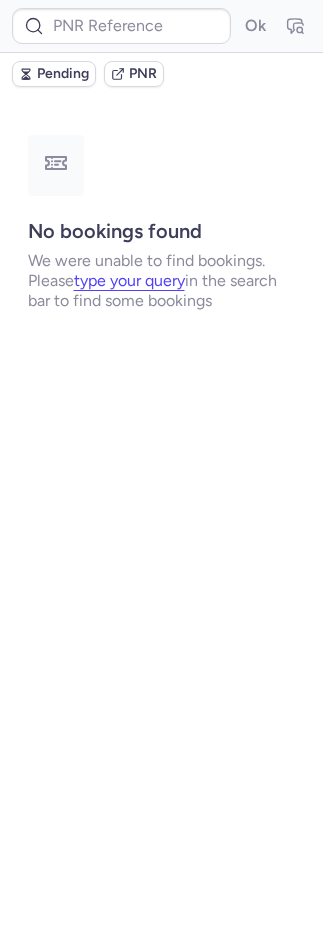 type on "CPOZEW" 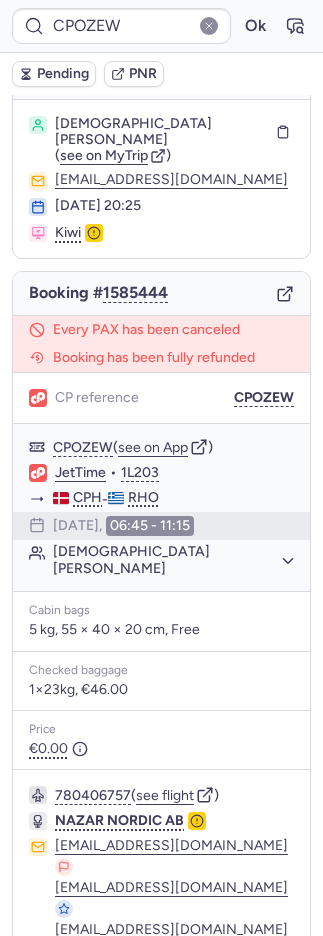 scroll, scrollTop: 0, scrollLeft: 0, axis: both 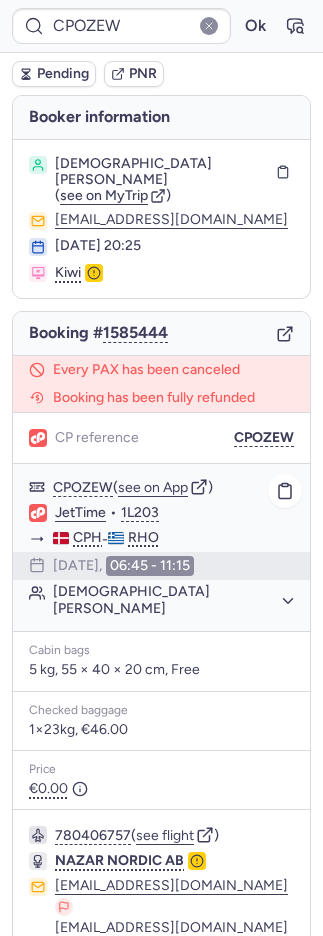 click on "[DEMOGRAPHIC_DATA] [PERSON_NAME]" 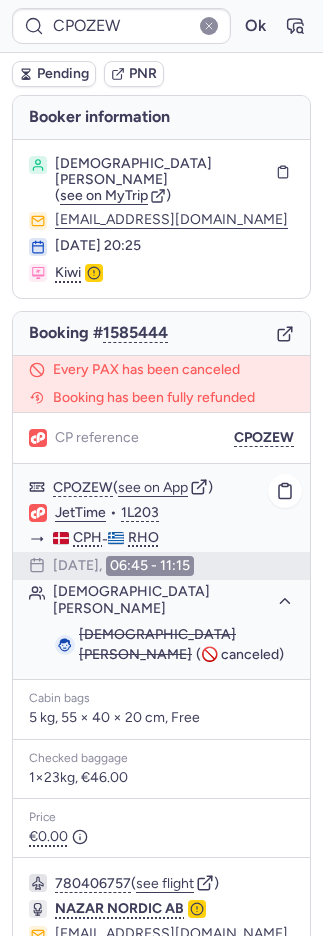 click on "[DEMOGRAPHIC_DATA] [PERSON_NAME]" at bounding box center [186, 645] 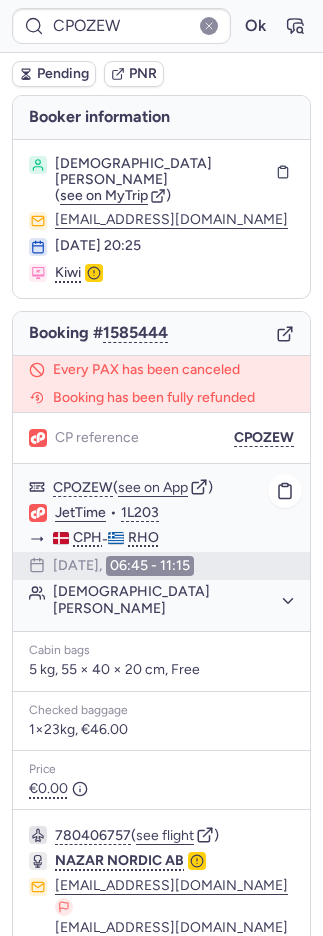 click on "[DEMOGRAPHIC_DATA] [PERSON_NAME]" 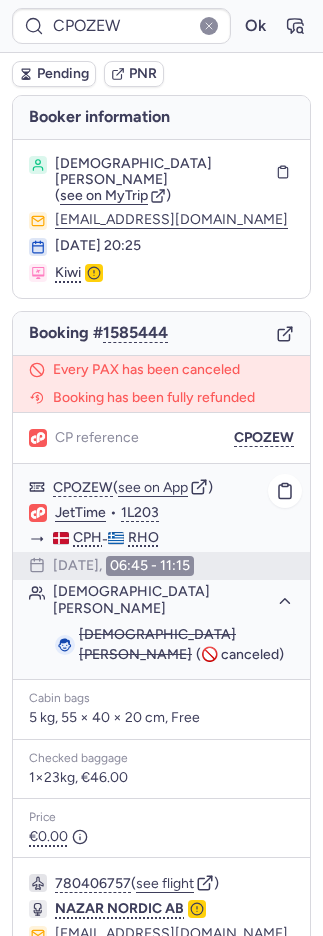 click on "[DEMOGRAPHIC_DATA] [PERSON_NAME]" at bounding box center (157, 644) 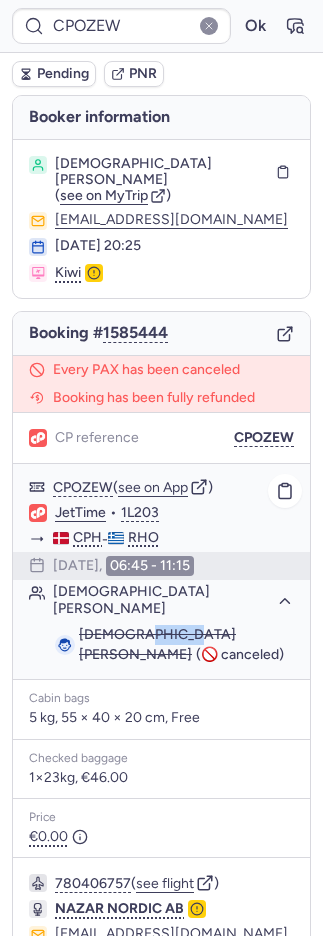click on "[DEMOGRAPHIC_DATA] [PERSON_NAME]" at bounding box center (157, 644) 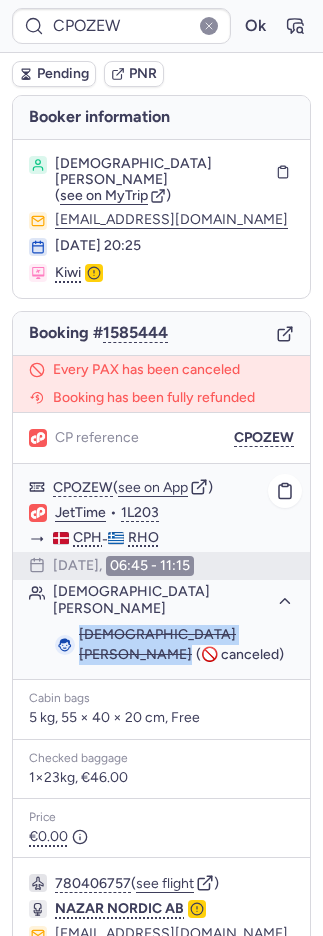 click on "[DEMOGRAPHIC_DATA] [PERSON_NAME]" at bounding box center [157, 644] 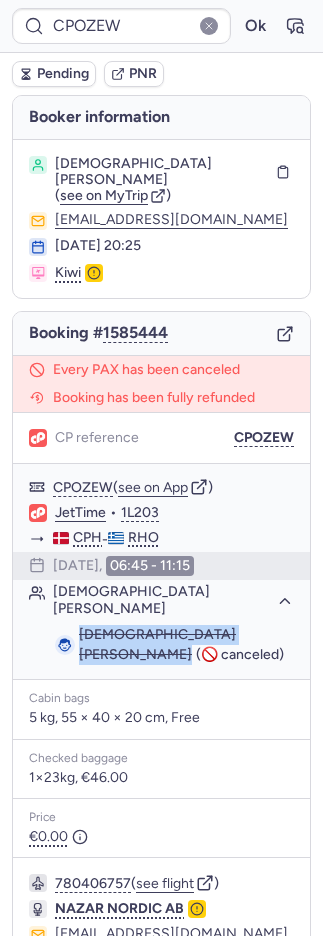 copy on "[DEMOGRAPHIC_DATA] [PERSON_NAME]" 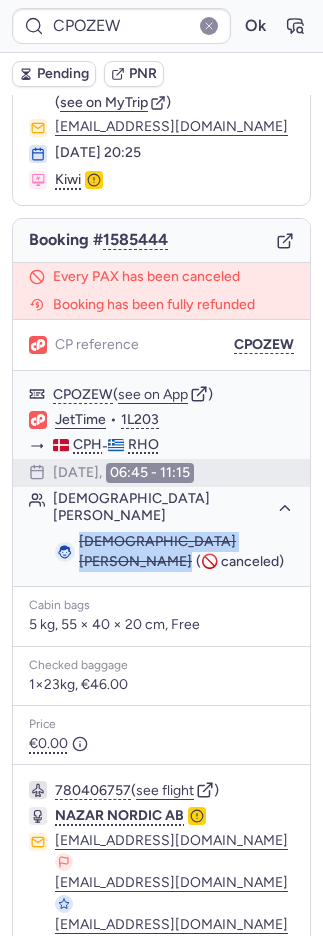 scroll, scrollTop: 148, scrollLeft: 0, axis: vertical 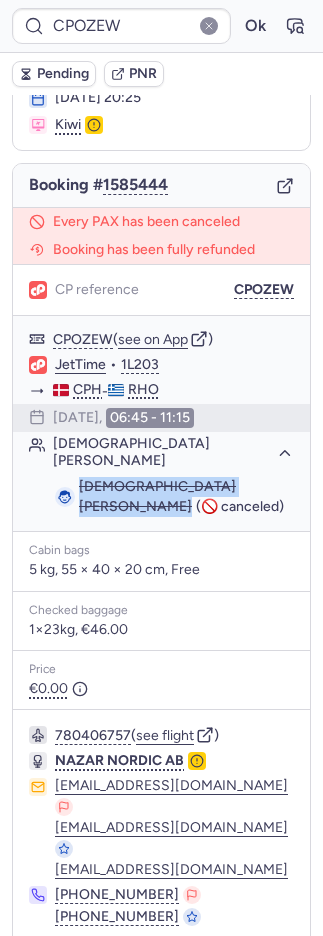 click 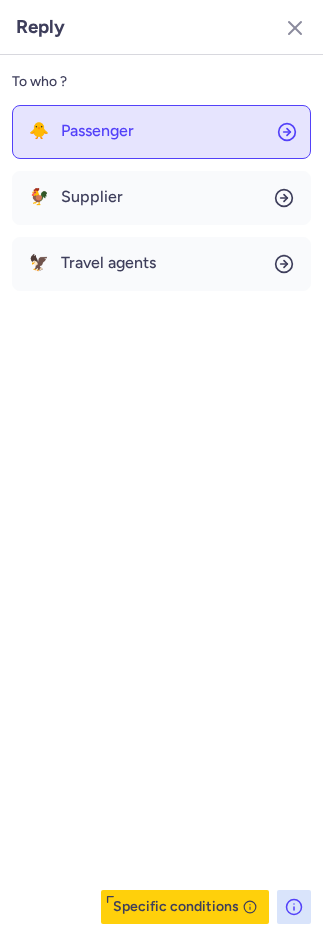 click on "🐥 Passenger" 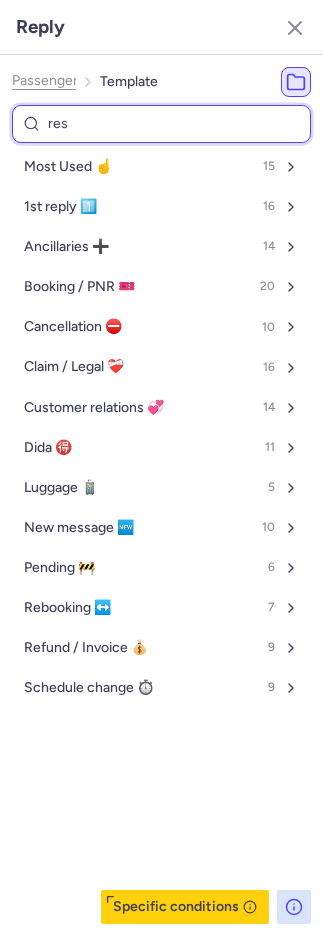 type on "rest" 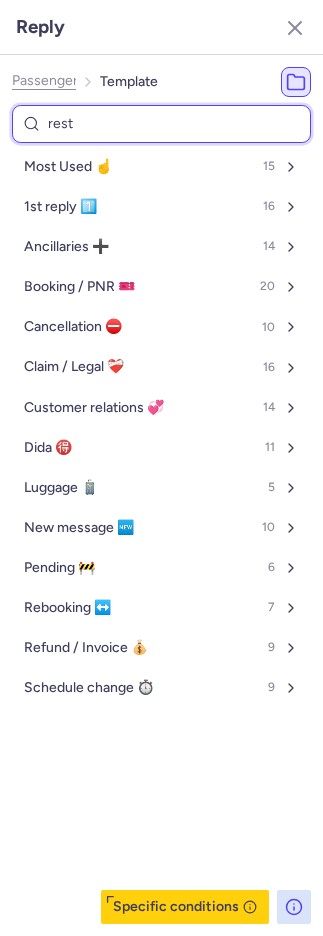 select on "en" 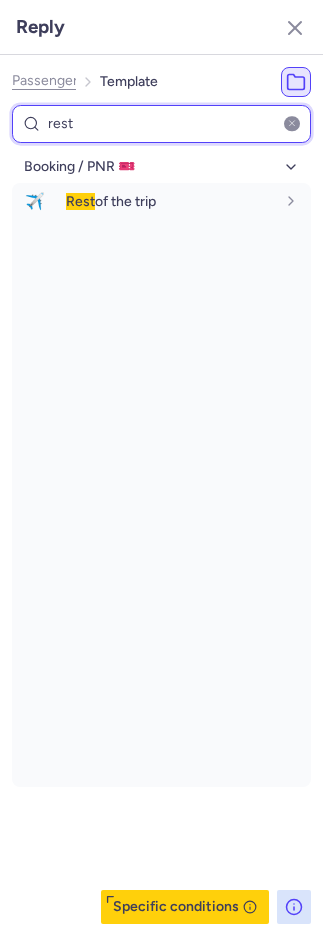 click on "rest" at bounding box center (161, 124) 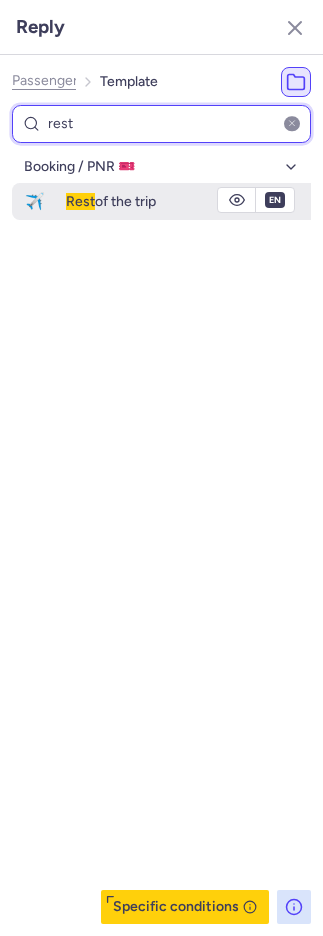 type on "rest" 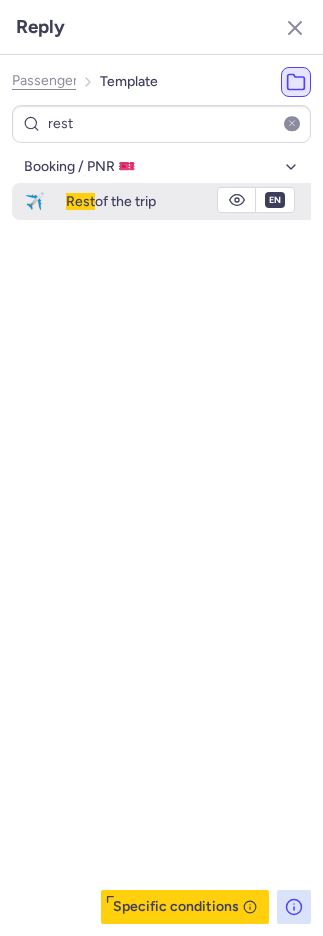 click on "Rest  of the trip" at bounding box center (111, 201) 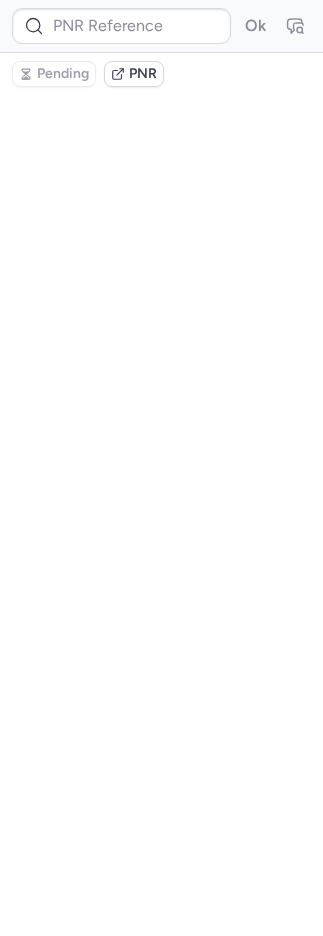 scroll, scrollTop: 0, scrollLeft: 0, axis: both 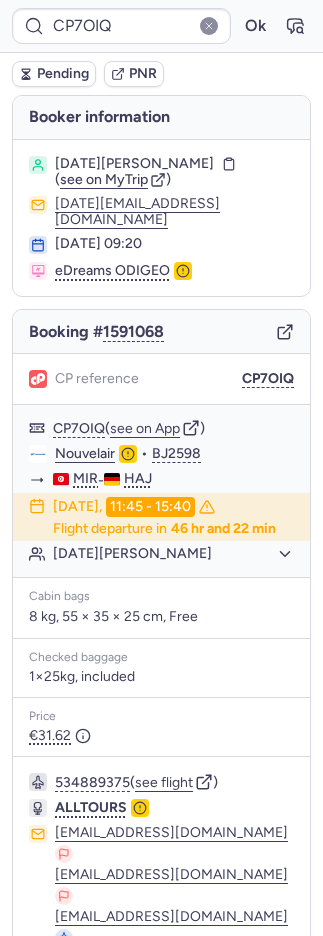 type on "CPSSFP" 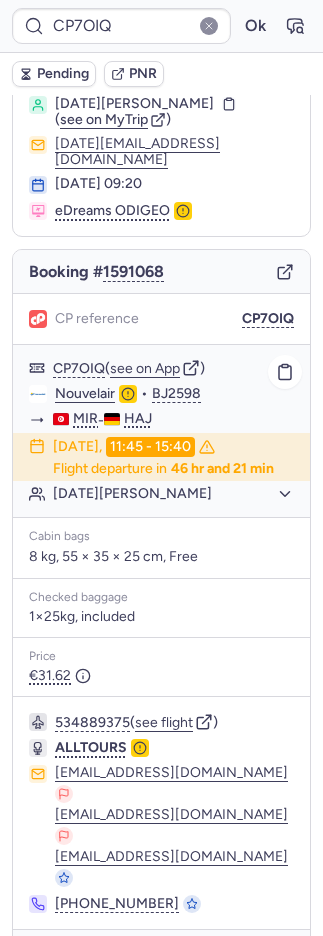 scroll, scrollTop: 64, scrollLeft: 0, axis: vertical 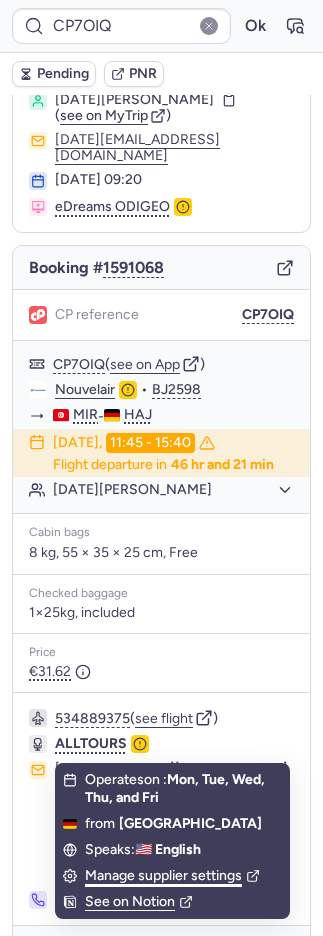 click on "See on Notion" at bounding box center (139, 902) 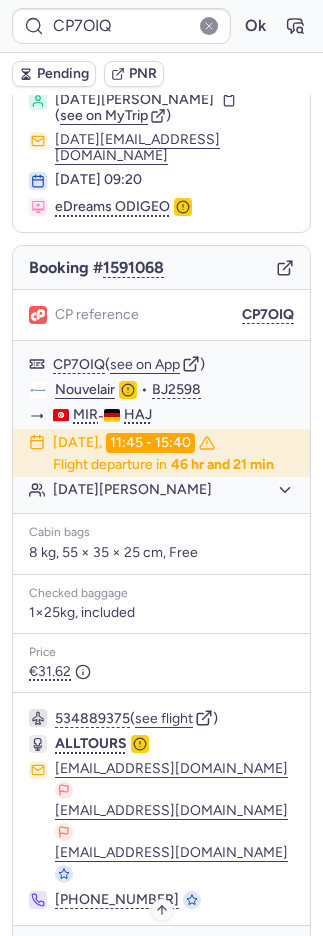 click on "Specific conditions" at bounding box center [170, 954] 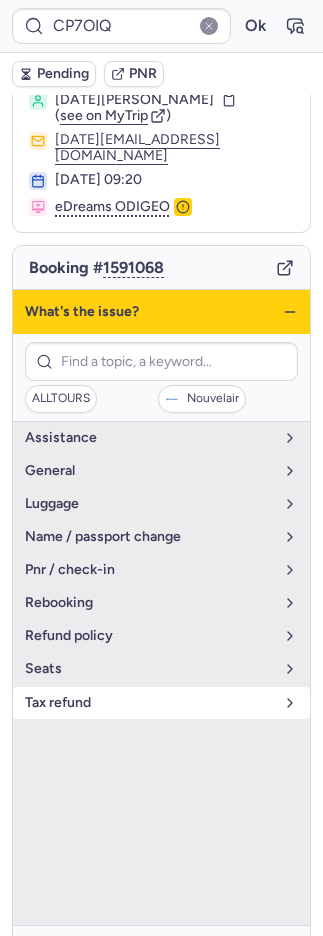 click on "tax refund" at bounding box center (149, 703) 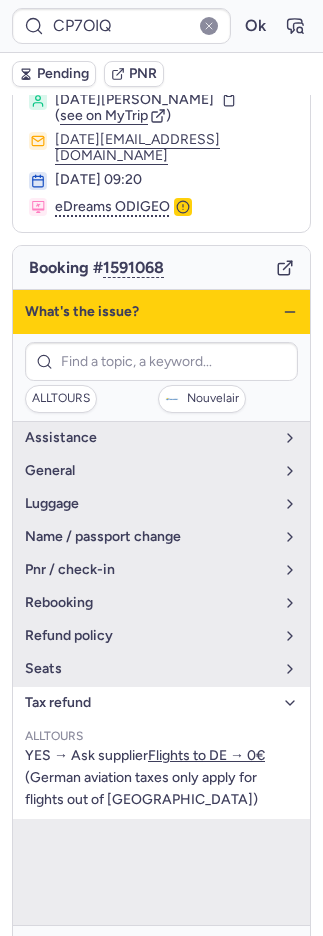click on "Specific conditions" at bounding box center (170, 954) 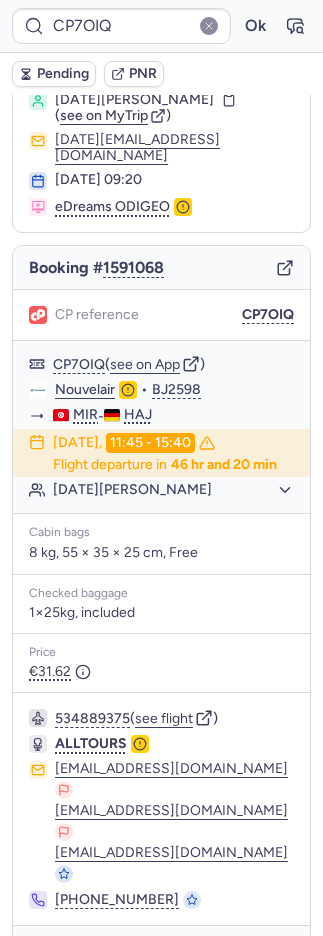 type on "CPCVAT" 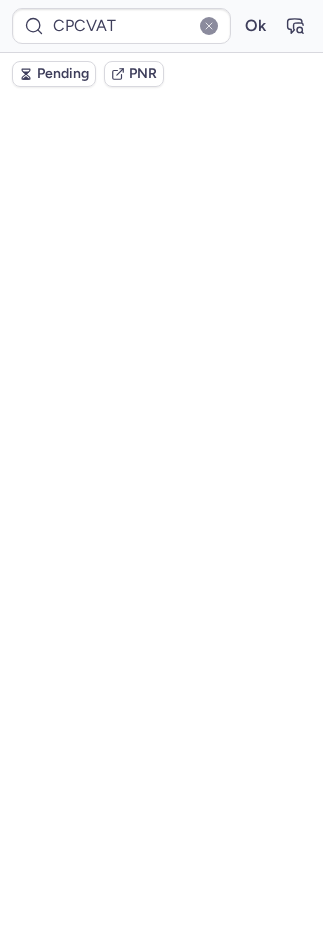 scroll, scrollTop: 104, scrollLeft: 0, axis: vertical 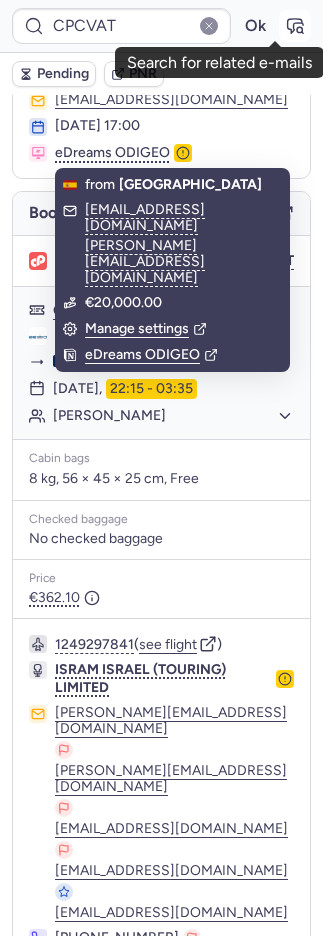 click 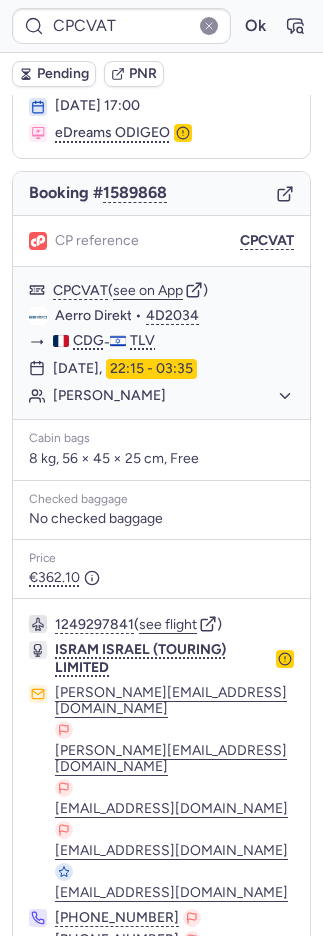 scroll, scrollTop: 150, scrollLeft: 0, axis: vertical 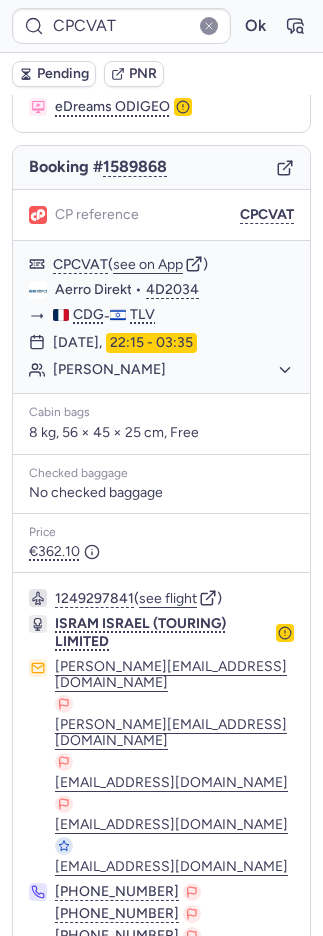 click 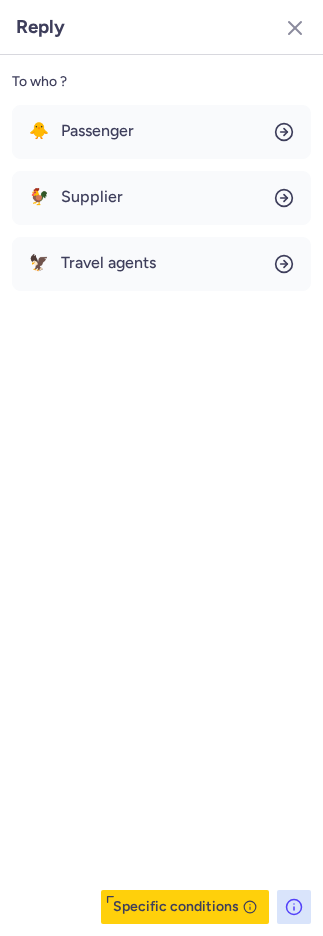 click on "🐥 Passenger 🐓 Supplier 🦅 Travel agents" at bounding box center (161, 198) 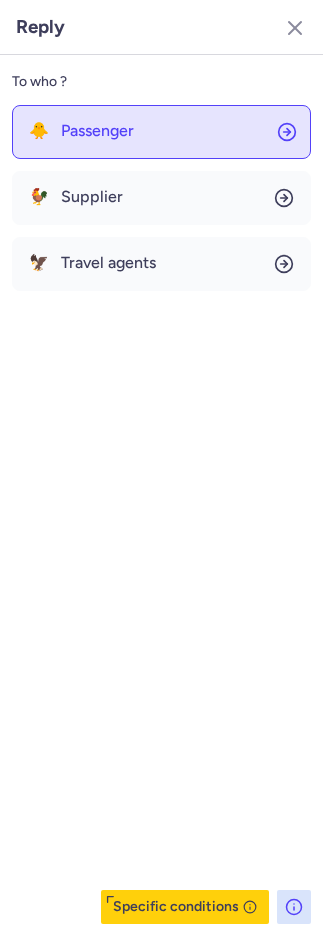 click on "🐥 Passenger" 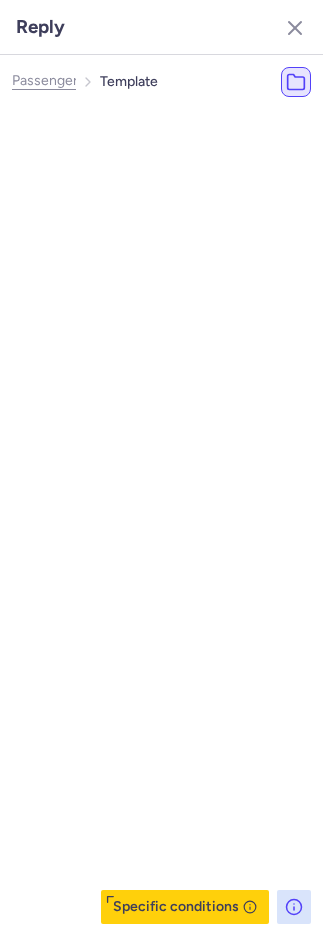 select on "en" 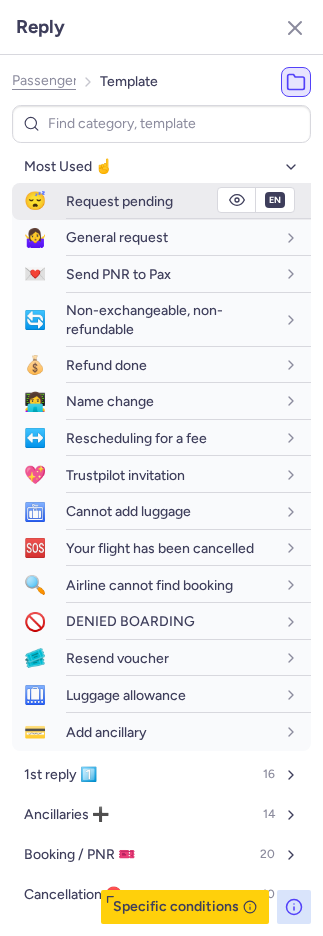 click on "Request pending" at bounding box center [119, 201] 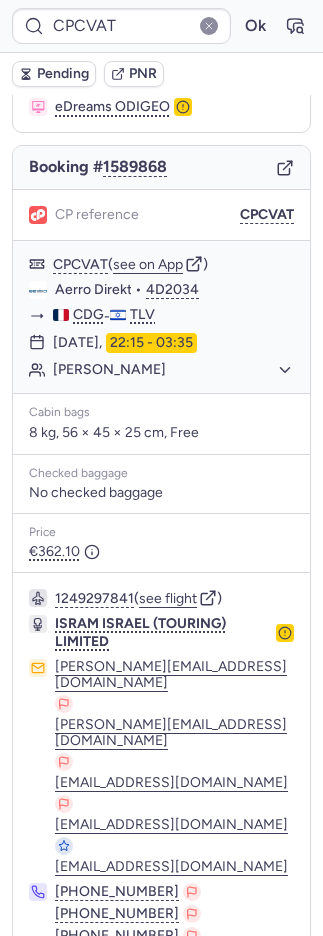 click on "Pending" at bounding box center (63, 74) 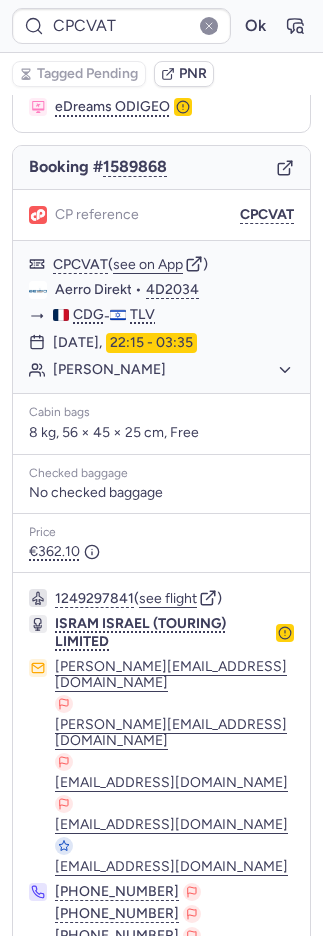 type on "CPBRXS" 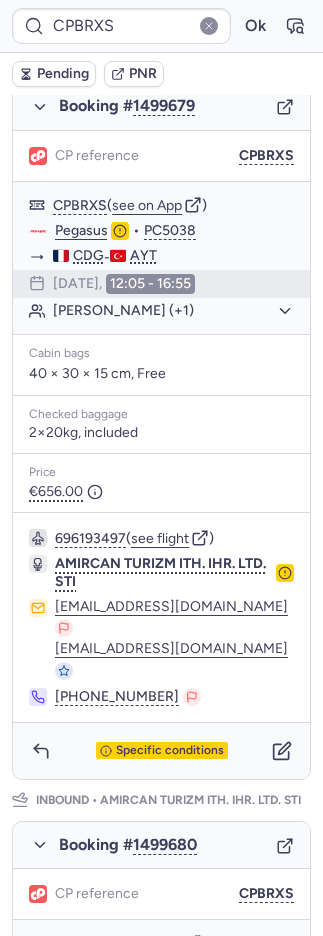 scroll, scrollTop: 906, scrollLeft: 0, axis: vertical 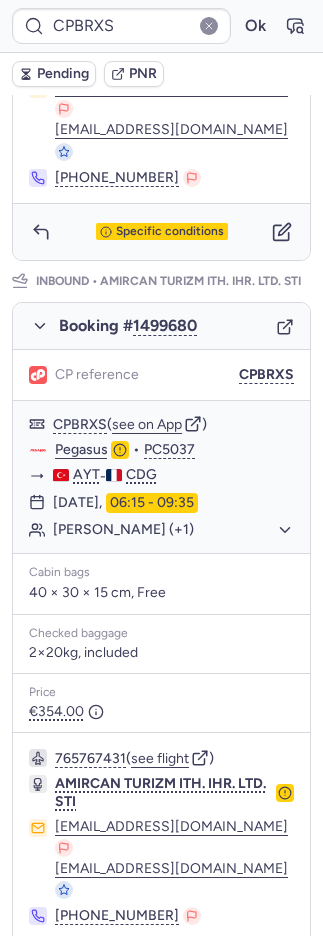 click on "Specific conditions" at bounding box center (161, 970) 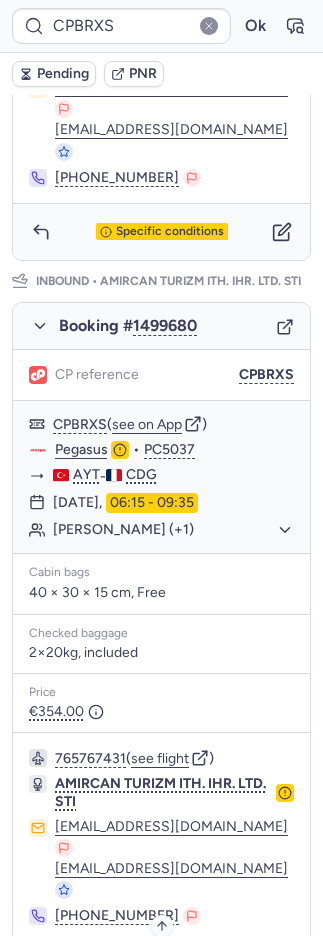 click on "Specific conditions" at bounding box center [170, 970] 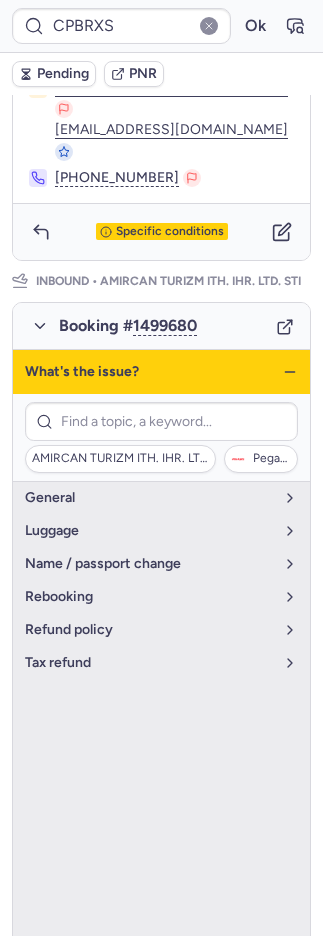 click on "Specific conditions" at bounding box center [170, 970] 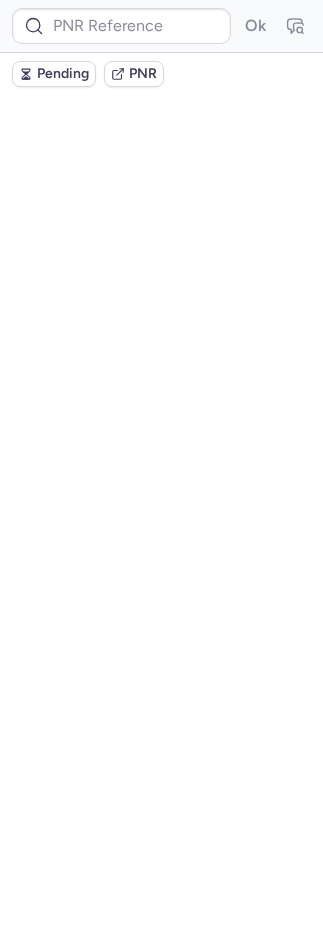 scroll, scrollTop: 0, scrollLeft: 0, axis: both 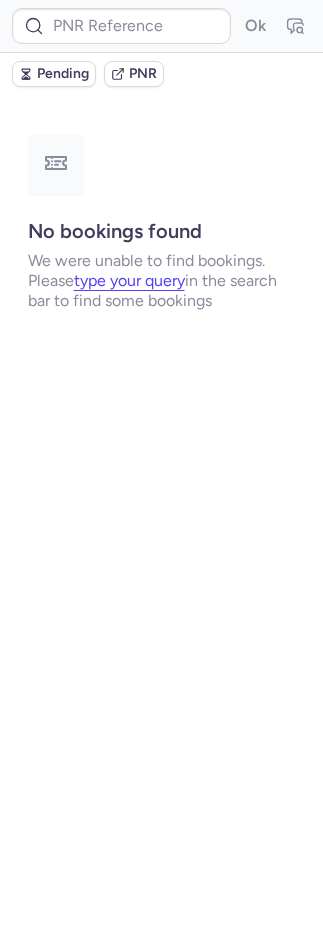 type on "CP7OIQ" 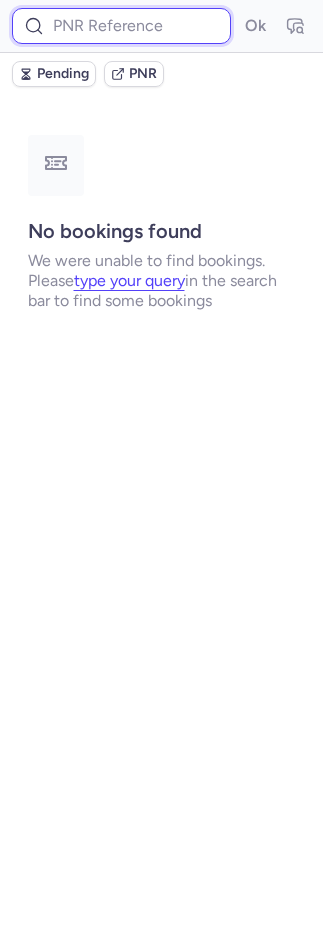 click at bounding box center [121, 26] 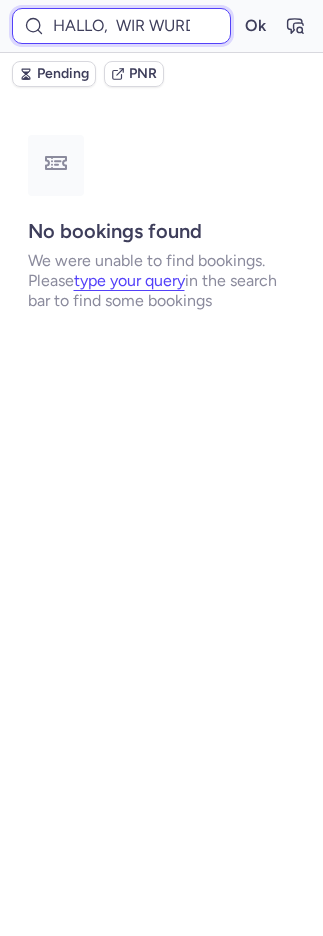 scroll, scrollTop: 0, scrollLeft: 5588, axis: horizontal 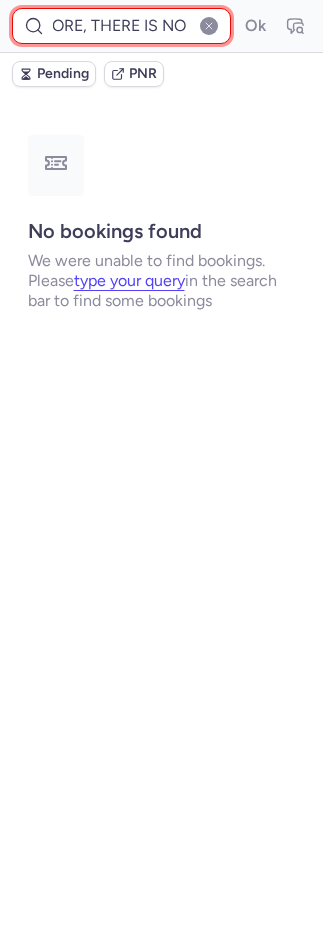 type on "Hallo,  Wir wurden darüber informiert, dass die Luftverkehrsteuer gemäß deutscher Gesetzgebung nur auf Flüge erhoben wird, die von Deutschland aus starten. Flüge von außerhalb Deutschlands sind von dieser Steuer nicht betroffen.  Daher ist keine Rückerstattung möglich.  Mit freundlichen Grüßen  --- The above message is a translation from this original message: ---  Hello,  We have been informed that in accordance with German legislation, air traffic tax is only levied on flights departing from Germany. Flights departing from outside Germany are not affected by this tax.  Therefore, there is no refund available.  Kindest regards," 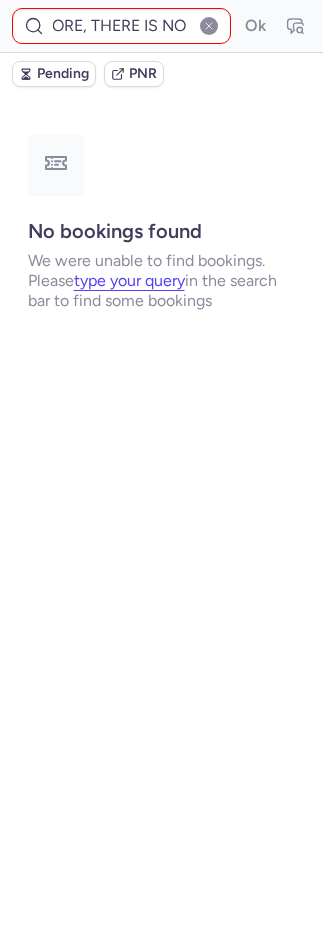 scroll, scrollTop: 0, scrollLeft: 0, axis: both 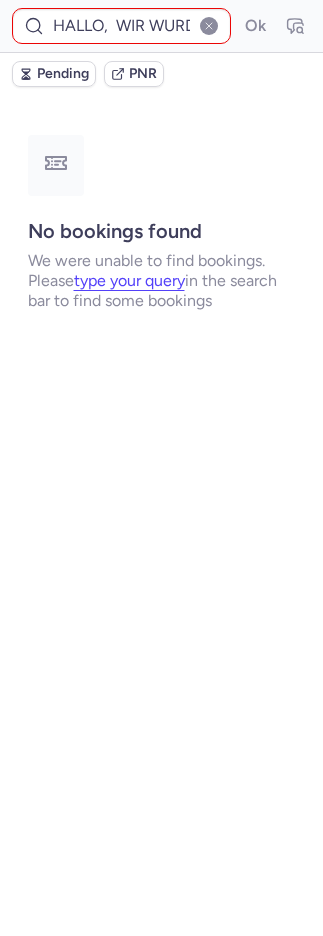 click at bounding box center (209, 26) 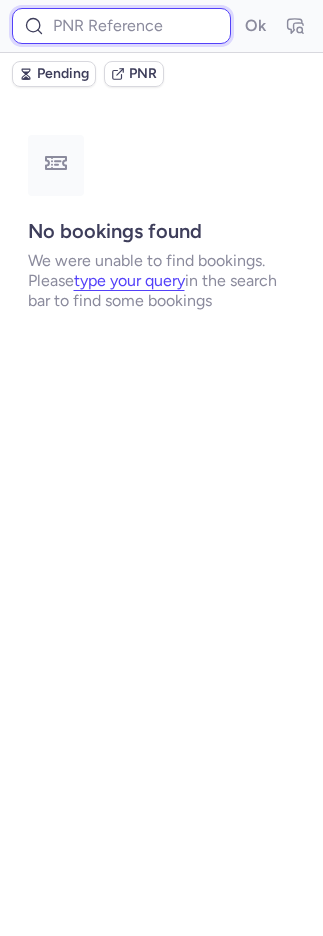 click at bounding box center (121, 26) 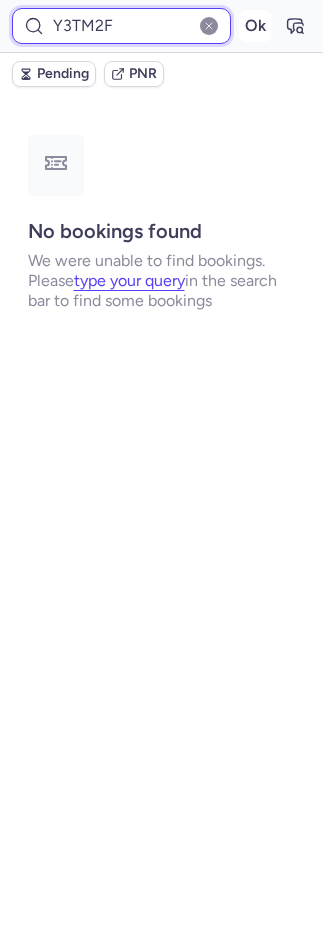 type on "Y3TM2F" 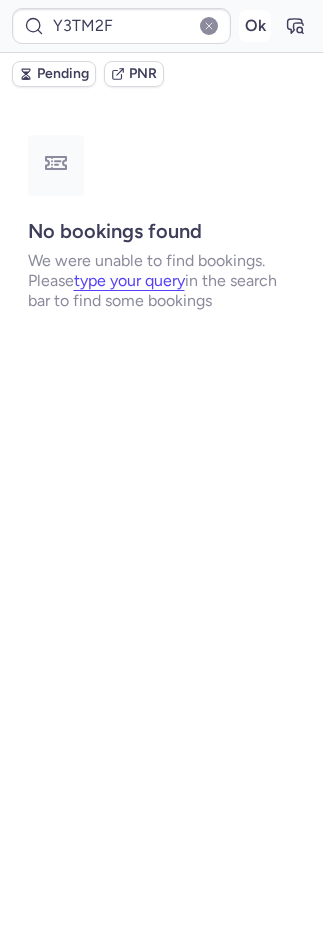 click on "Y3TM2F  Ok" at bounding box center (161, 26) 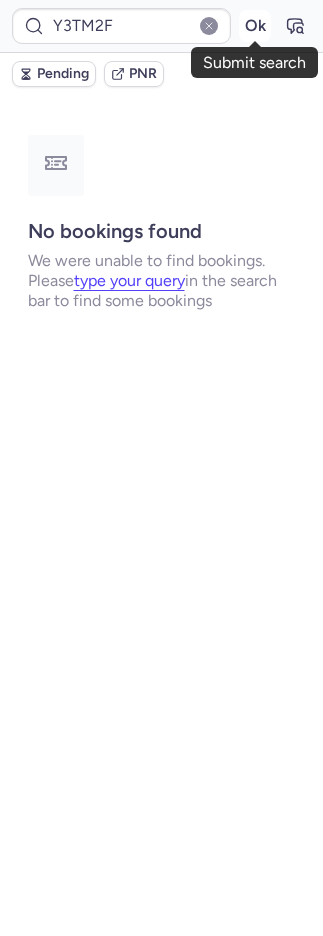 click on "Ok" at bounding box center (255, 26) 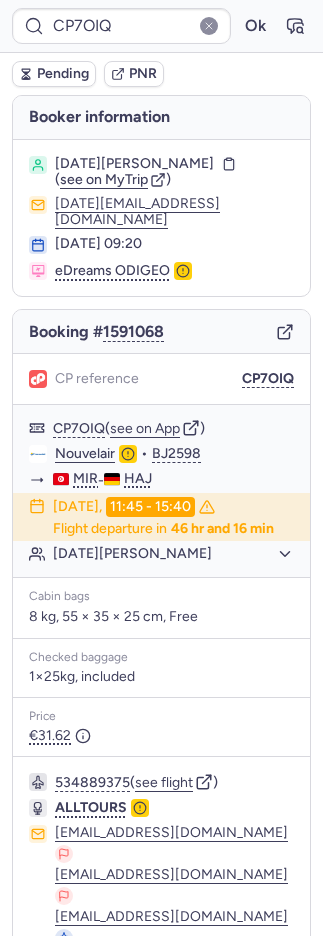 scroll, scrollTop: 64, scrollLeft: 0, axis: vertical 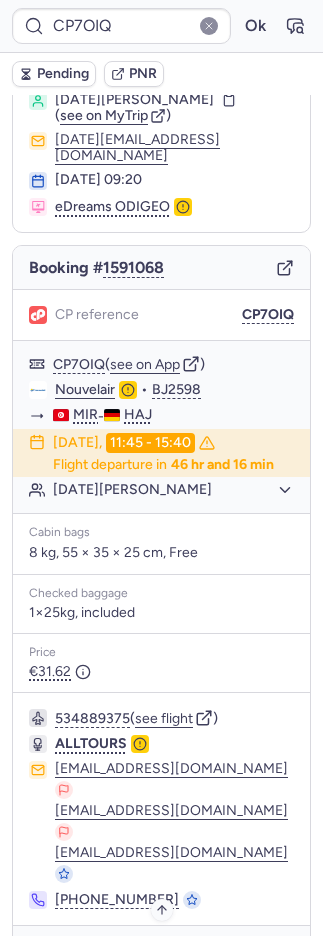 click on "Specific conditions" at bounding box center (170, 954) 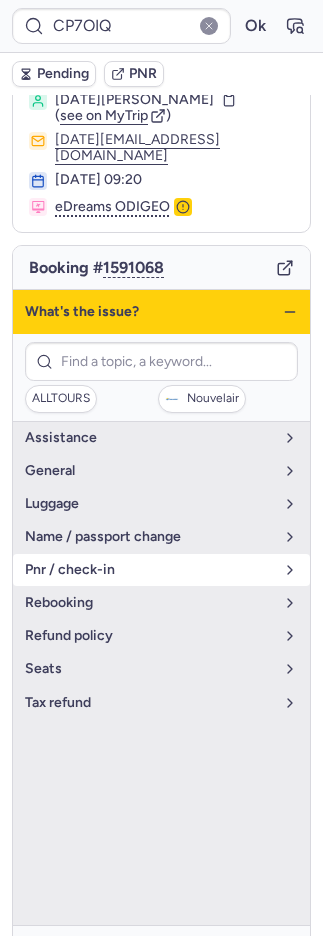 click on "pnr / check-in" at bounding box center (149, 570) 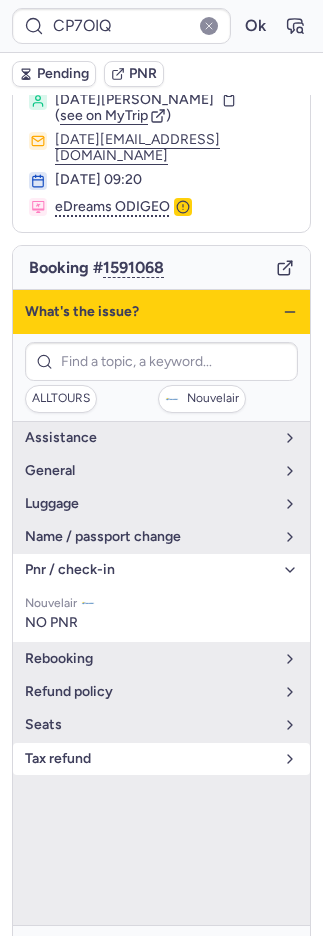 click on "tax refund" at bounding box center [149, 759] 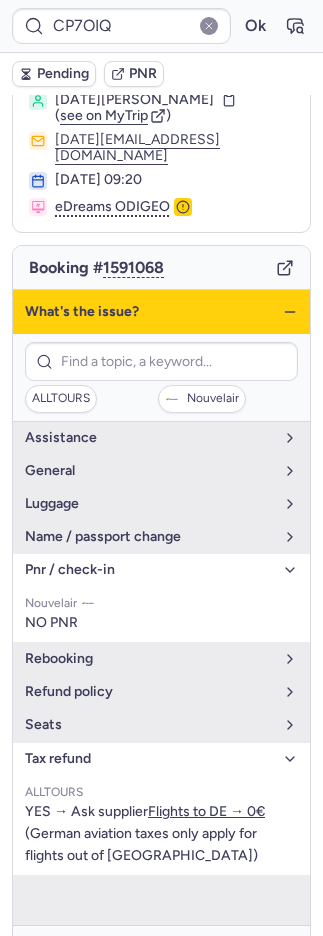 scroll, scrollTop: 31, scrollLeft: 0, axis: vertical 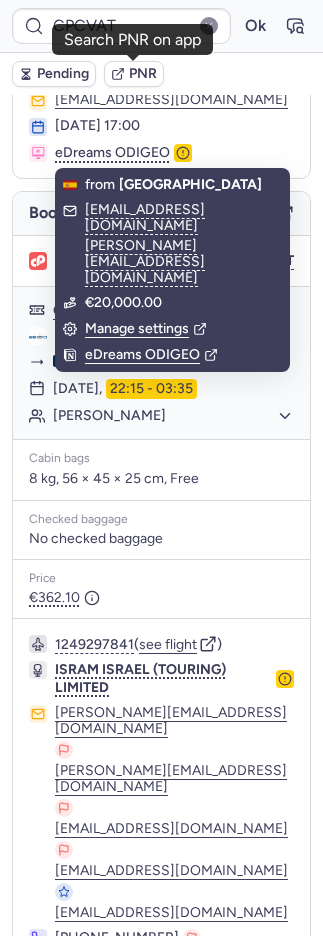 click on "PNR" at bounding box center (143, 74) 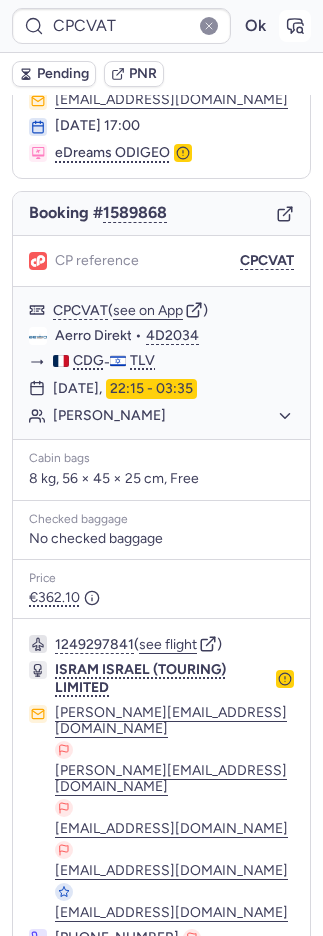 click 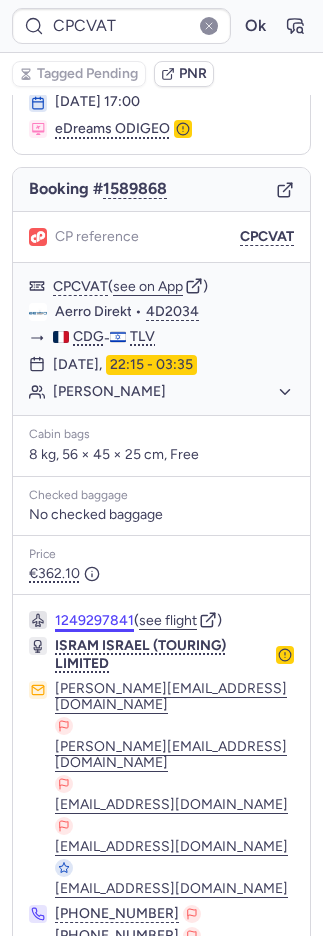 scroll, scrollTop: 150, scrollLeft: 0, axis: vertical 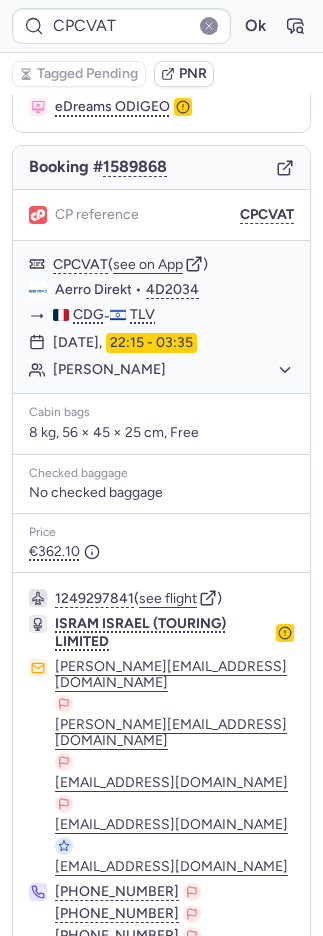 click 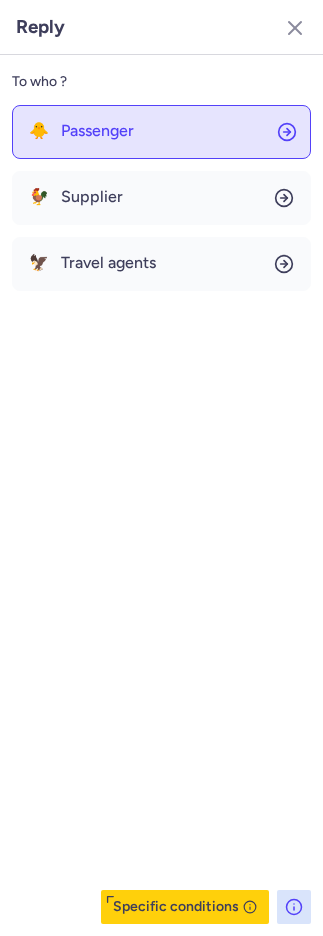 click on "🐥 Passenger" 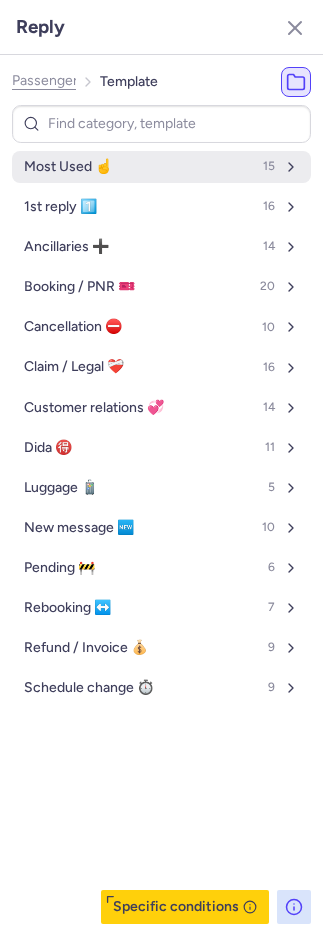 click on "Most Used ☝️ 15" at bounding box center (161, 167) 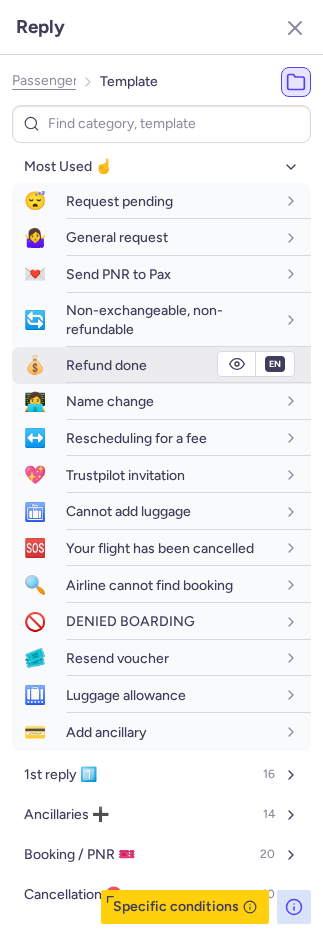 click on "Refund done" at bounding box center [106, 365] 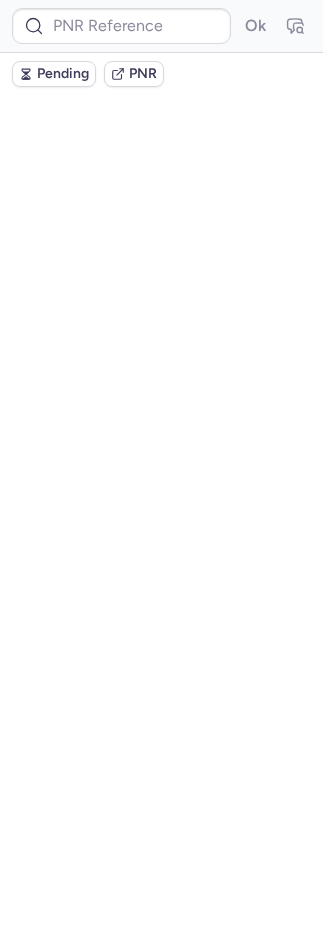 scroll, scrollTop: 0, scrollLeft: 0, axis: both 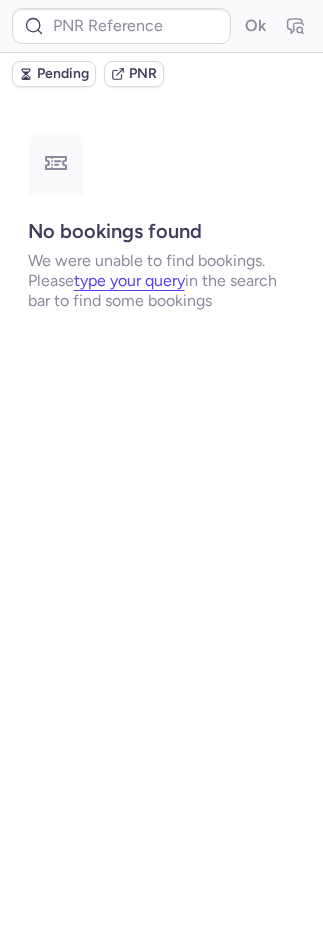type on "CP9YHI" 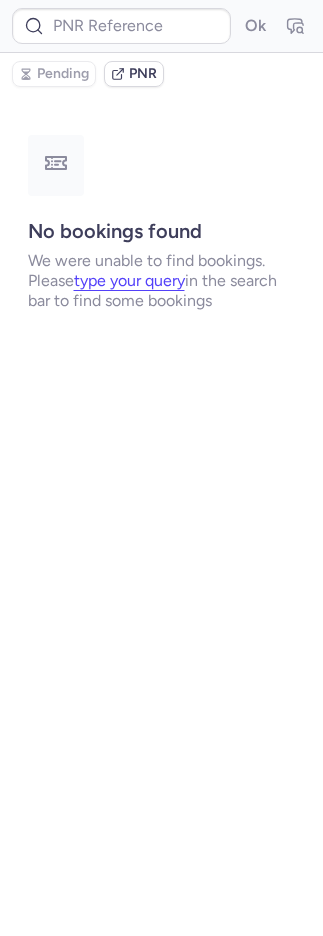 type on "CPQNTI" 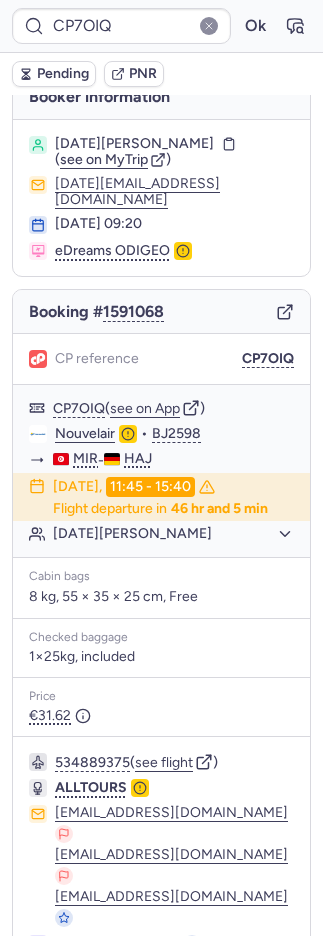 scroll, scrollTop: 44, scrollLeft: 0, axis: vertical 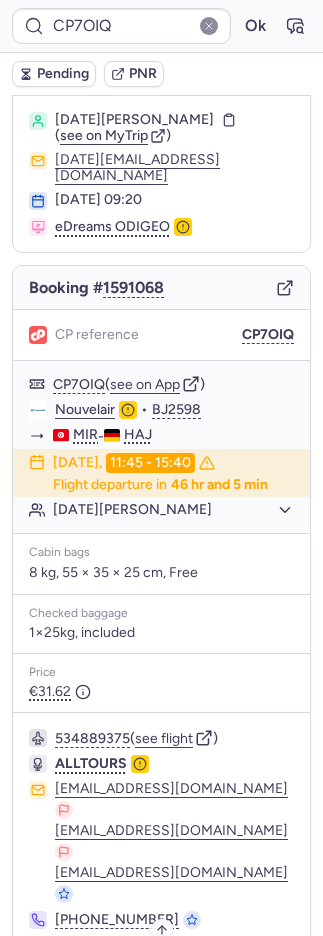 click on "Specific conditions" at bounding box center [170, 974] 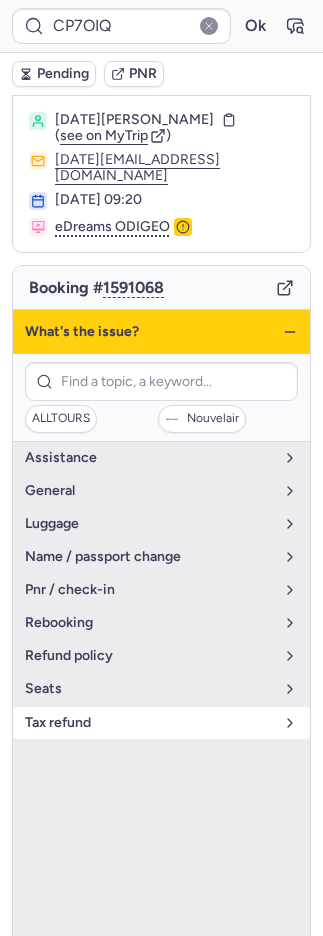 click on "tax refund" at bounding box center (161, 723) 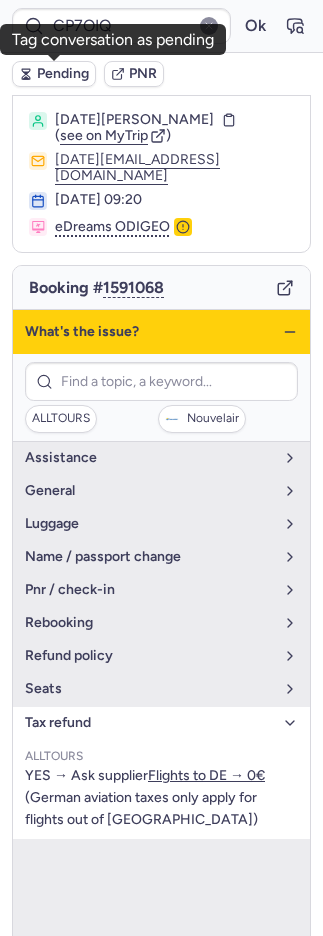 click on "Pending" at bounding box center (63, 74) 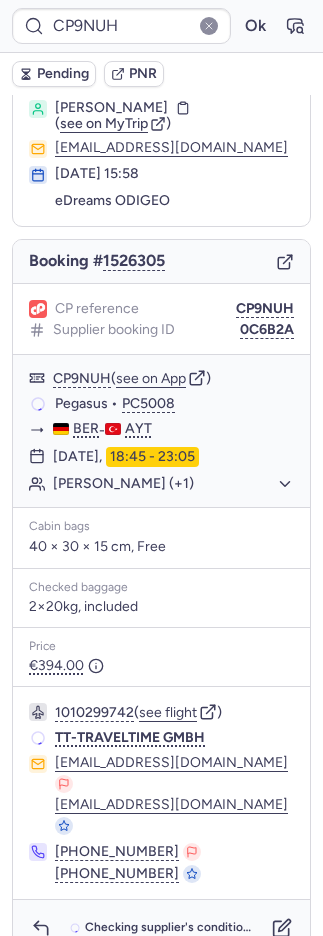 scroll, scrollTop: 44, scrollLeft: 0, axis: vertical 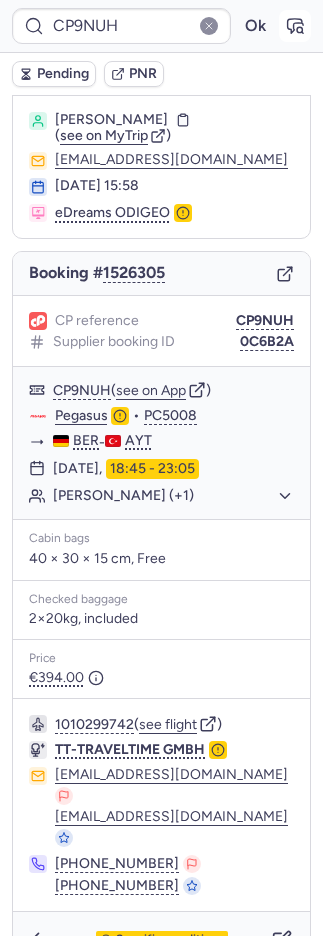 click 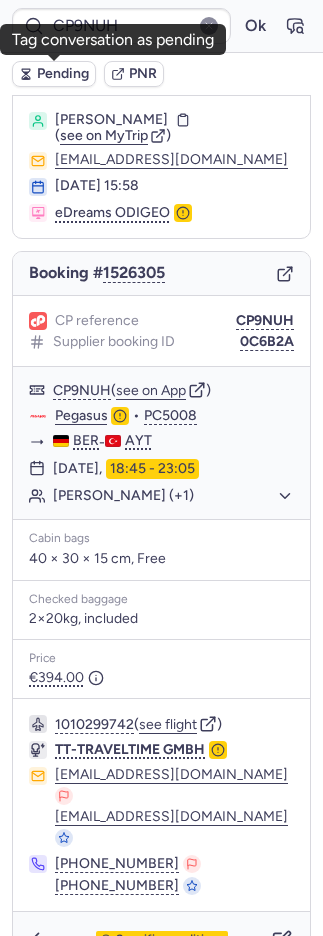 click on "Pending" at bounding box center (63, 74) 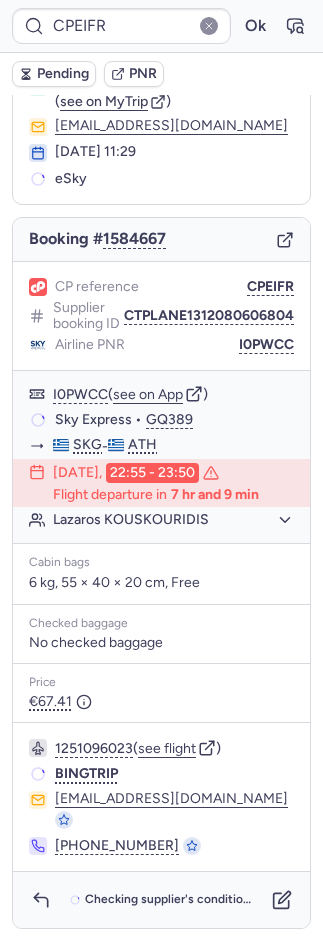 scroll, scrollTop: 74, scrollLeft: 0, axis: vertical 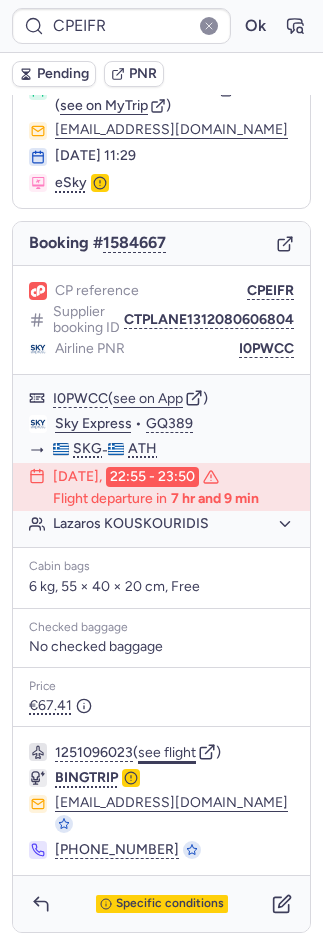 click on "see flight" 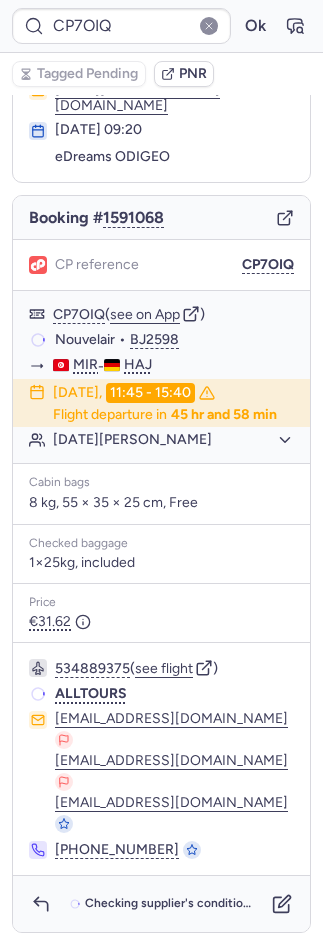 scroll, scrollTop: 64, scrollLeft: 0, axis: vertical 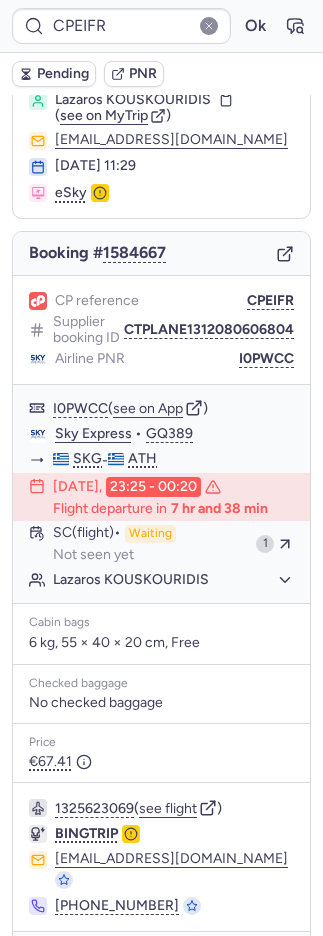 type on "CP7OIQ" 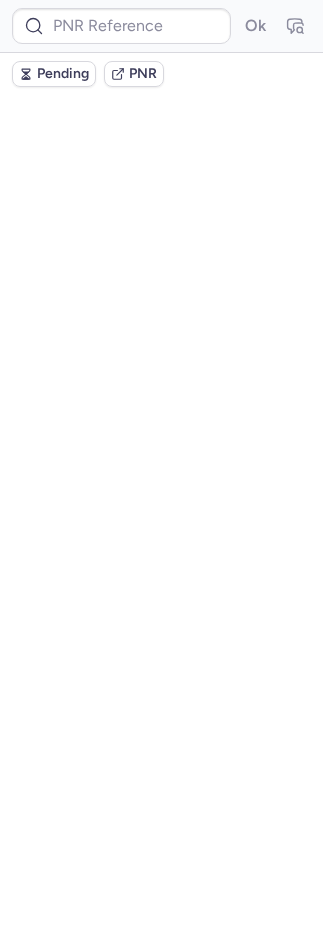 scroll, scrollTop: 0, scrollLeft: 0, axis: both 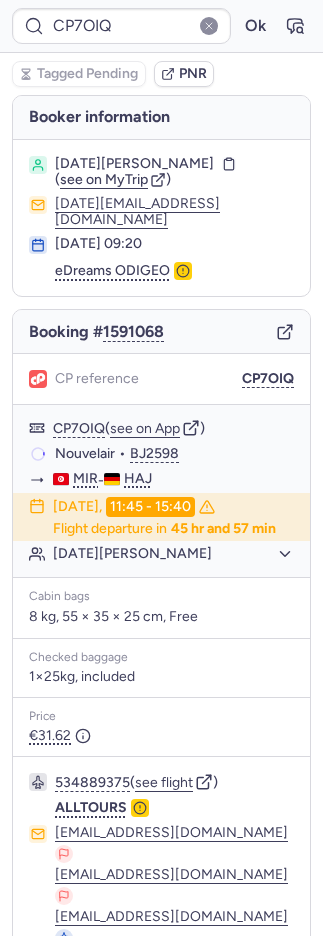 type on "CPPRO2" 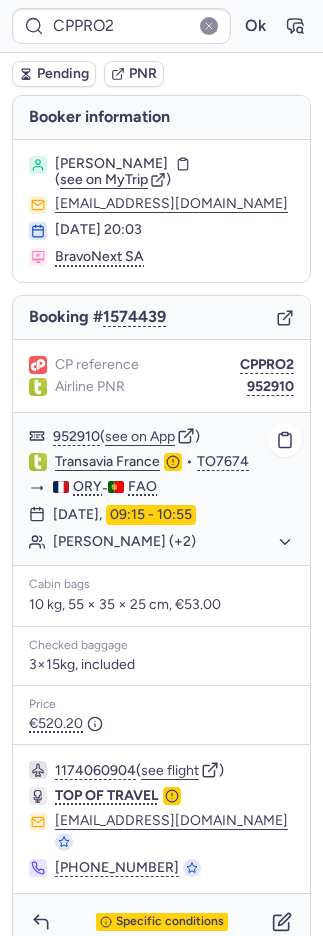 click on "Isabelle BOURGUIGNONJONSTOMP (+2)" 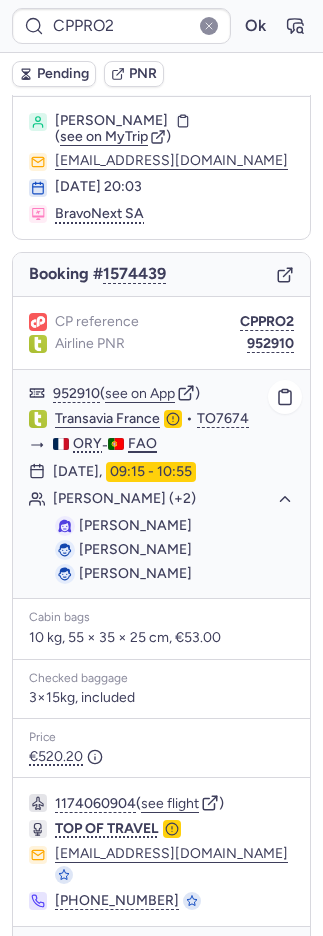 scroll, scrollTop: 144, scrollLeft: 0, axis: vertical 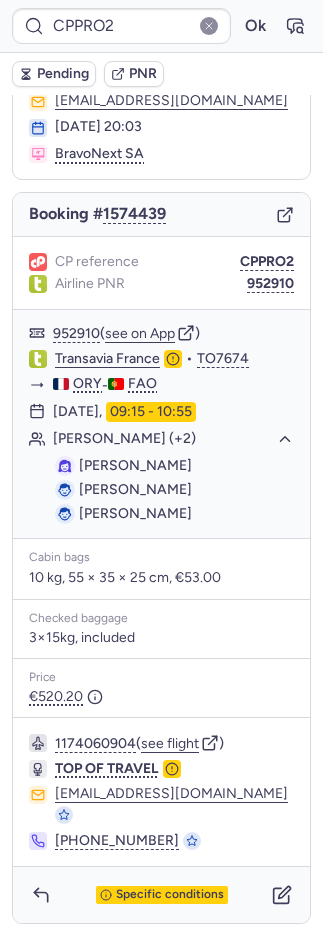 type 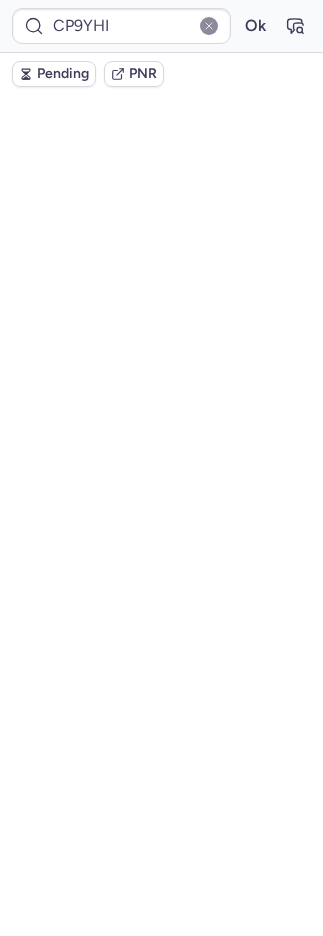 scroll, scrollTop: 84, scrollLeft: 0, axis: vertical 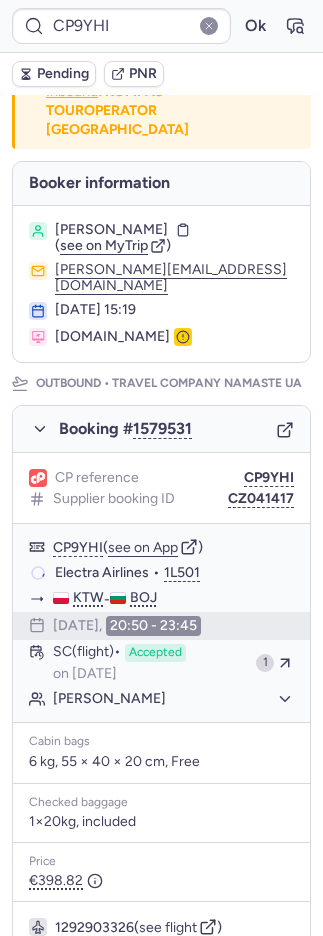 type on "CPIUX8" 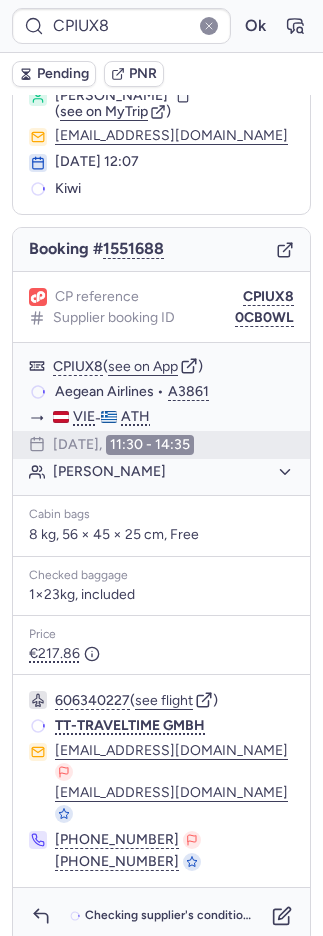 scroll, scrollTop: 44, scrollLeft: 0, axis: vertical 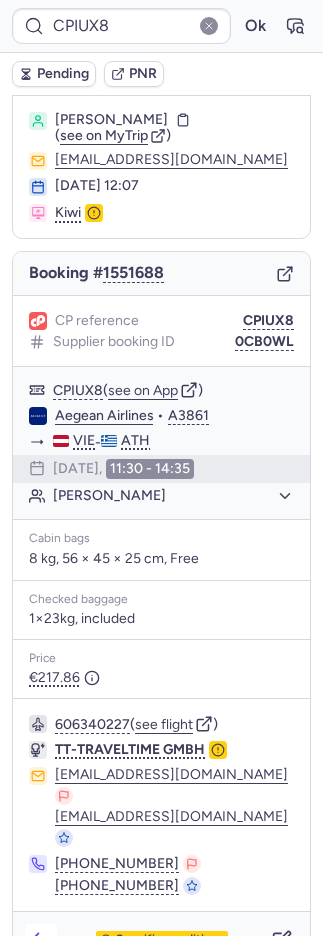 click at bounding box center (41, 940) 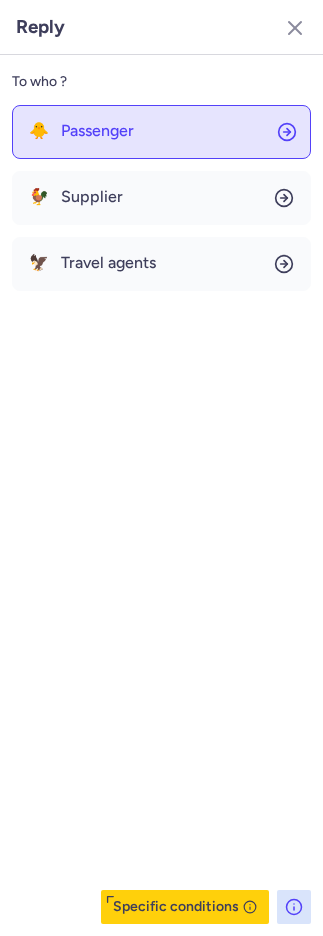 click on "🐥" at bounding box center (39, 131) 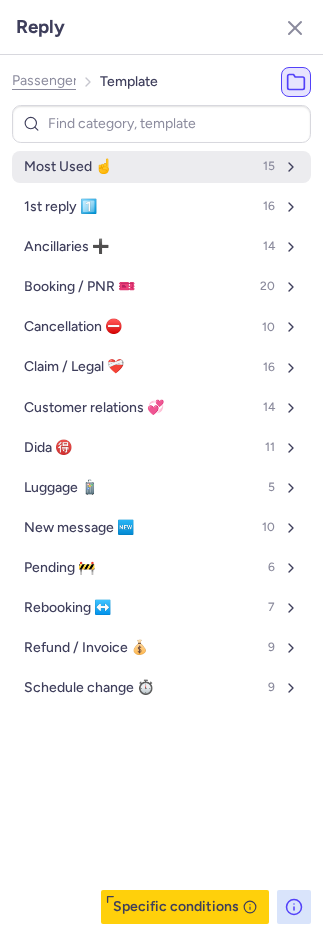 click on "Most Used ☝️" at bounding box center [68, 167] 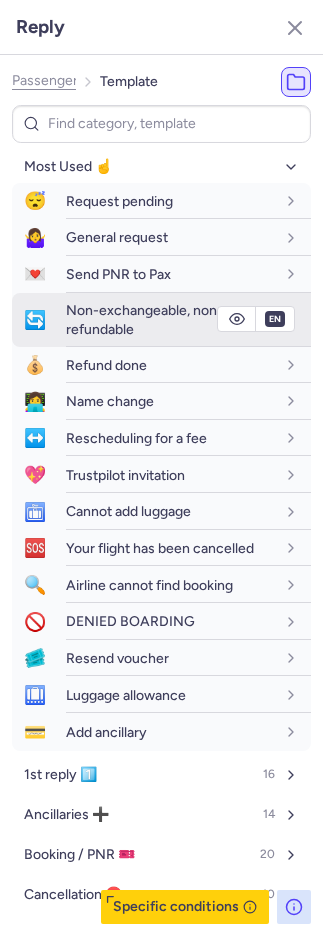 click on "Non-exchangeable, non-refundable" at bounding box center [144, 319] 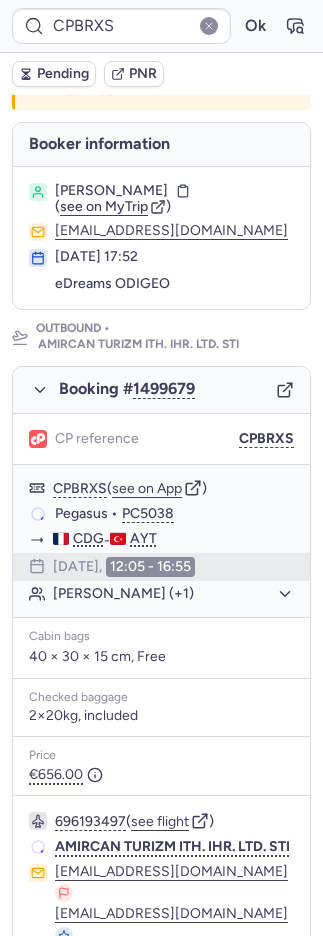 scroll, scrollTop: 102, scrollLeft: 0, axis: vertical 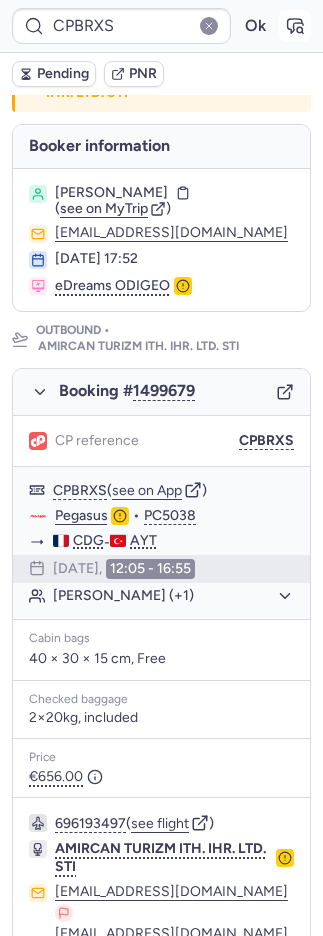click 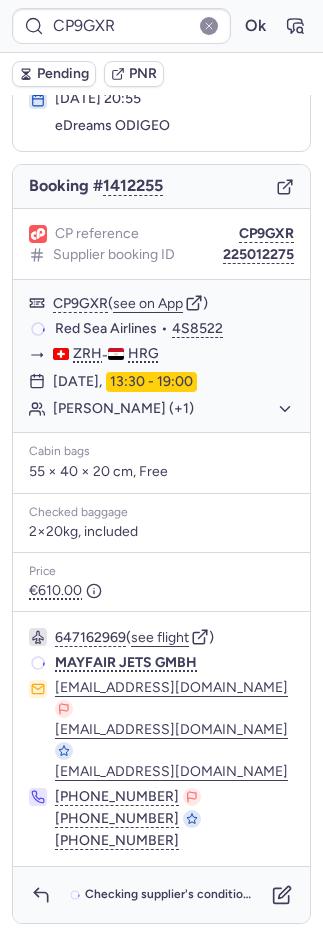 scroll, scrollTop: 0, scrollLeft: 0, axis: both 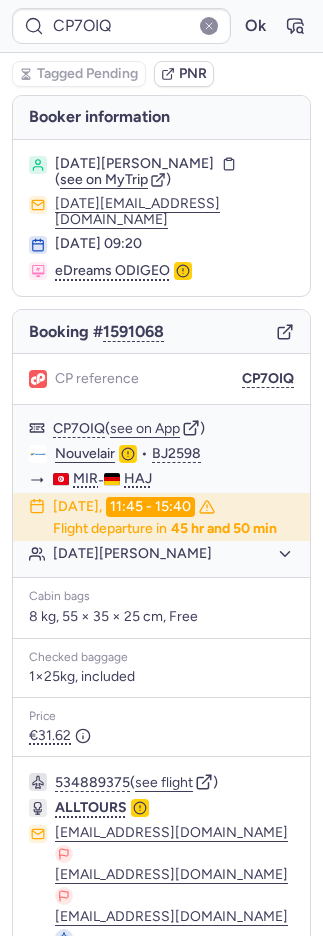 type on "CP9GXR" 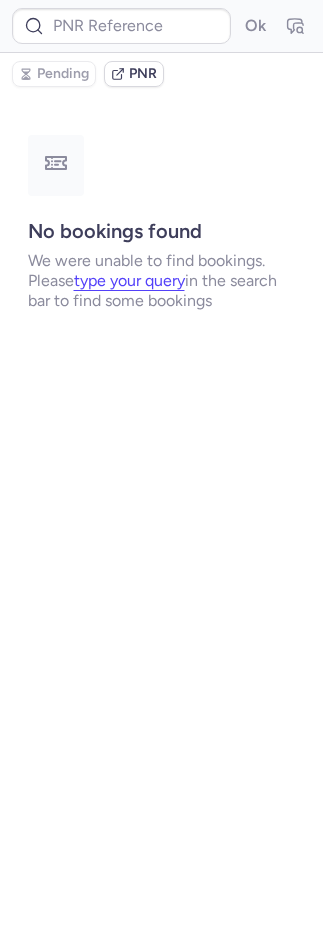 type on "CPQNTI" 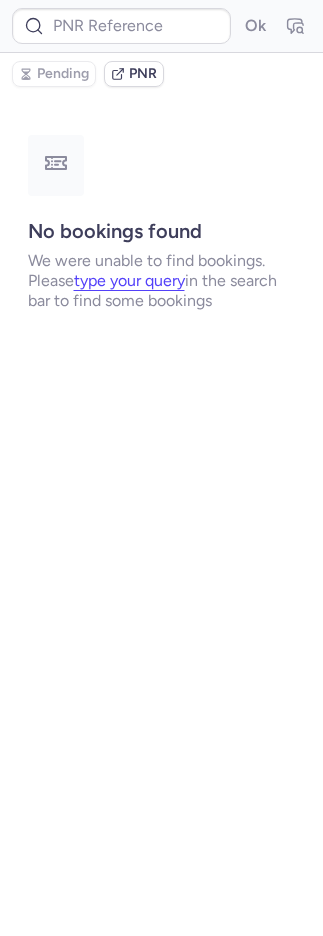 scroll, scrollTop: 0, scrollLeft: 0, axis: both 